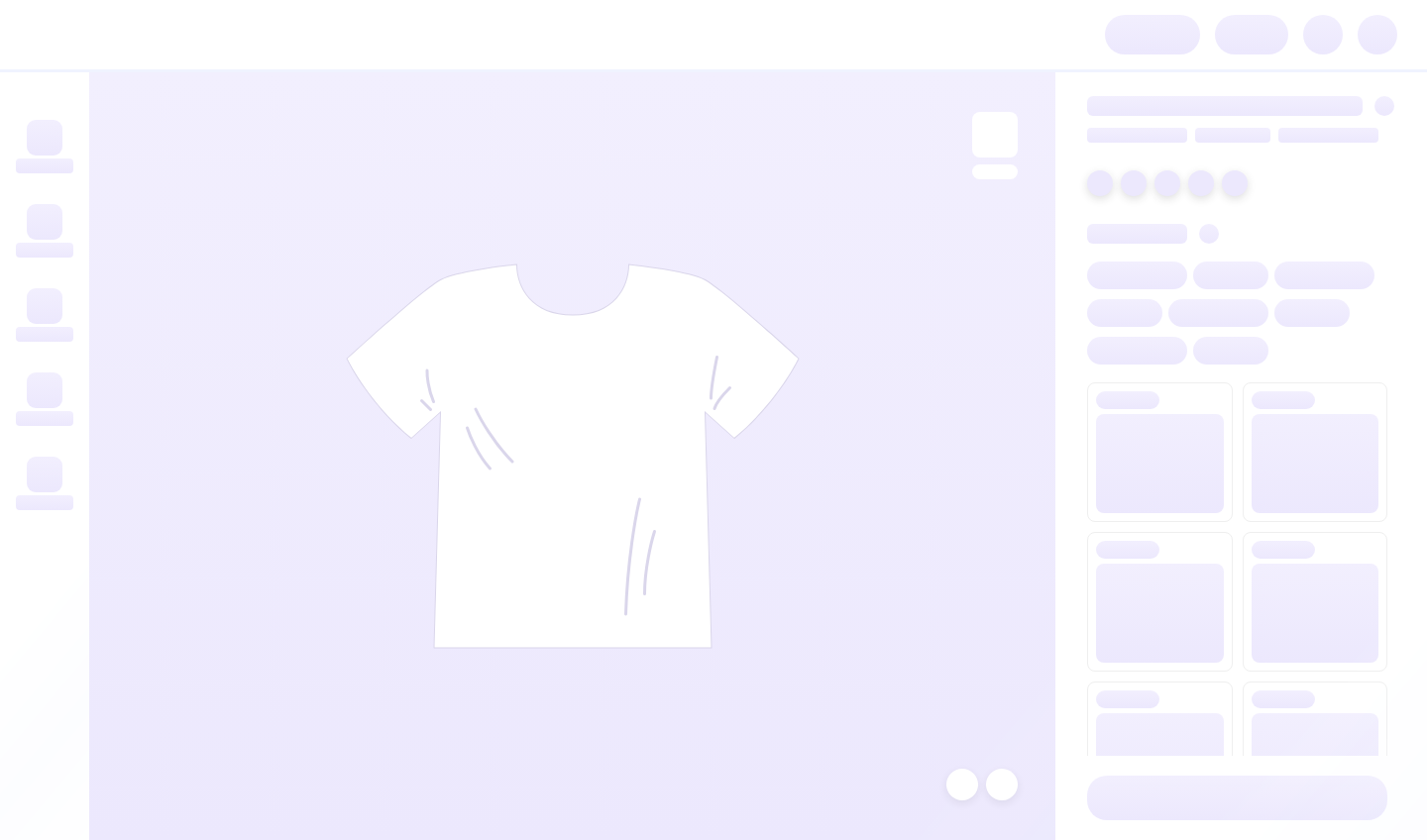 scroll, scrollTop: 0, scrollLeft: 0, axis: both 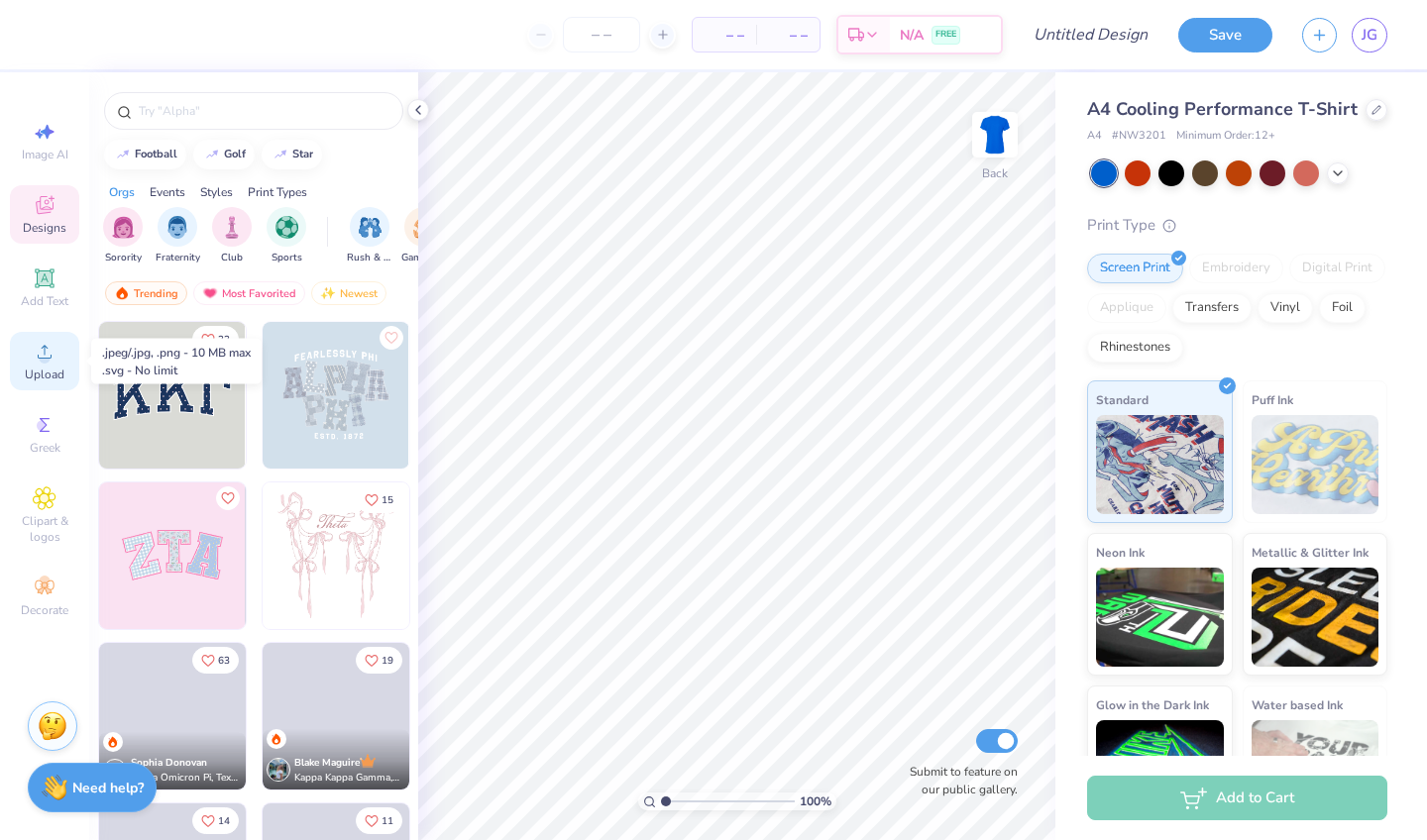 click on "Upload" at bounding box center (45, 361) 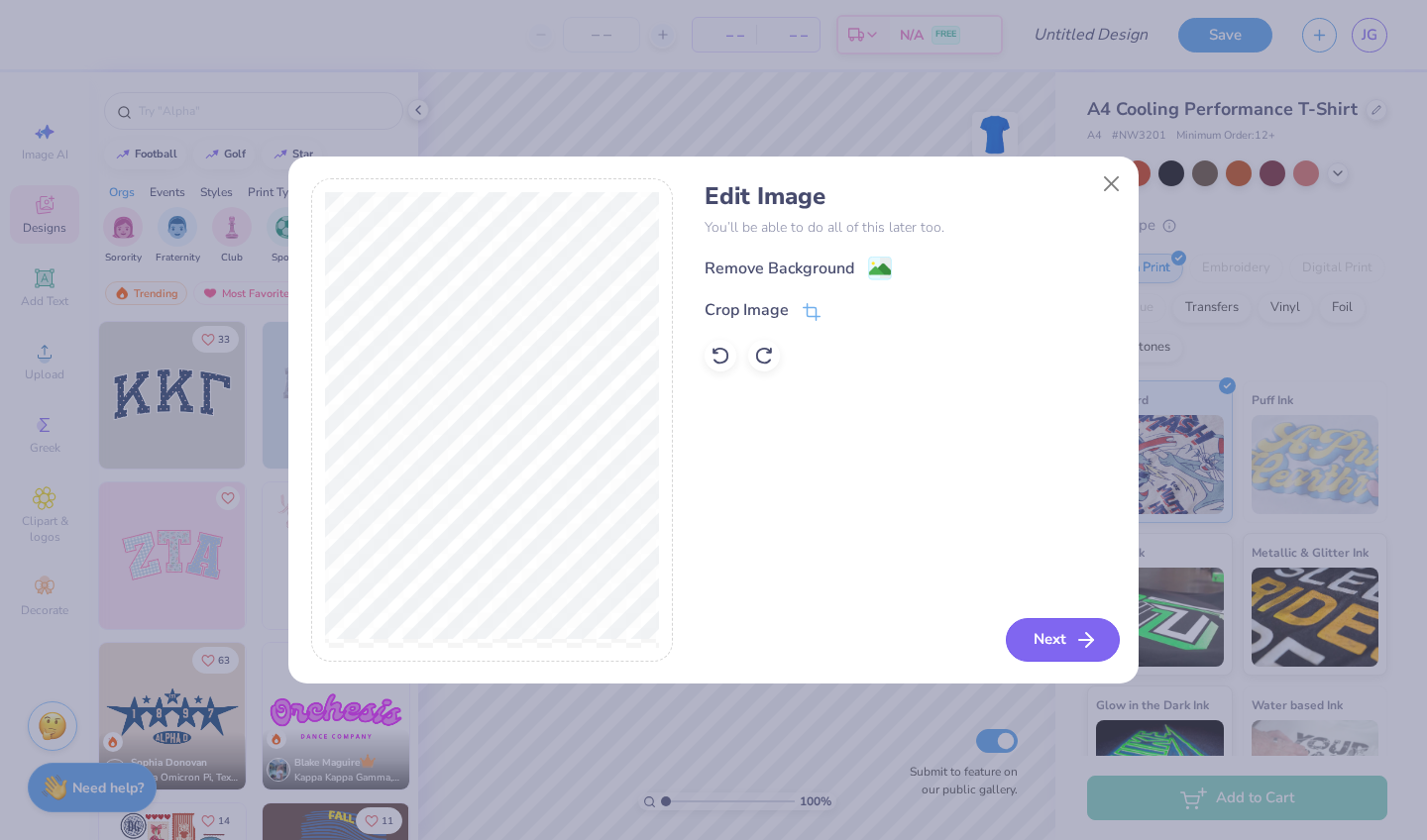 click on "Next" at bounding box center (1062, 640) 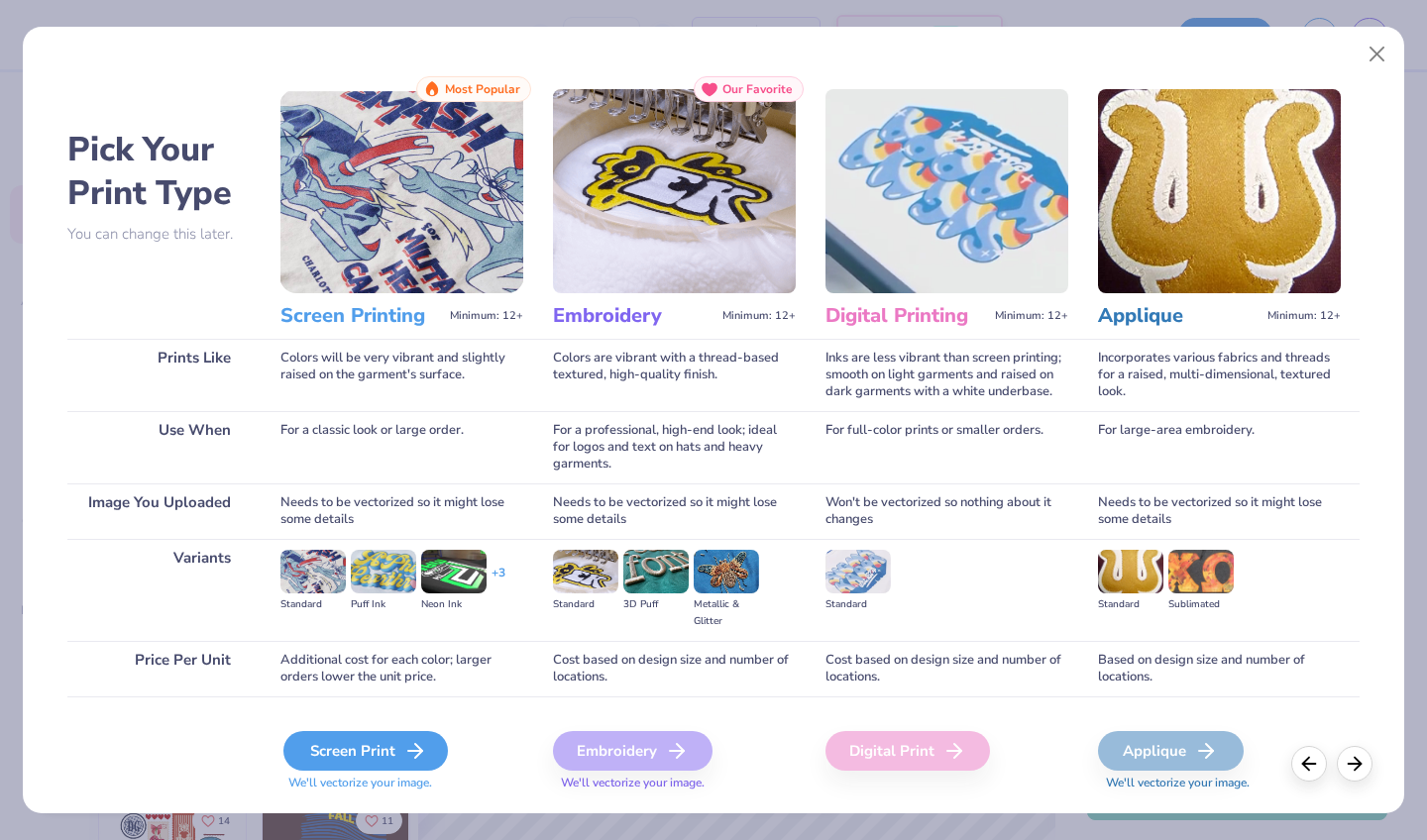 click on "Screen Print" at bounding box center [366, 751] 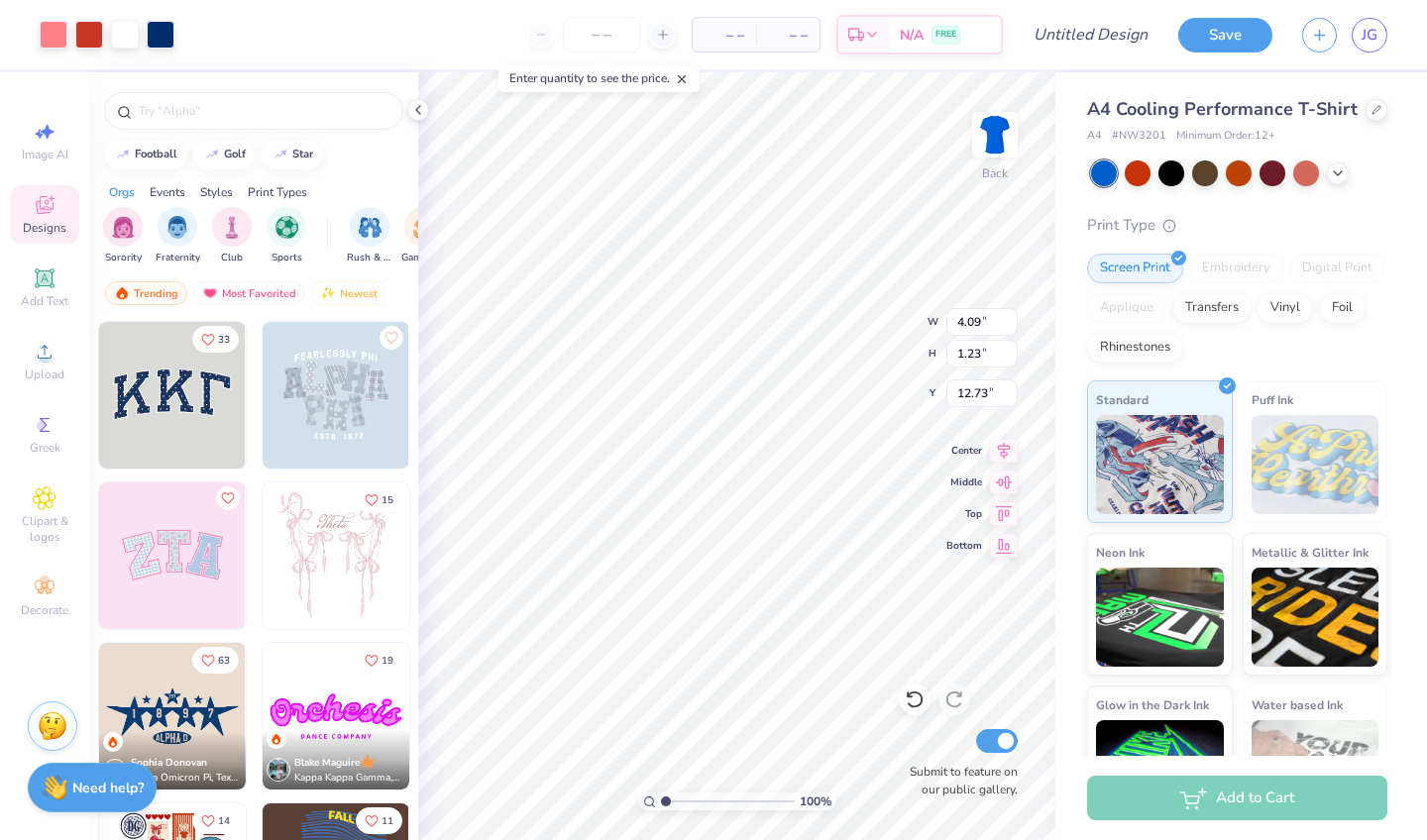 type on "4.09" 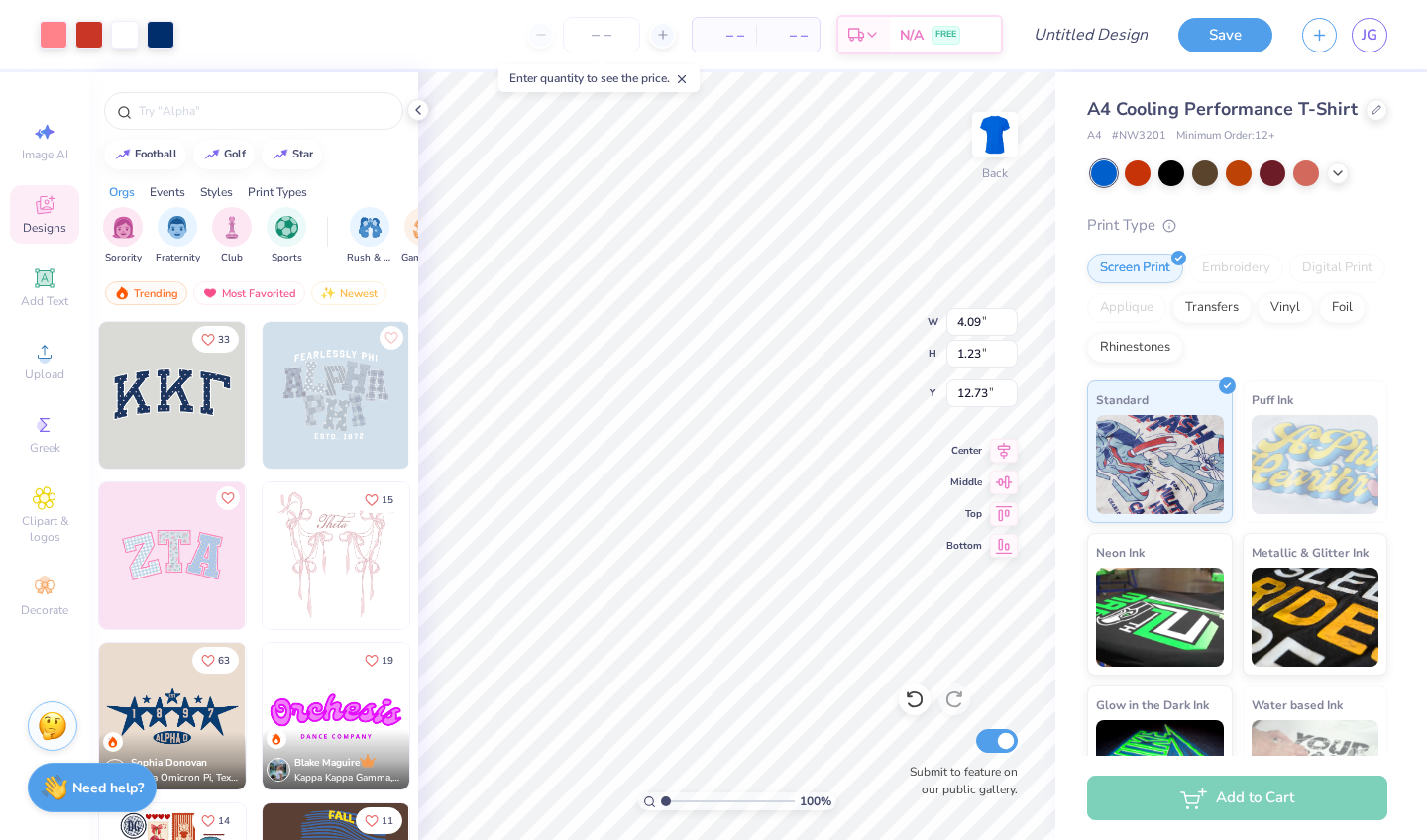 type on "1.23" 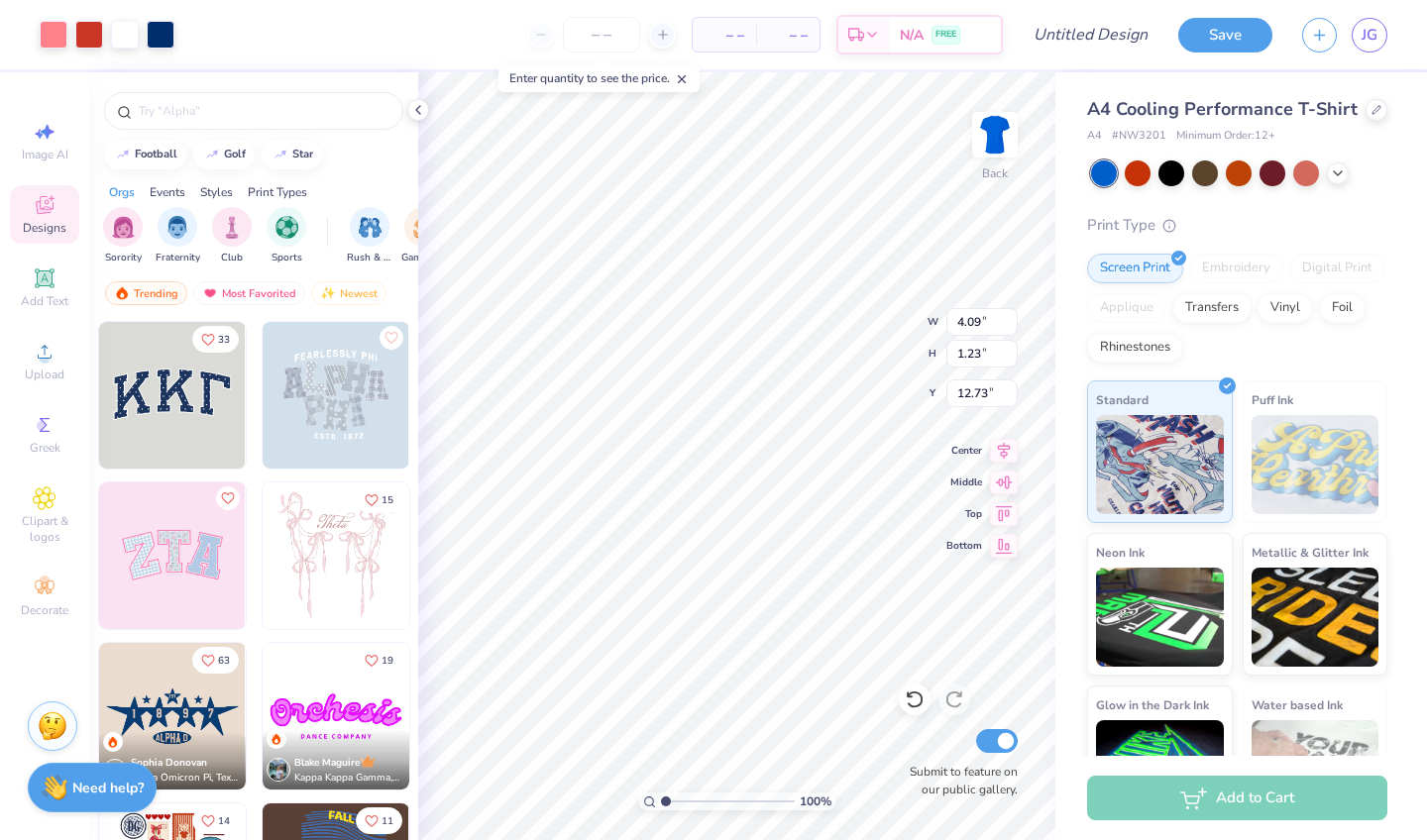 type on "2.39" 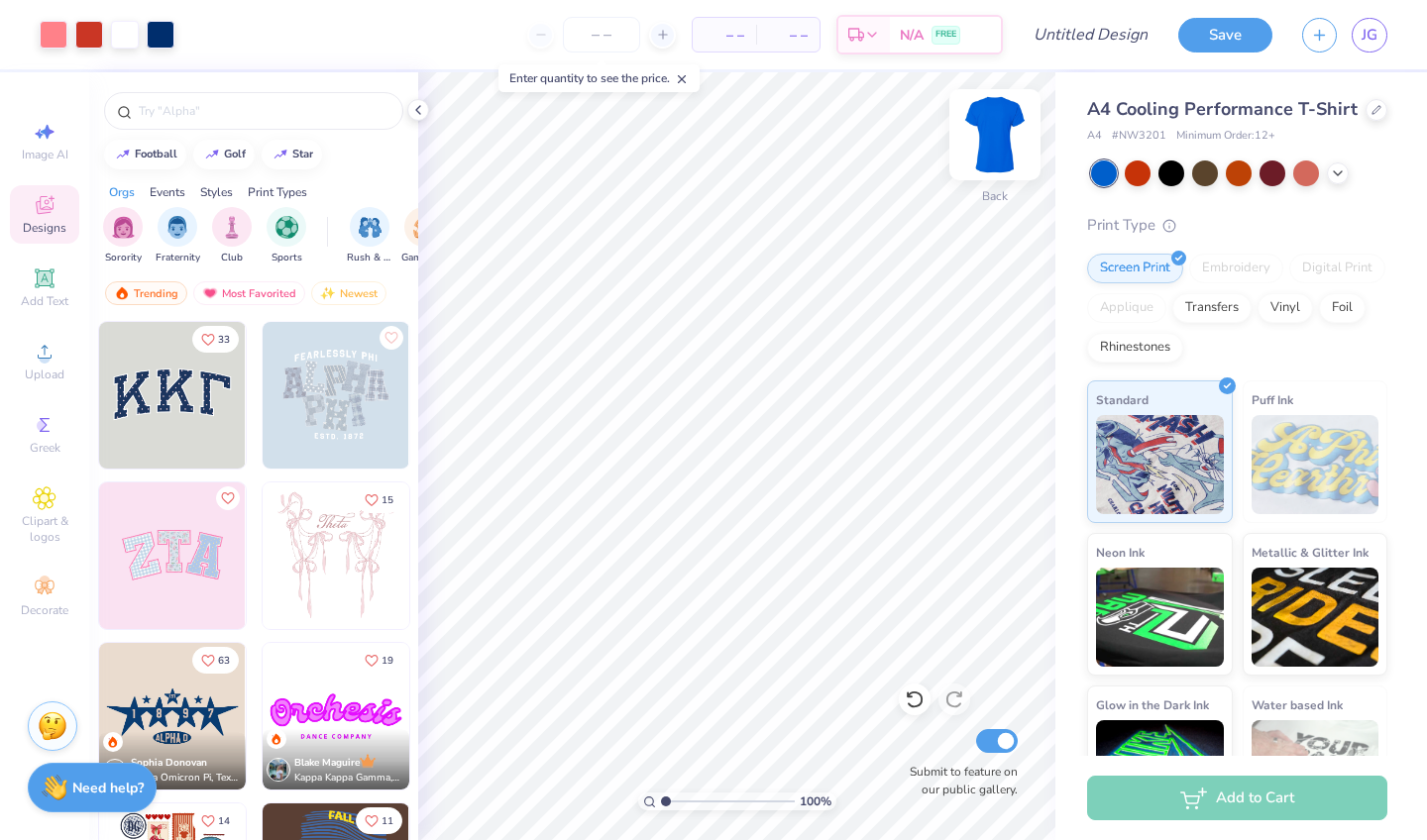 click at bounding box center [995, 135] 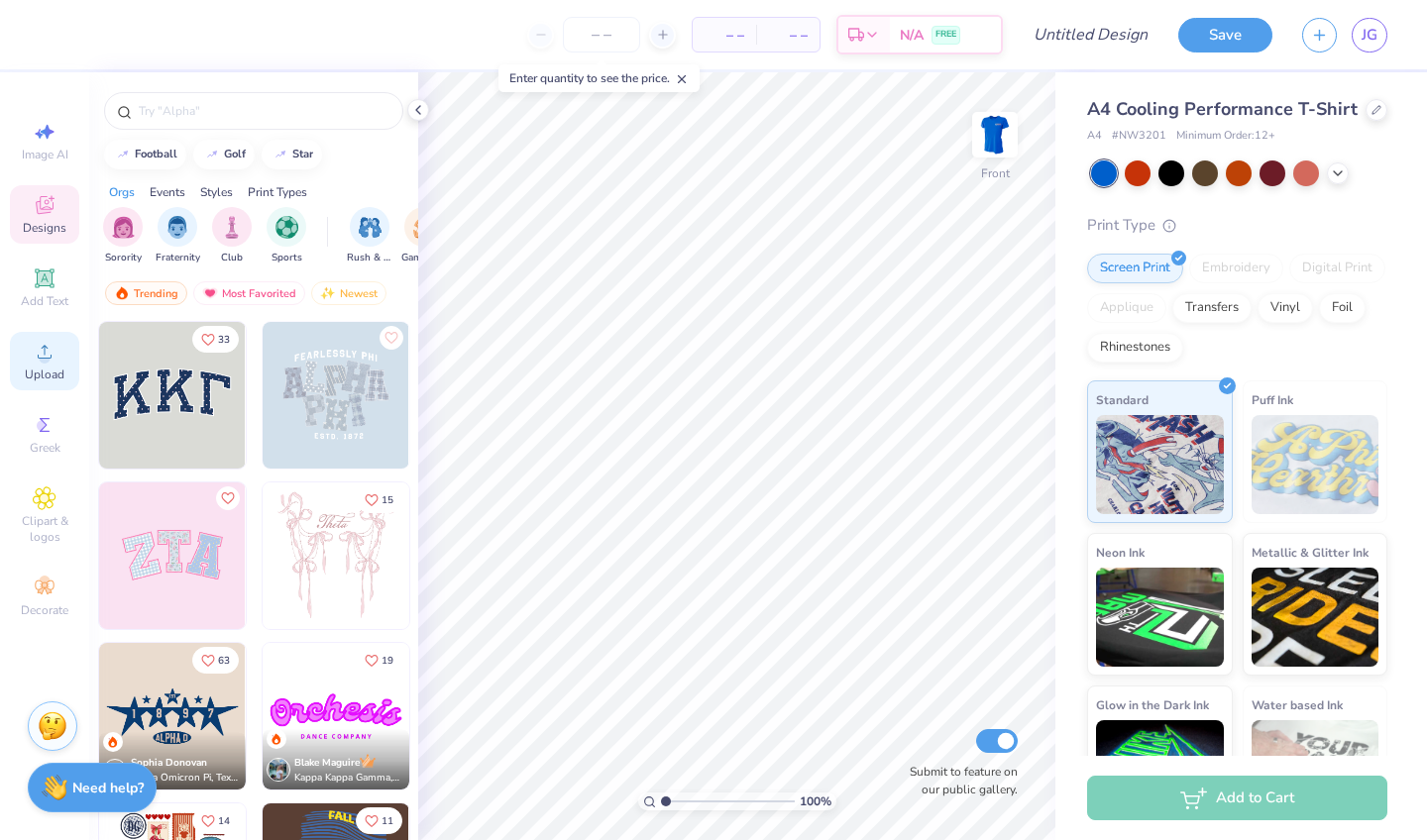 click on "Upload" at bounding box center [45, 361] 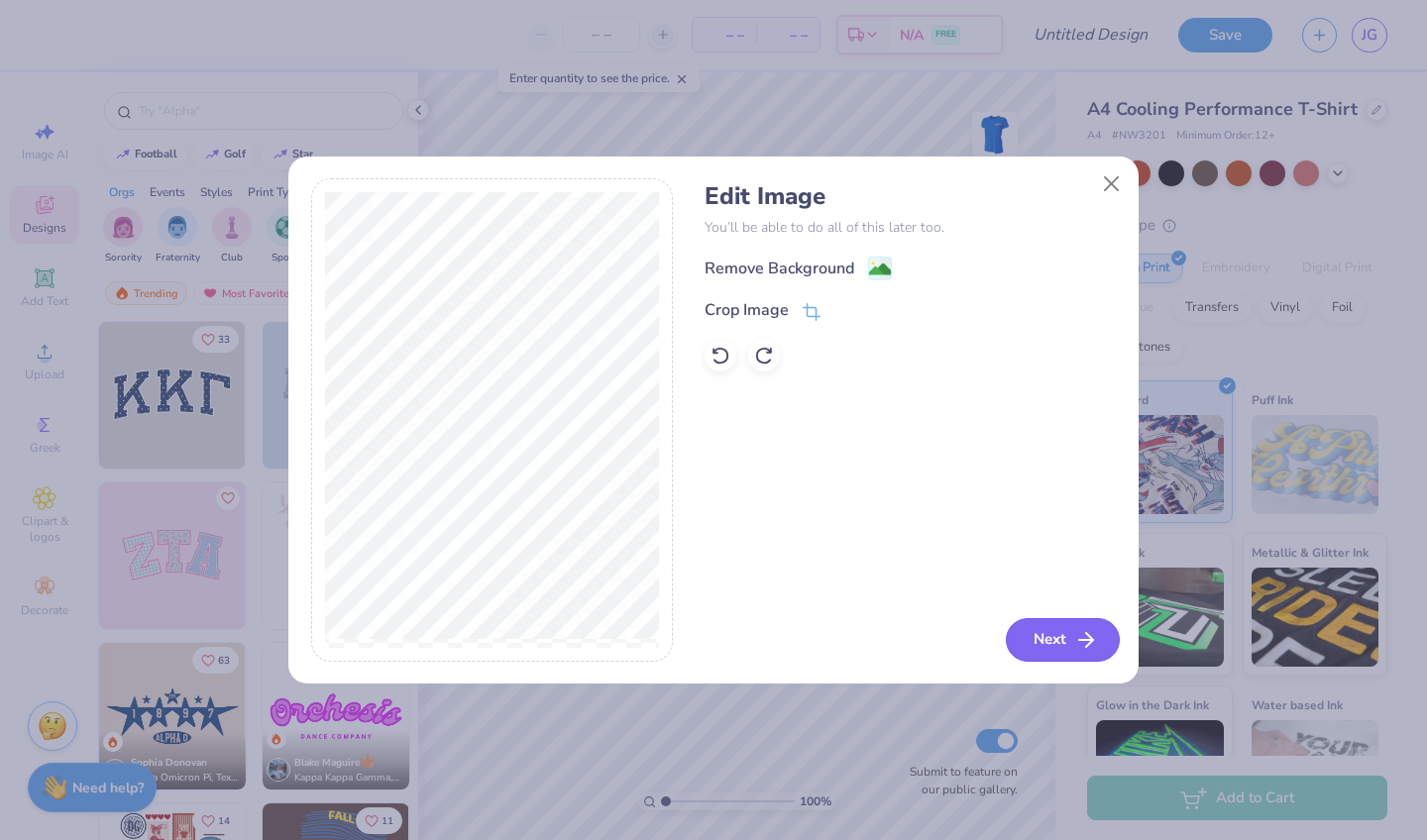 click 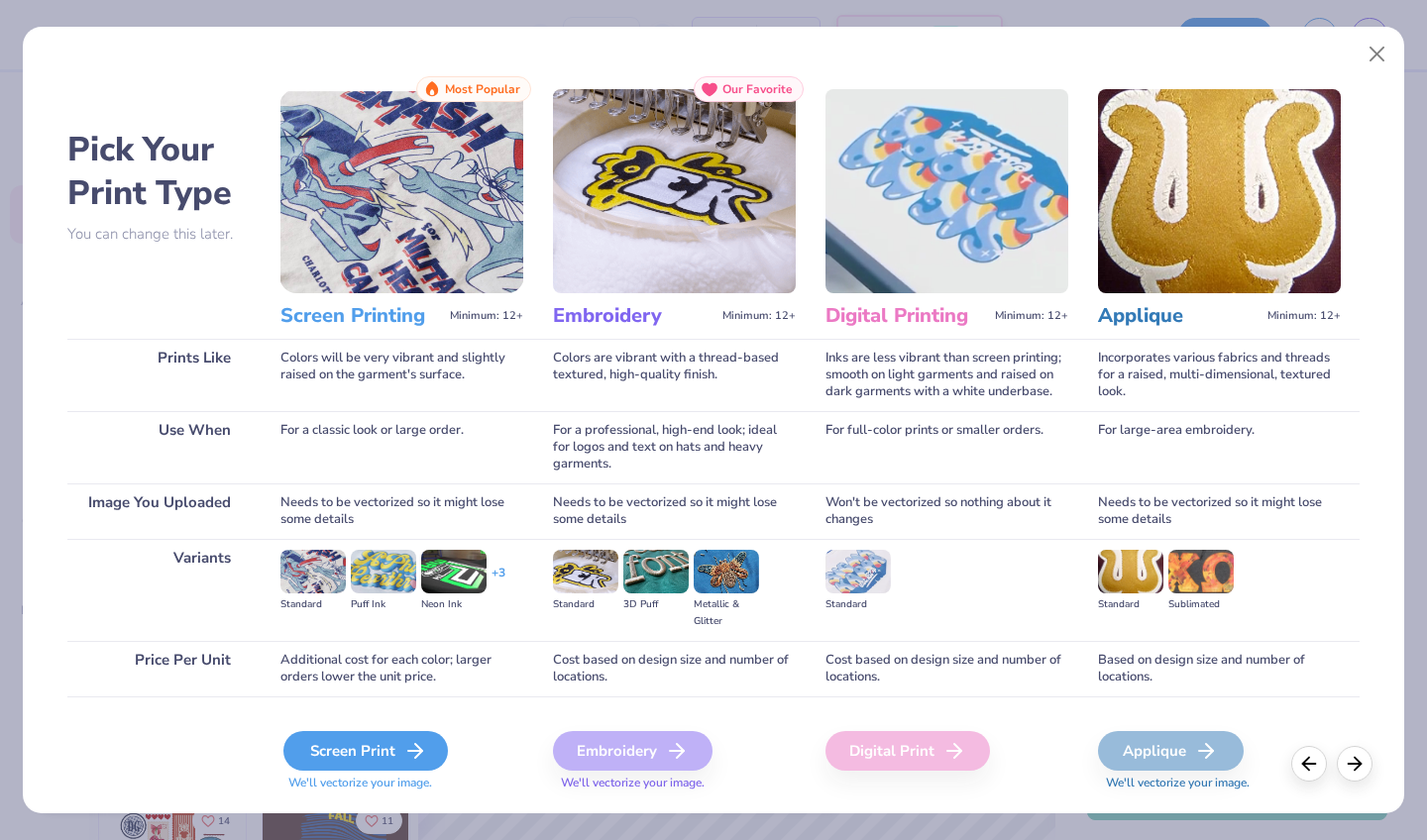 click 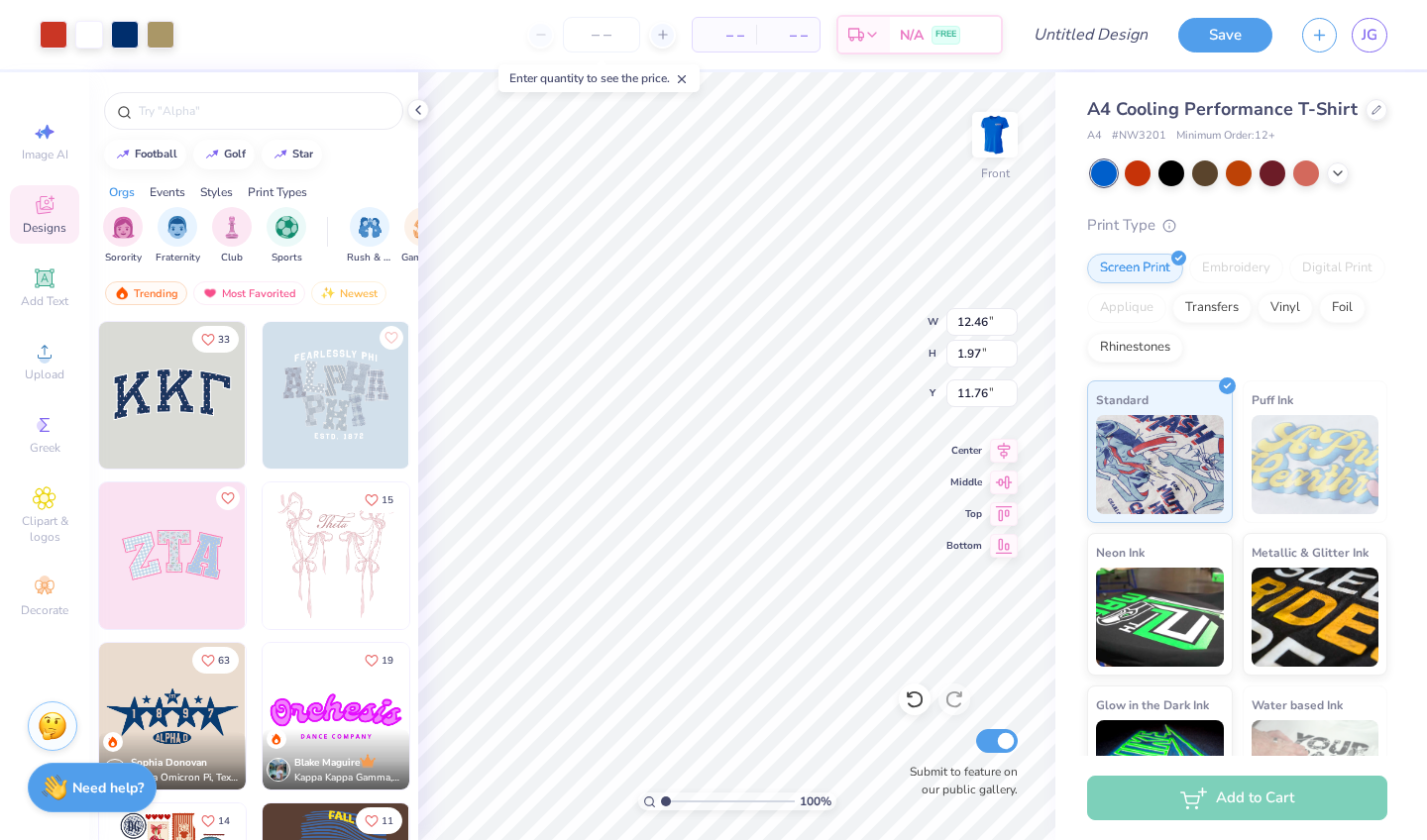 type on "2.01" 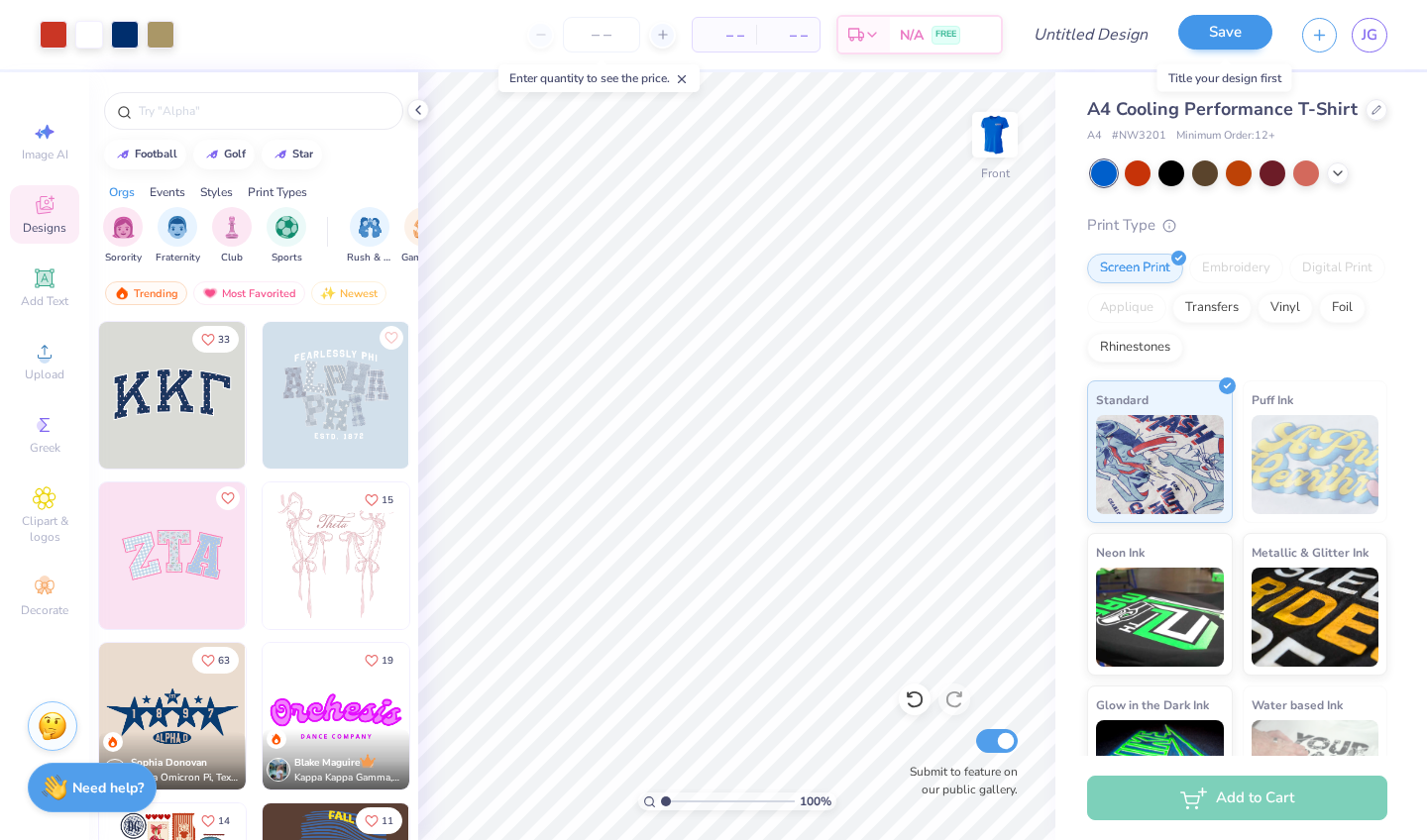 click on "Save" at bounding box center (1225, 32) 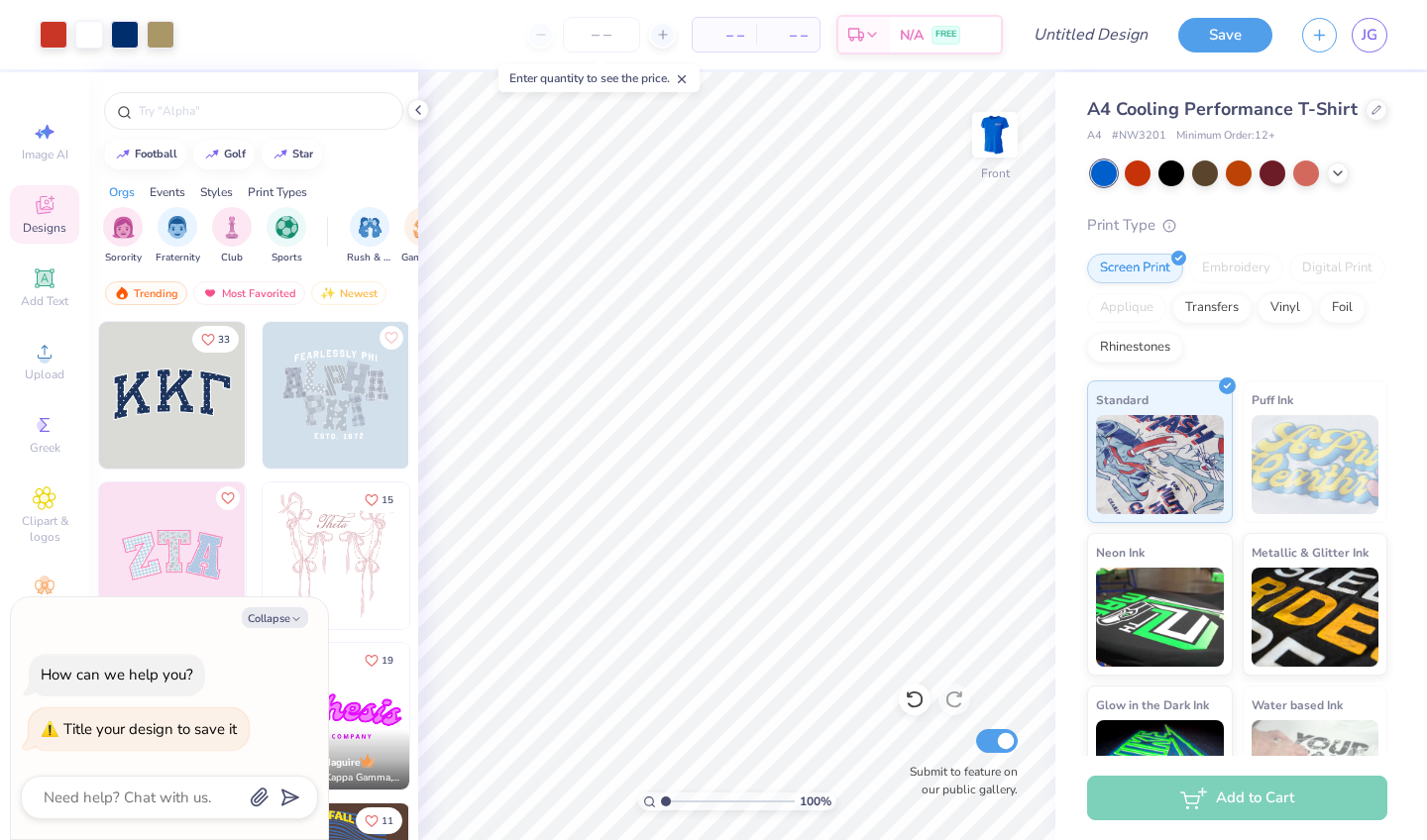 type on "A" 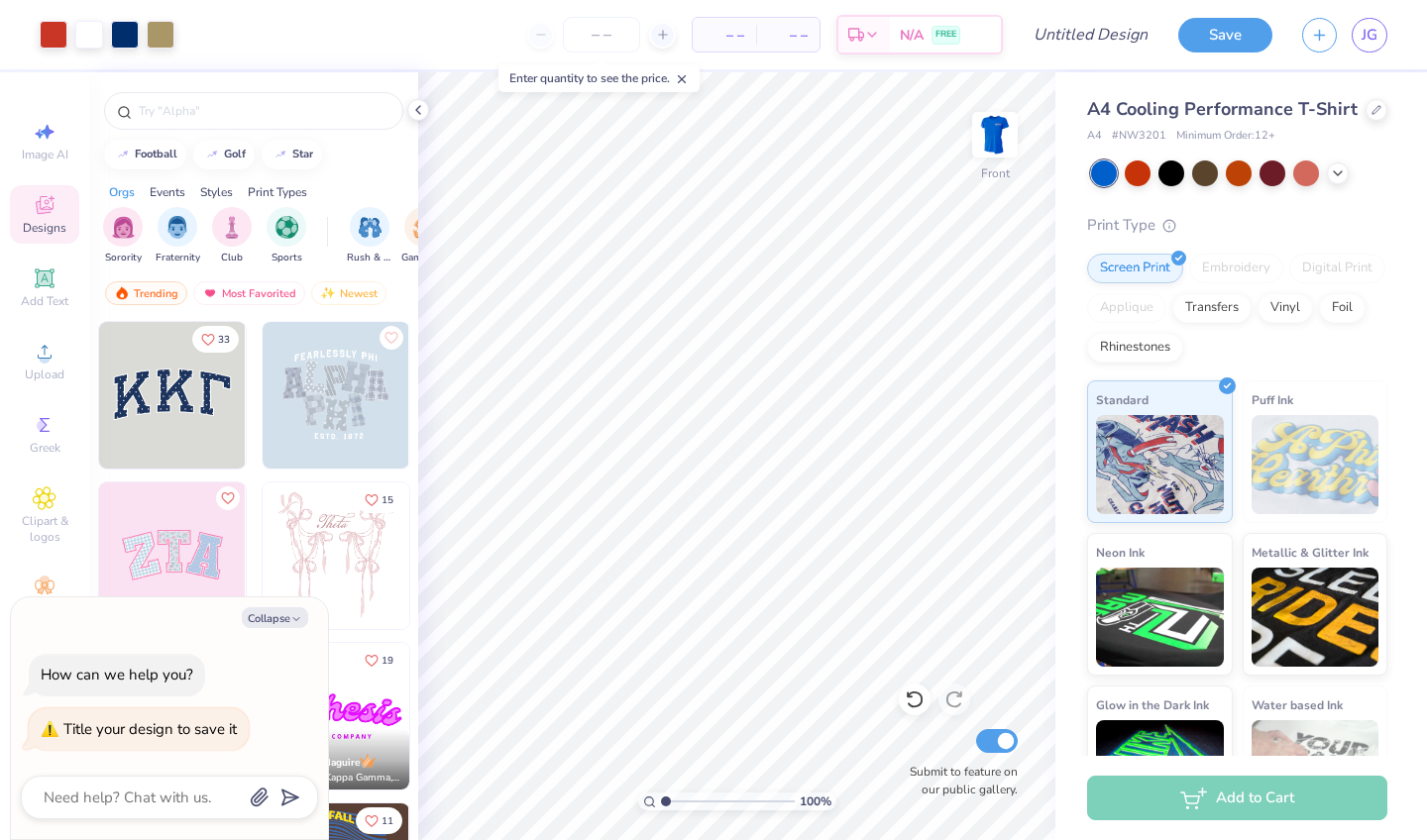 type on "x" 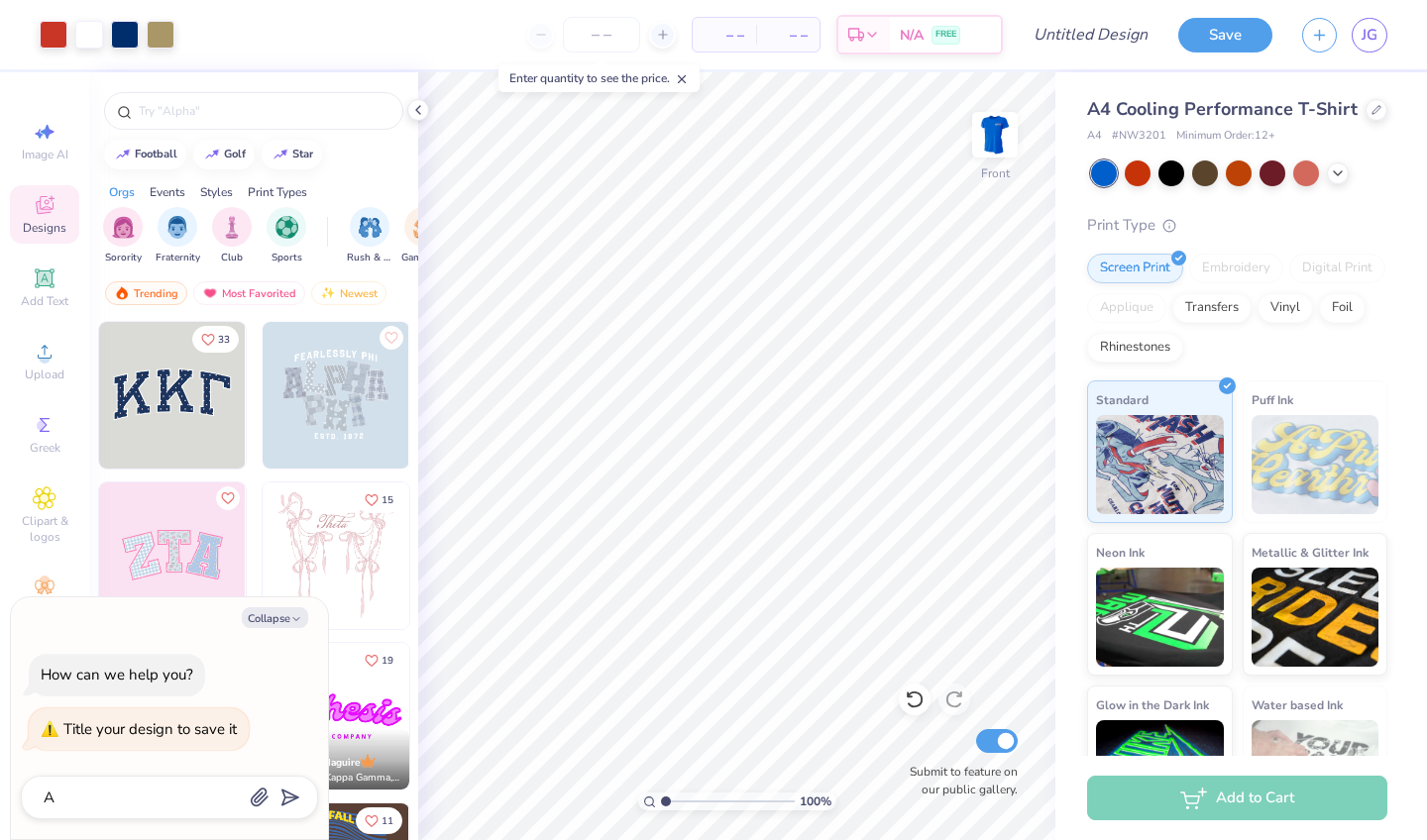 type on "Am" 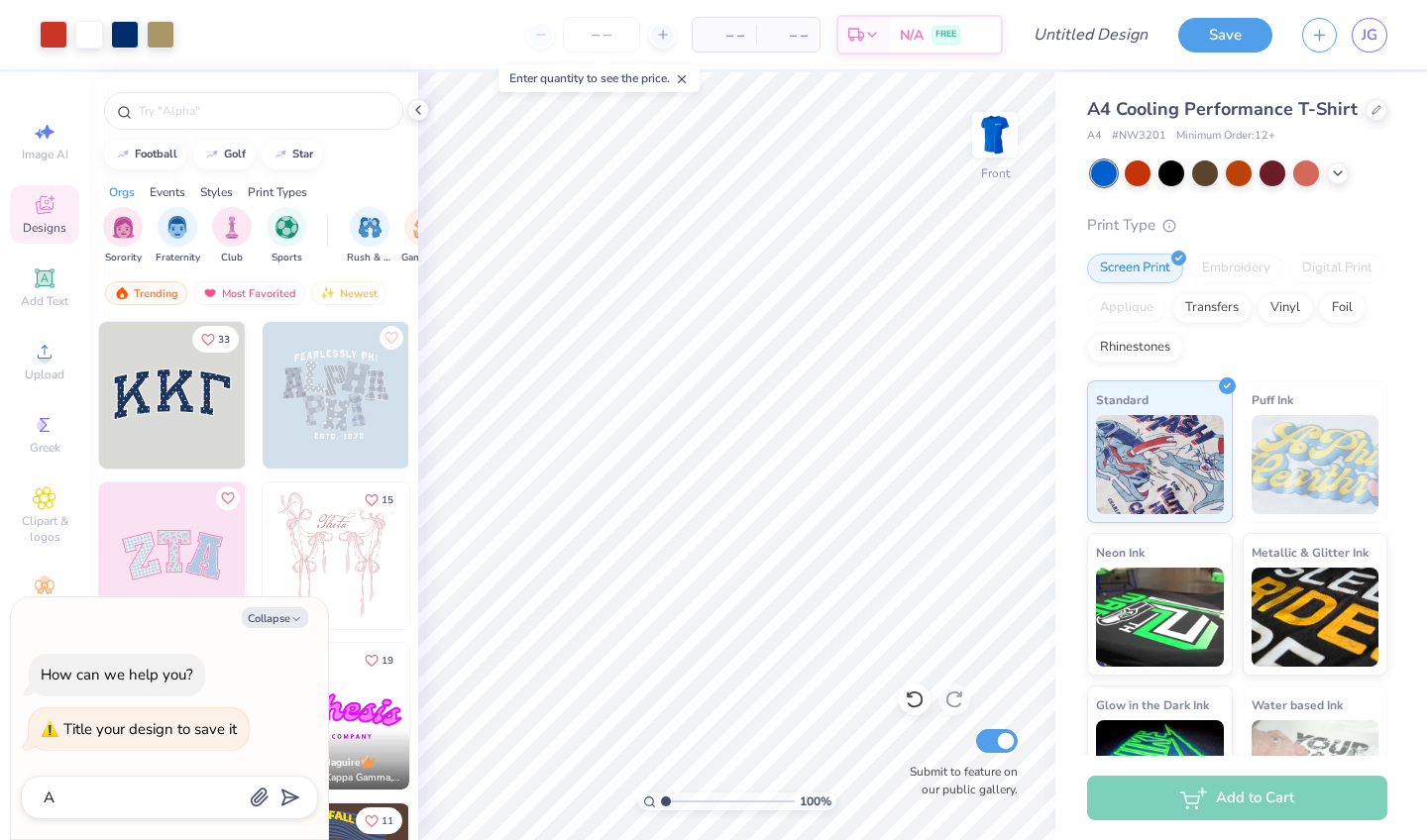 type on "x" 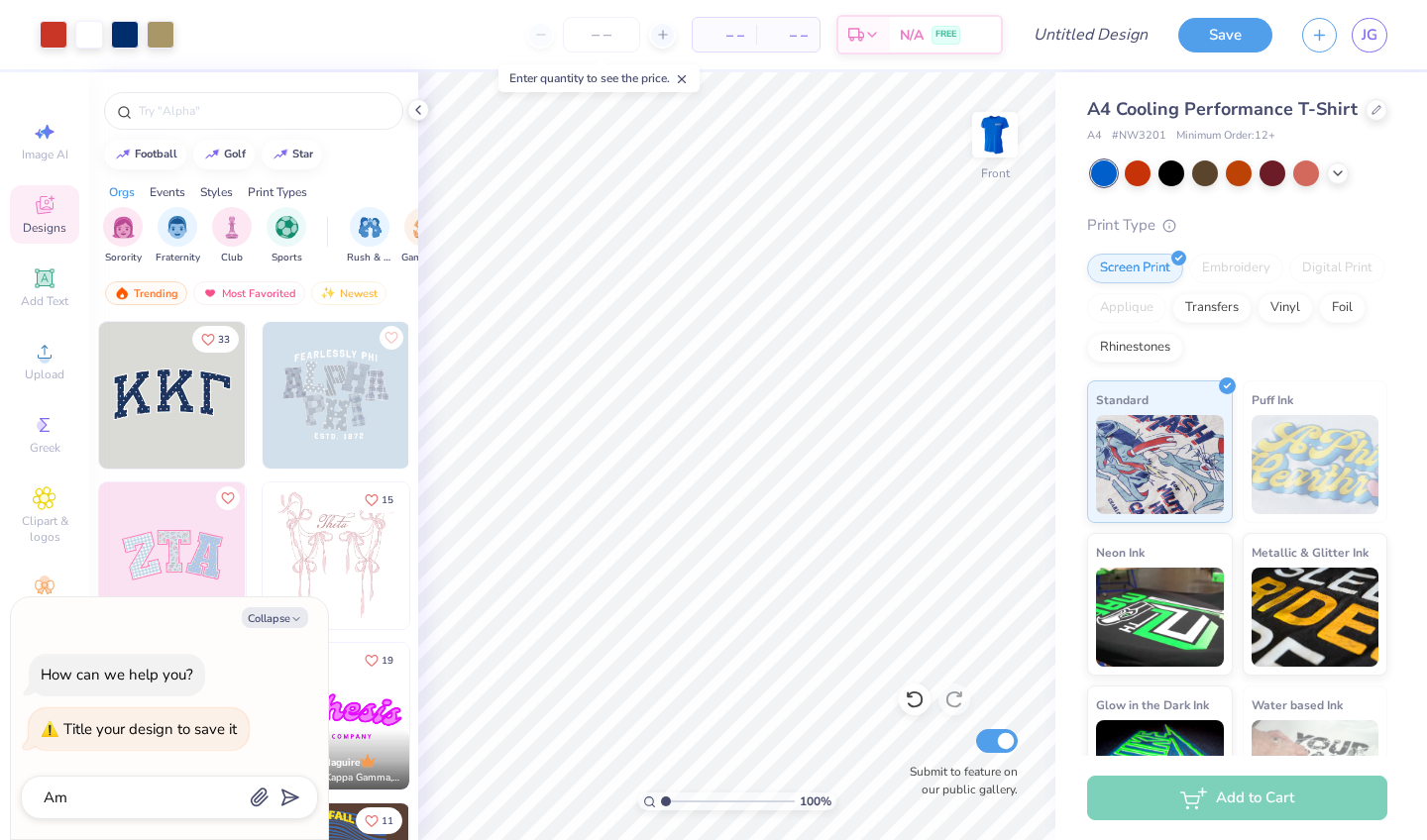 type on "Ame" 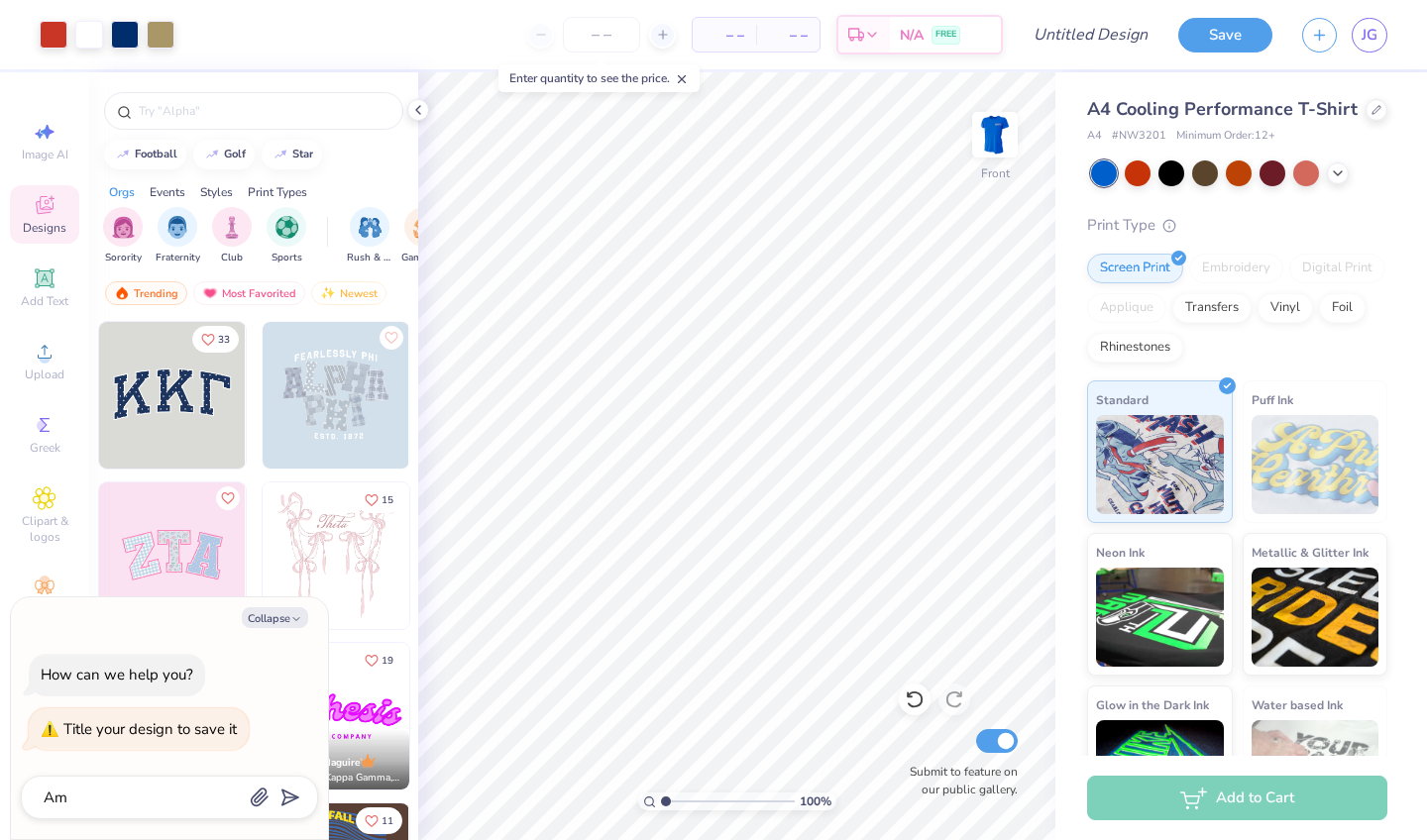 type on "x" 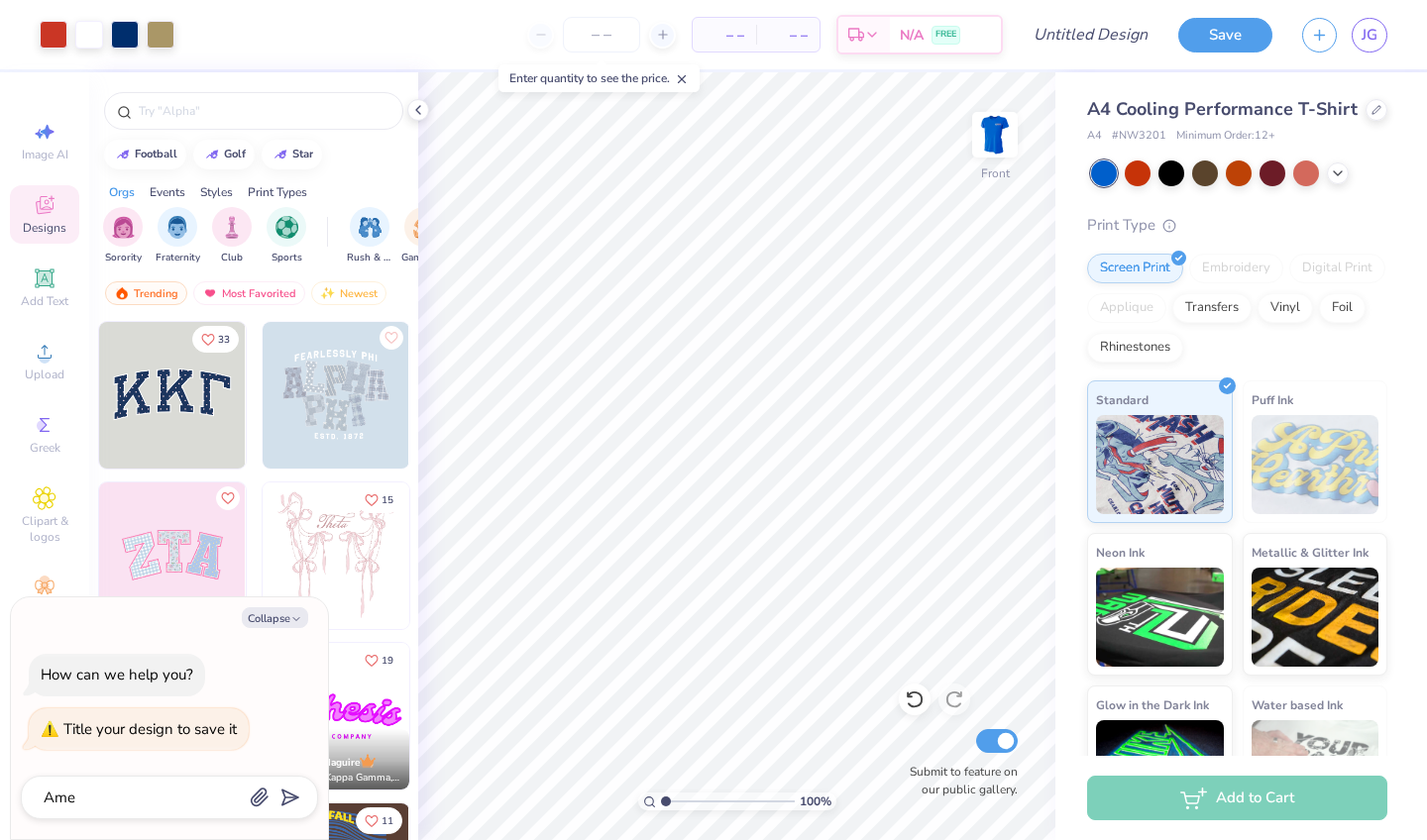 type on "Amer" 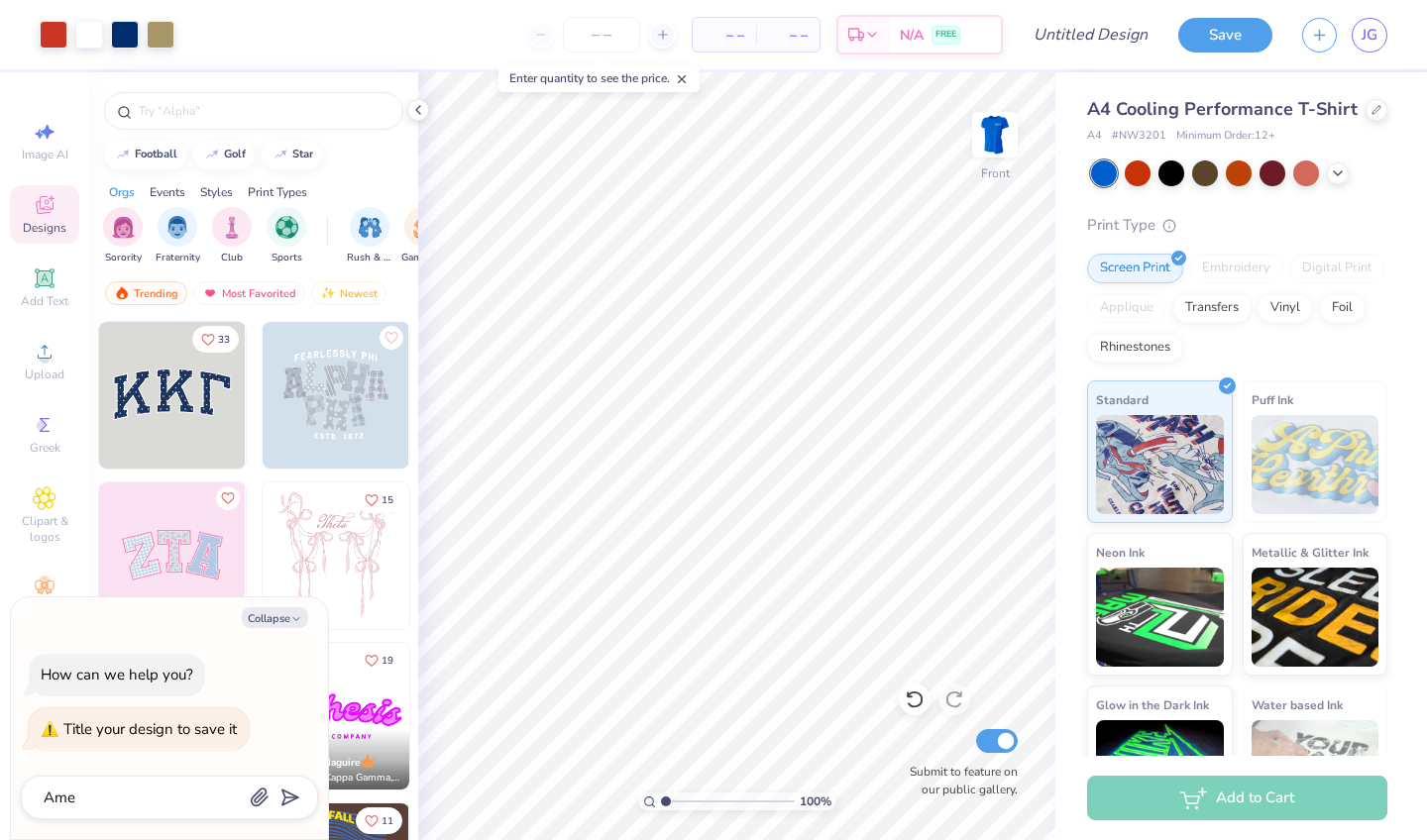 type on "x" 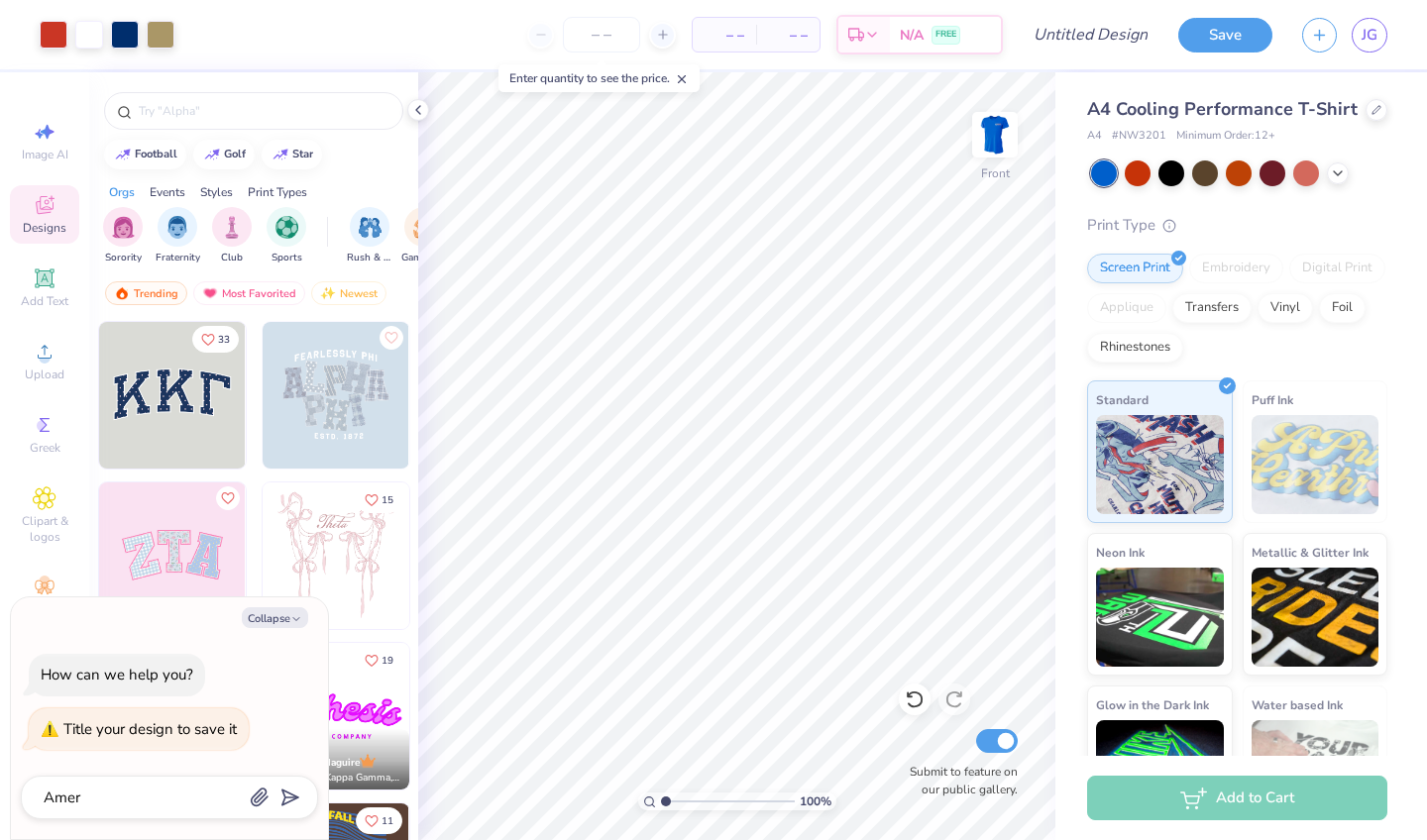 type on "Ameri" 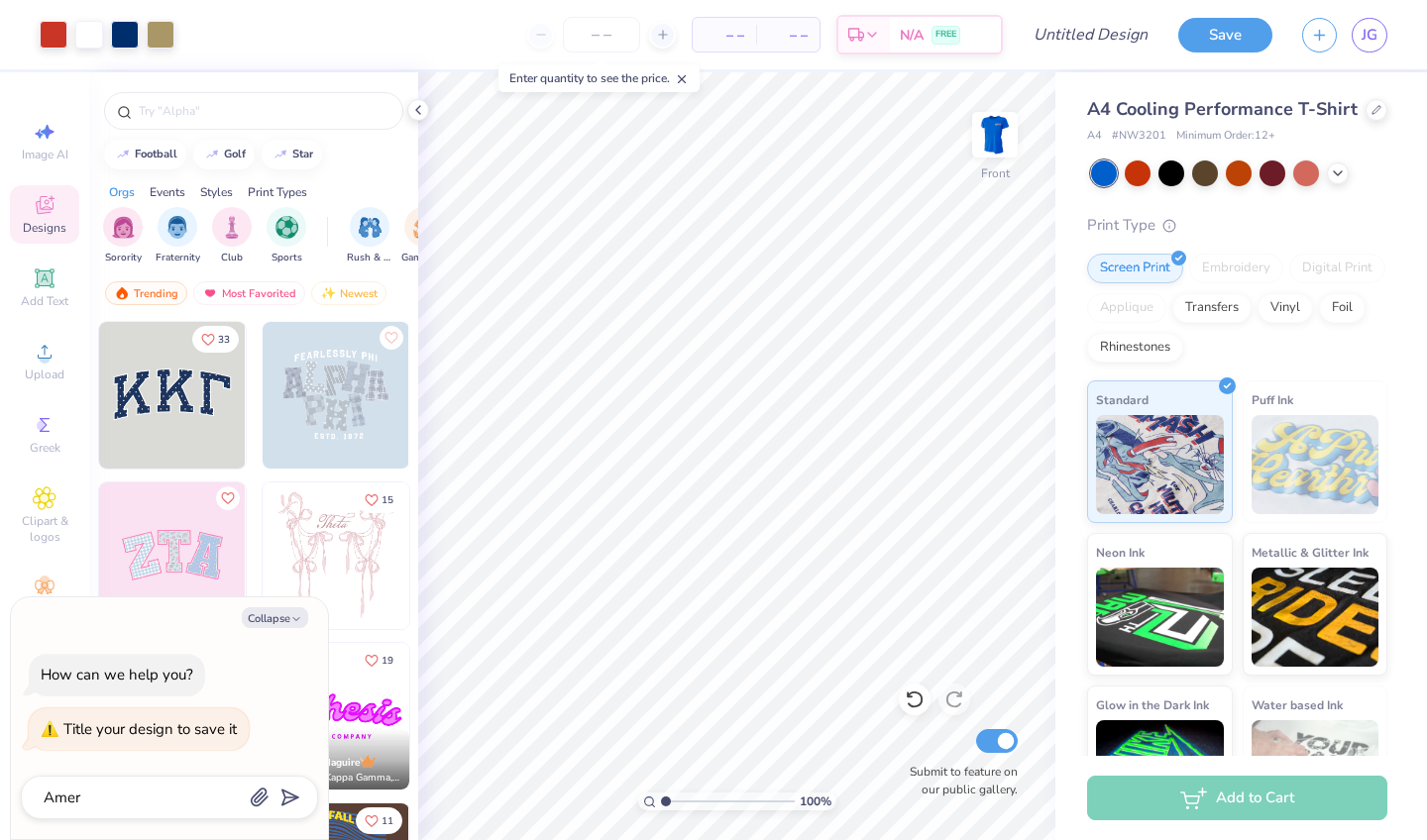 type on "x" 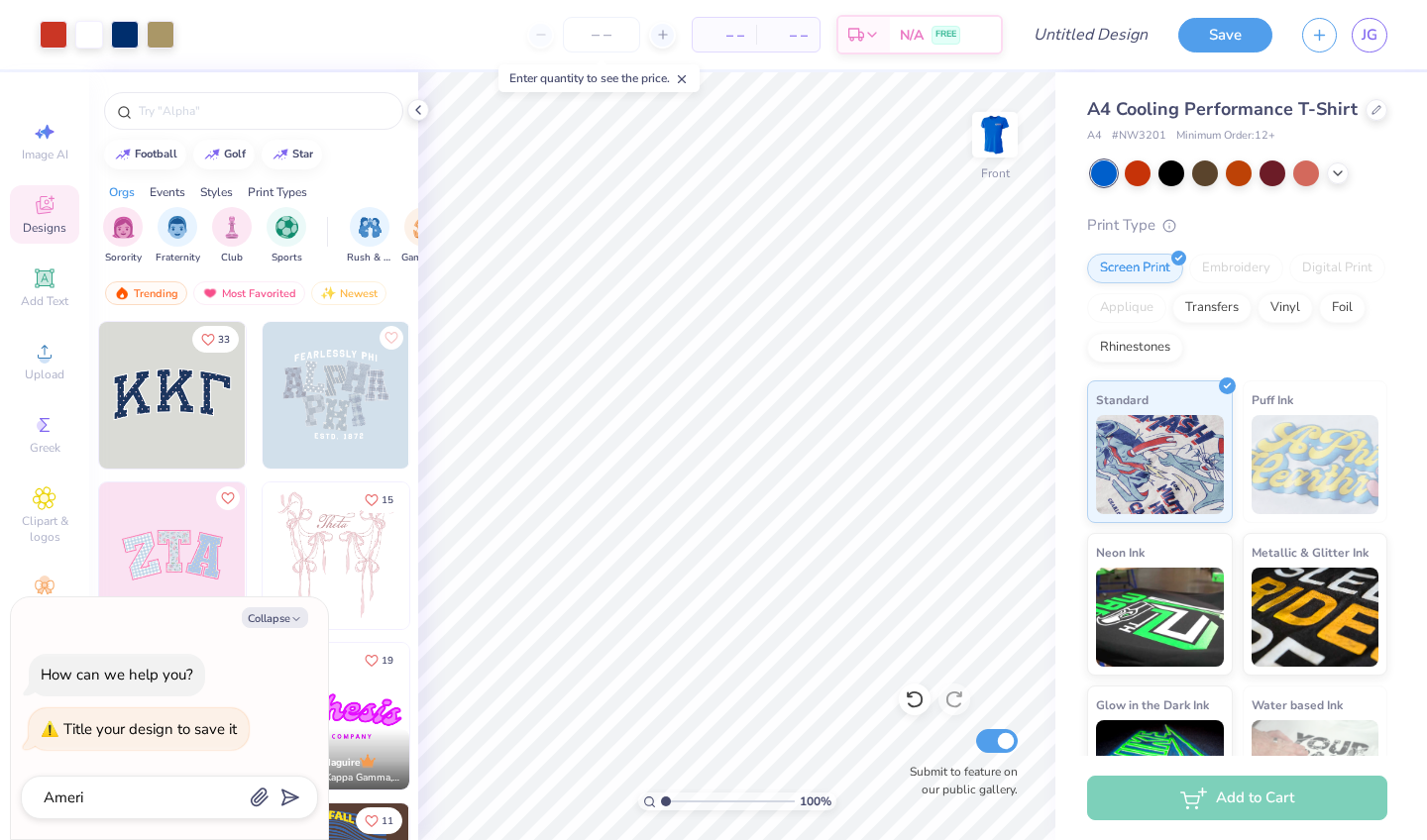 type on "Americ" 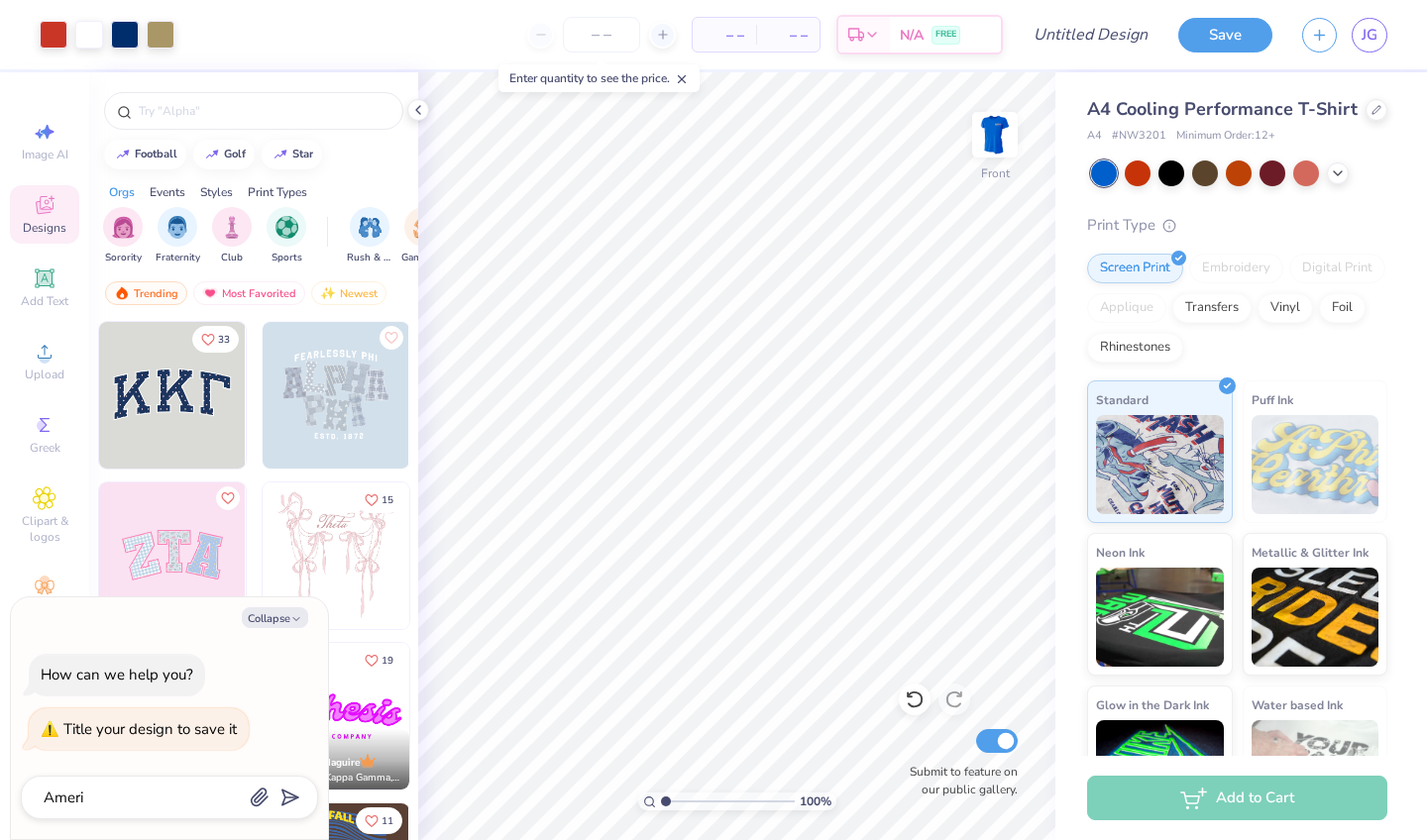 type on "x" 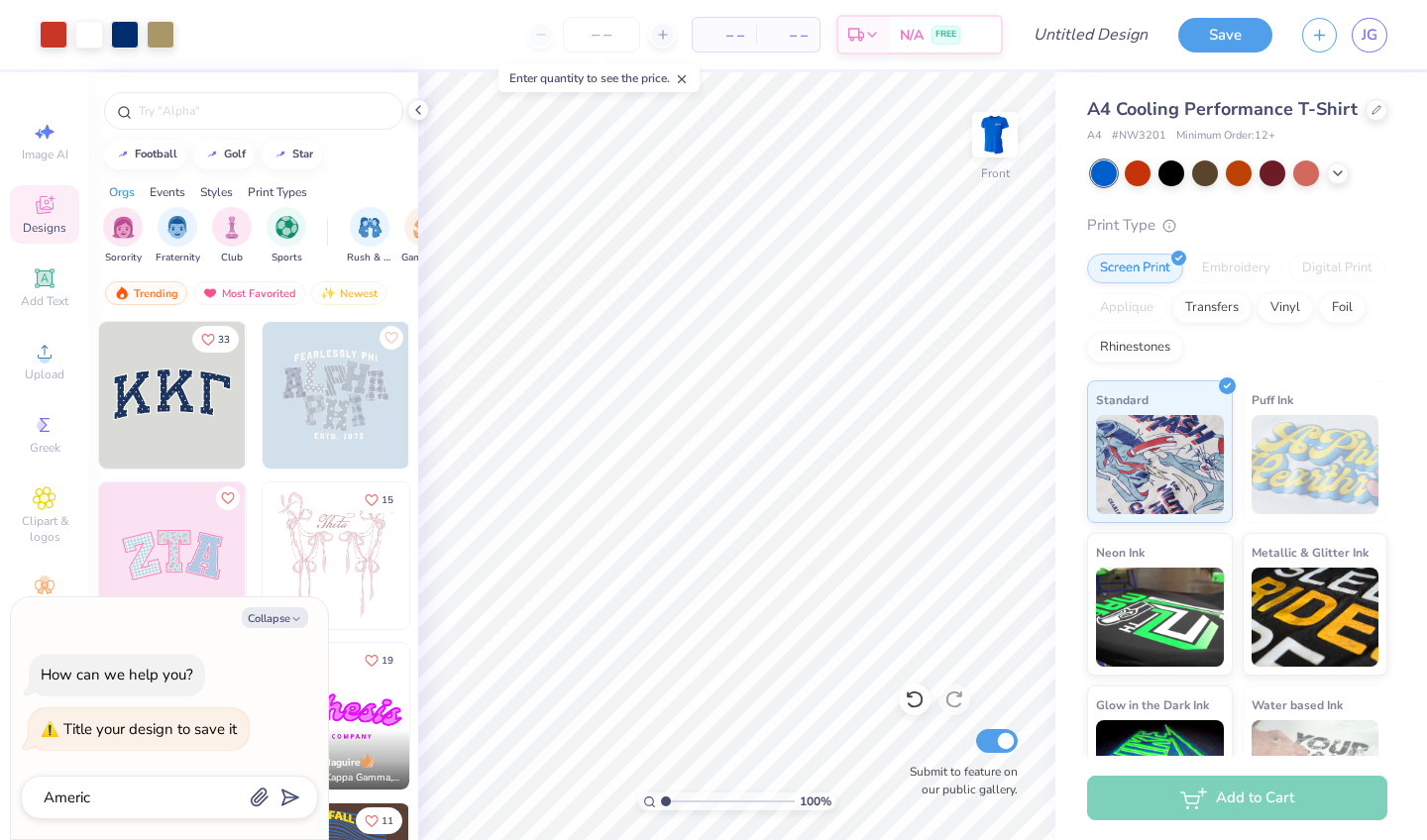 type on "America" 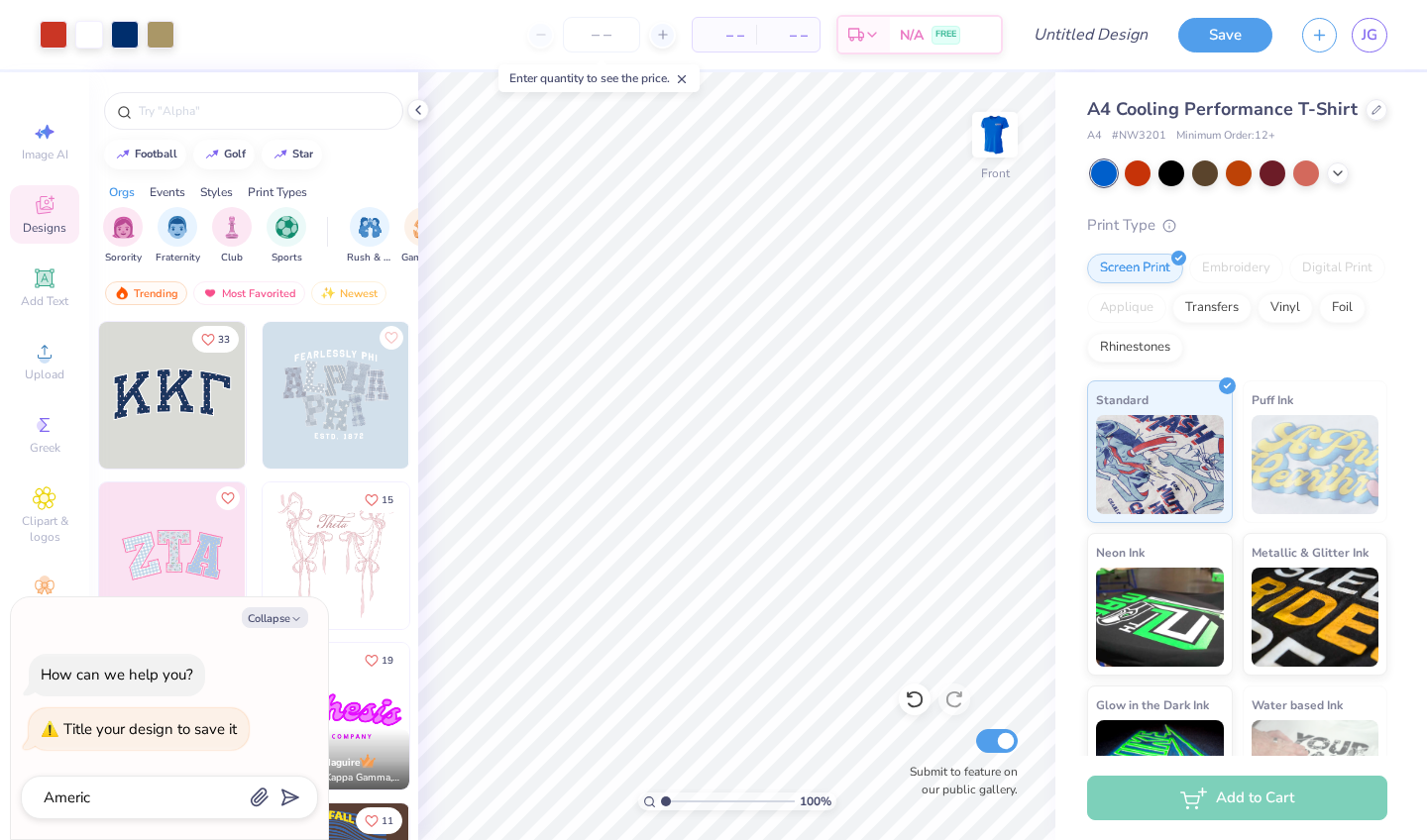 type on "x" 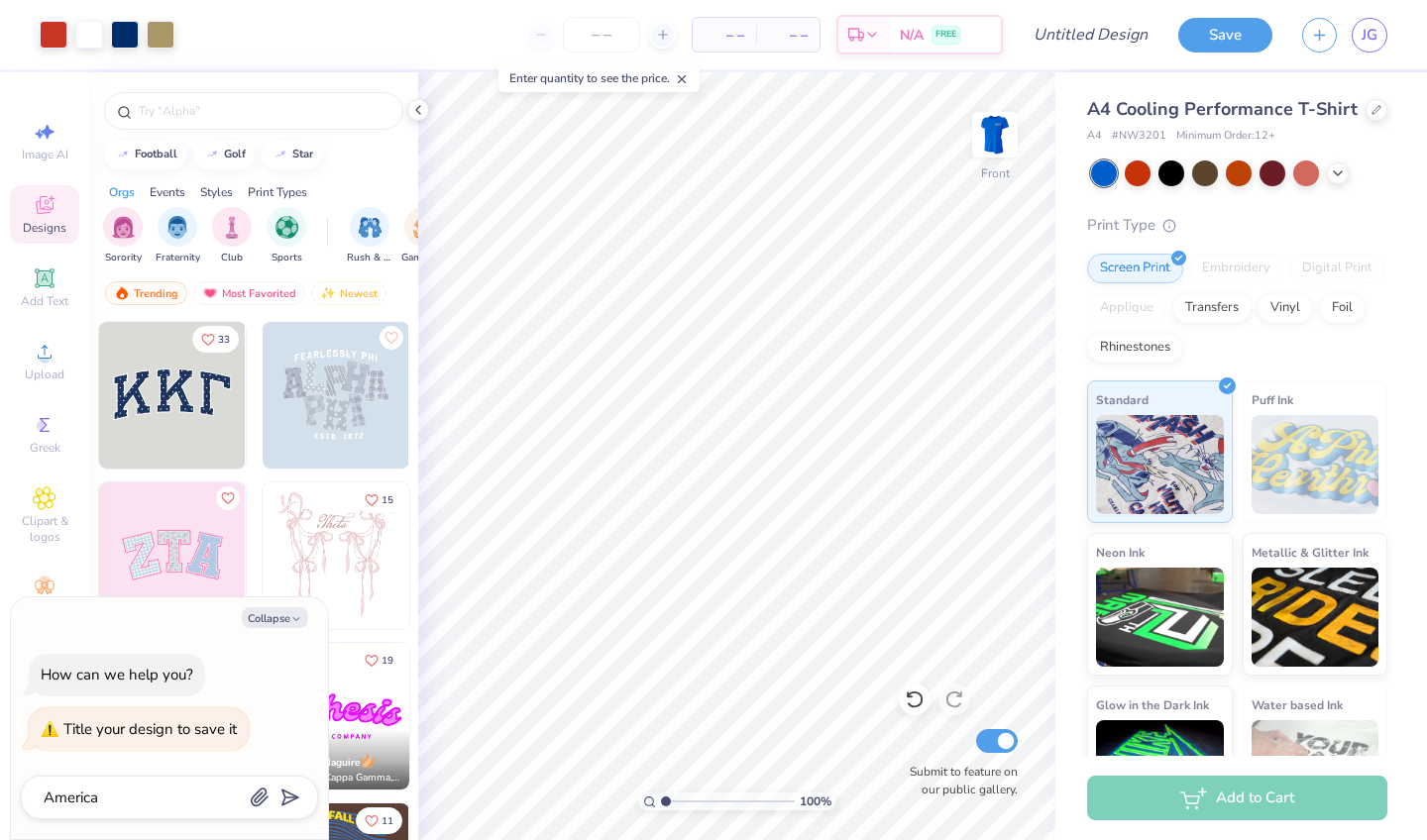 type on "America0" 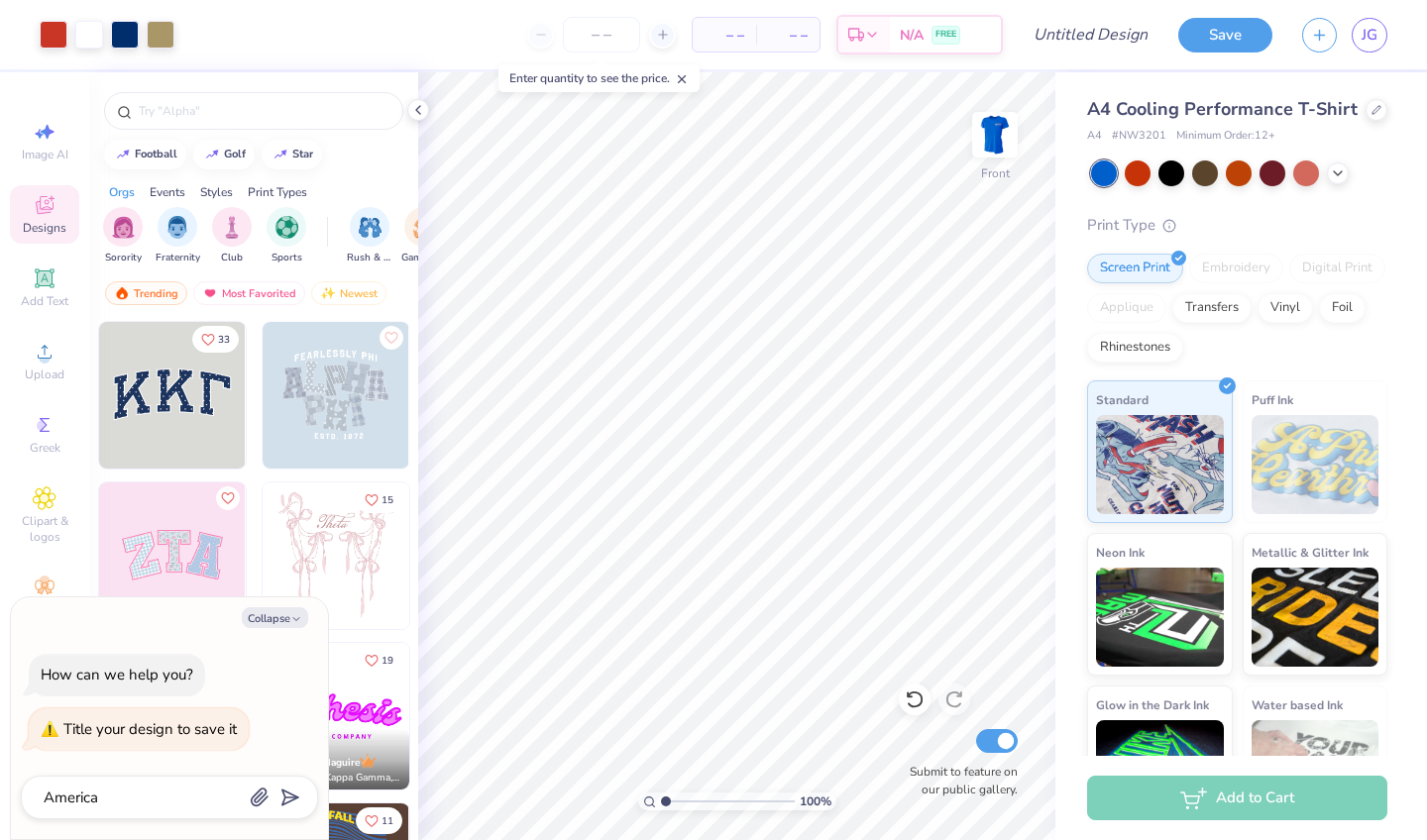type on "x" 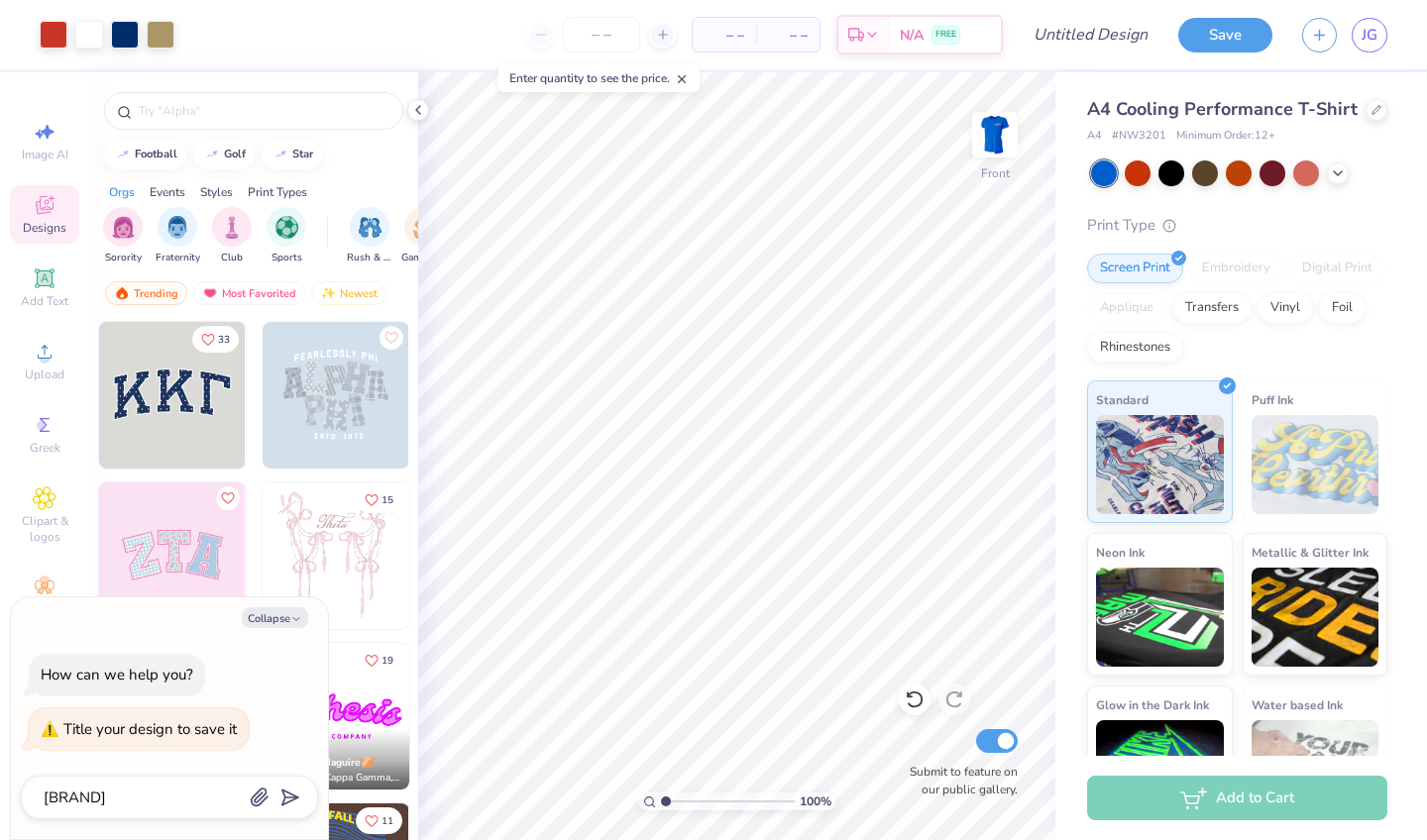 type on "America0B" 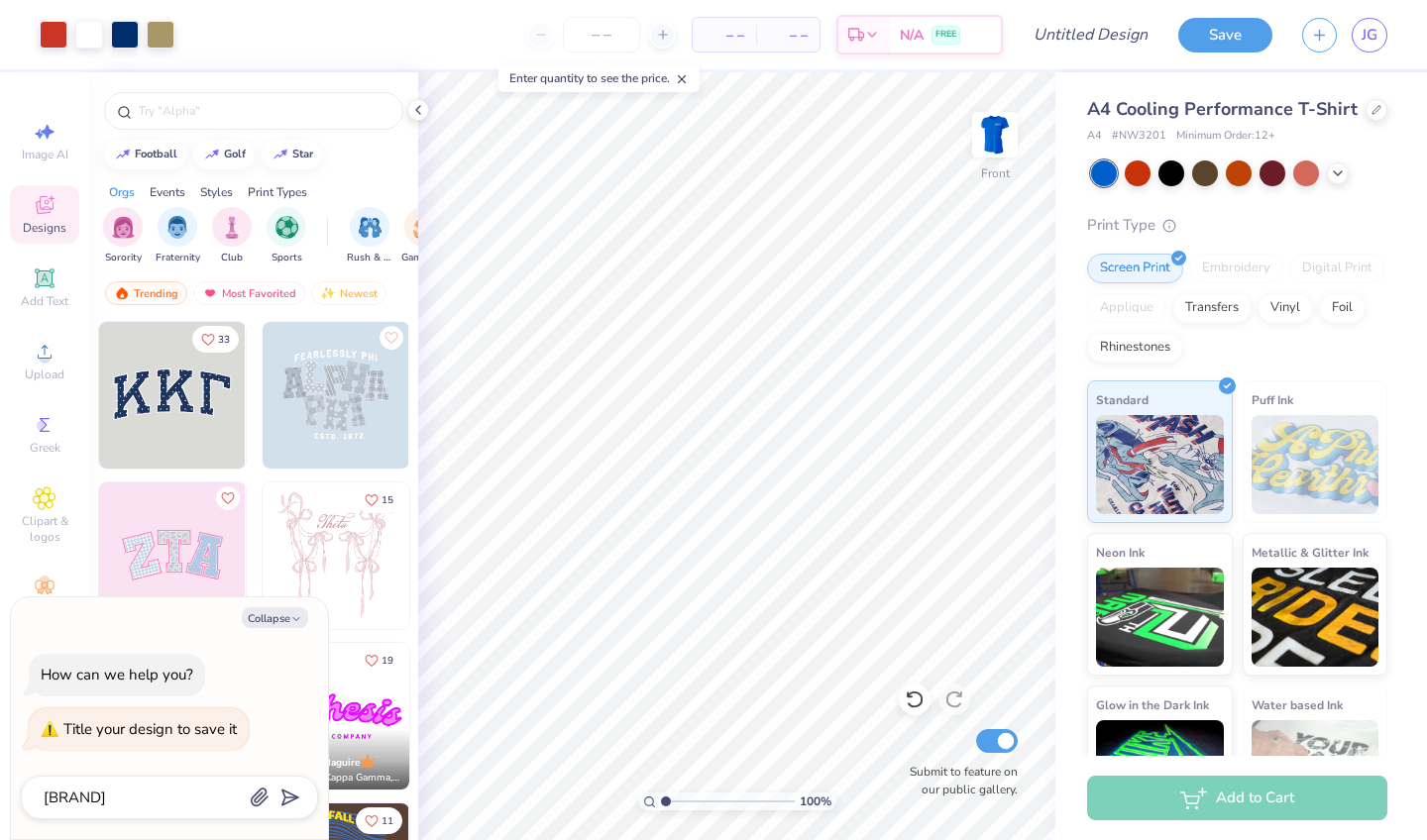 type on "x" 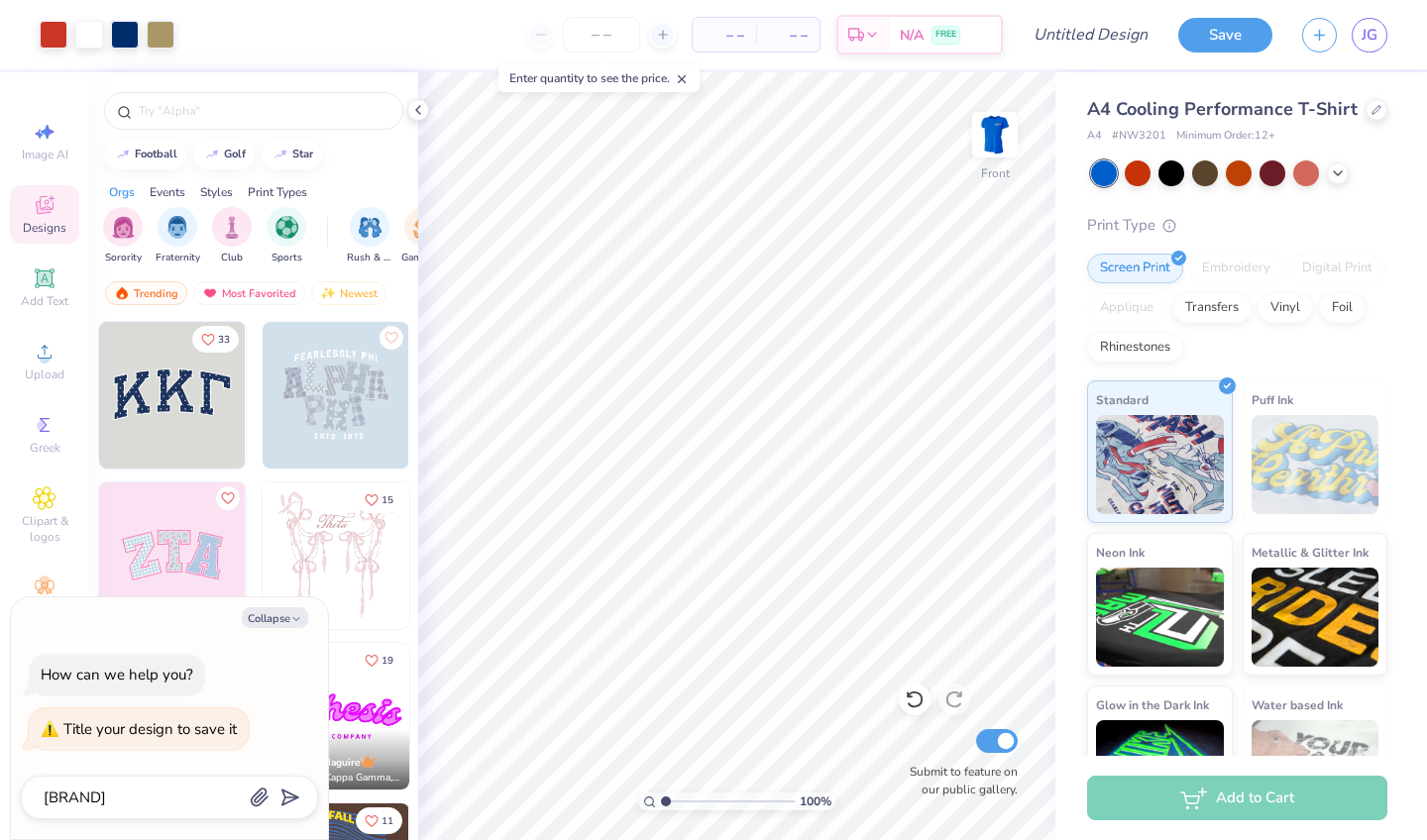 type on "America0Bl" 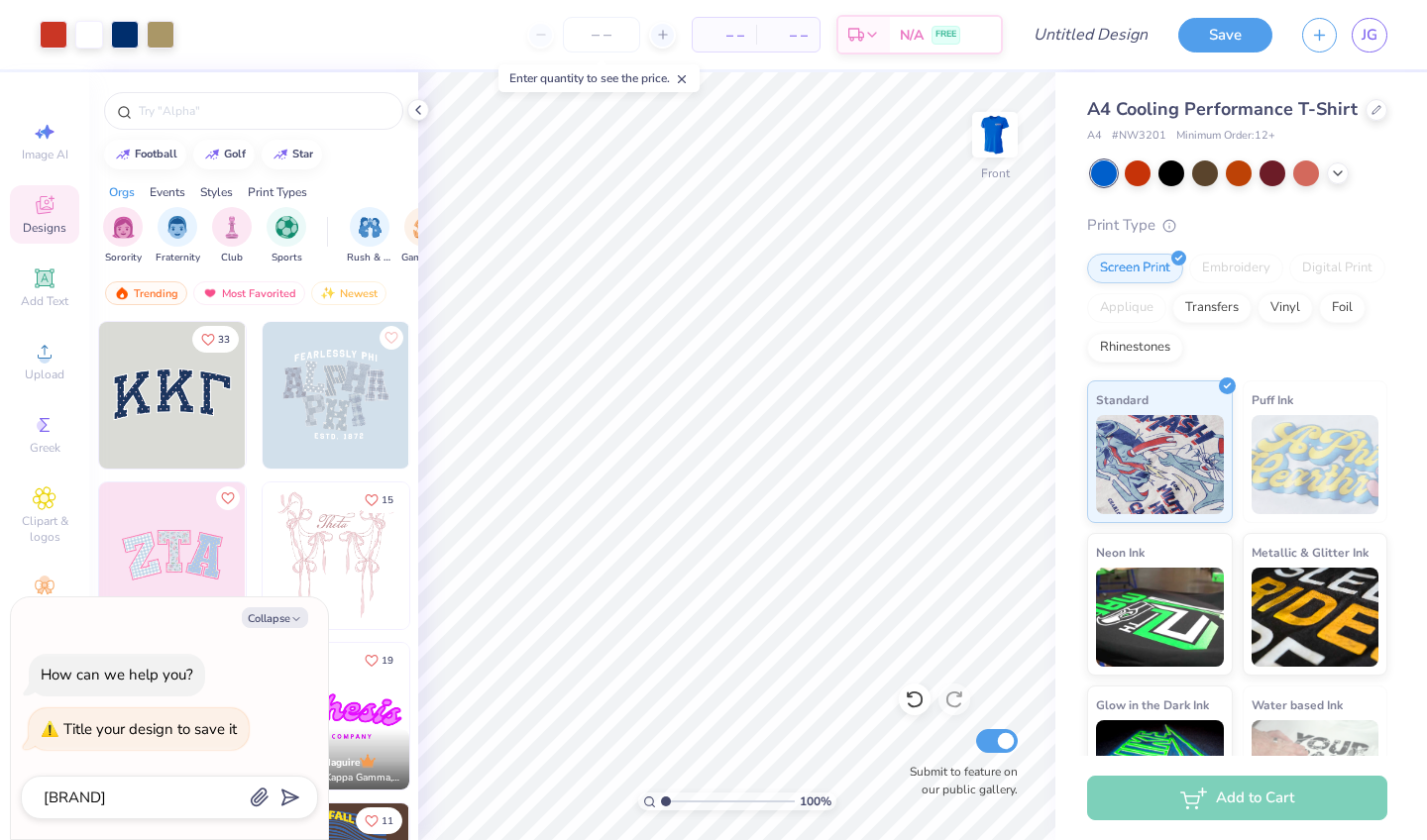 type on "x" 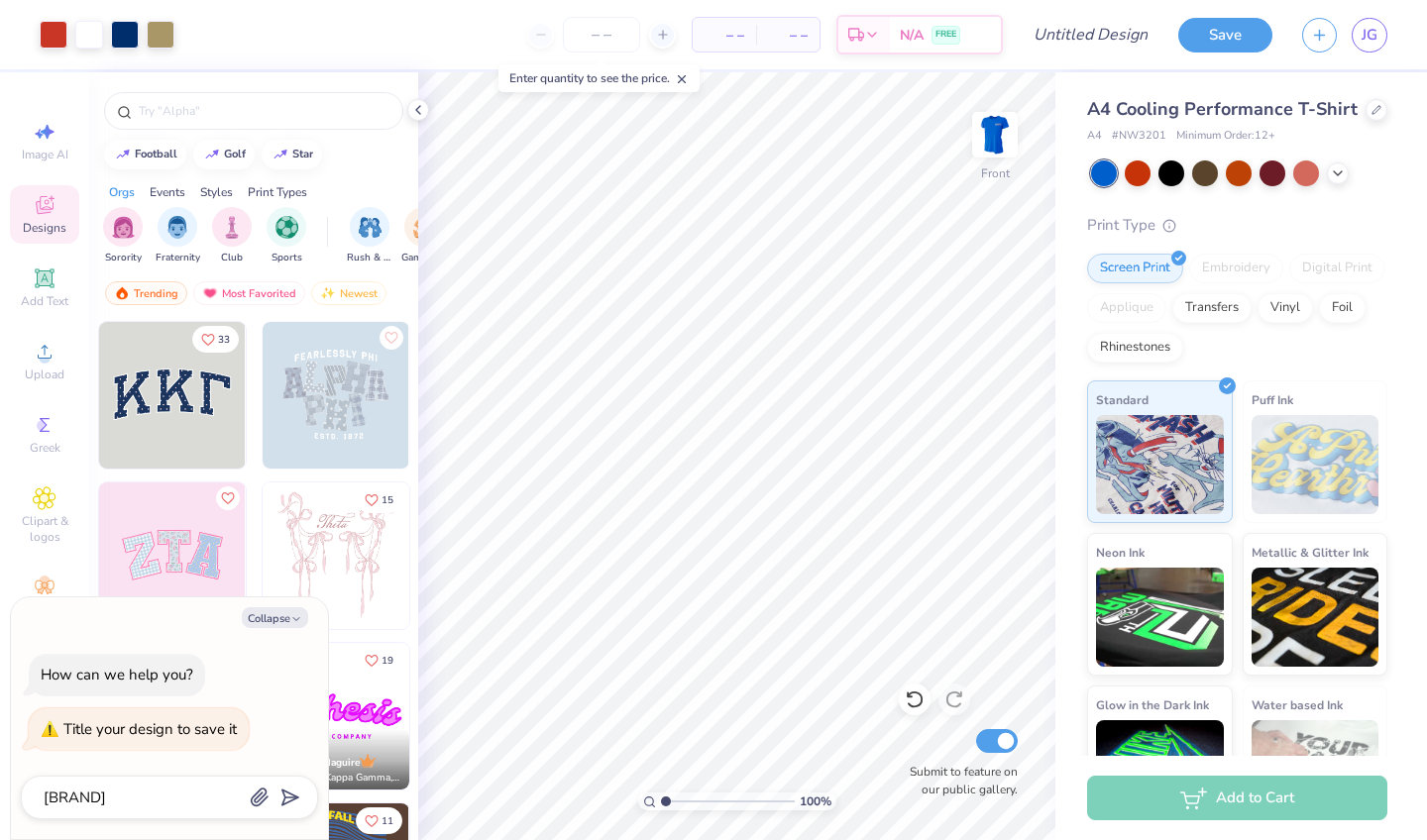 type on "America0B" 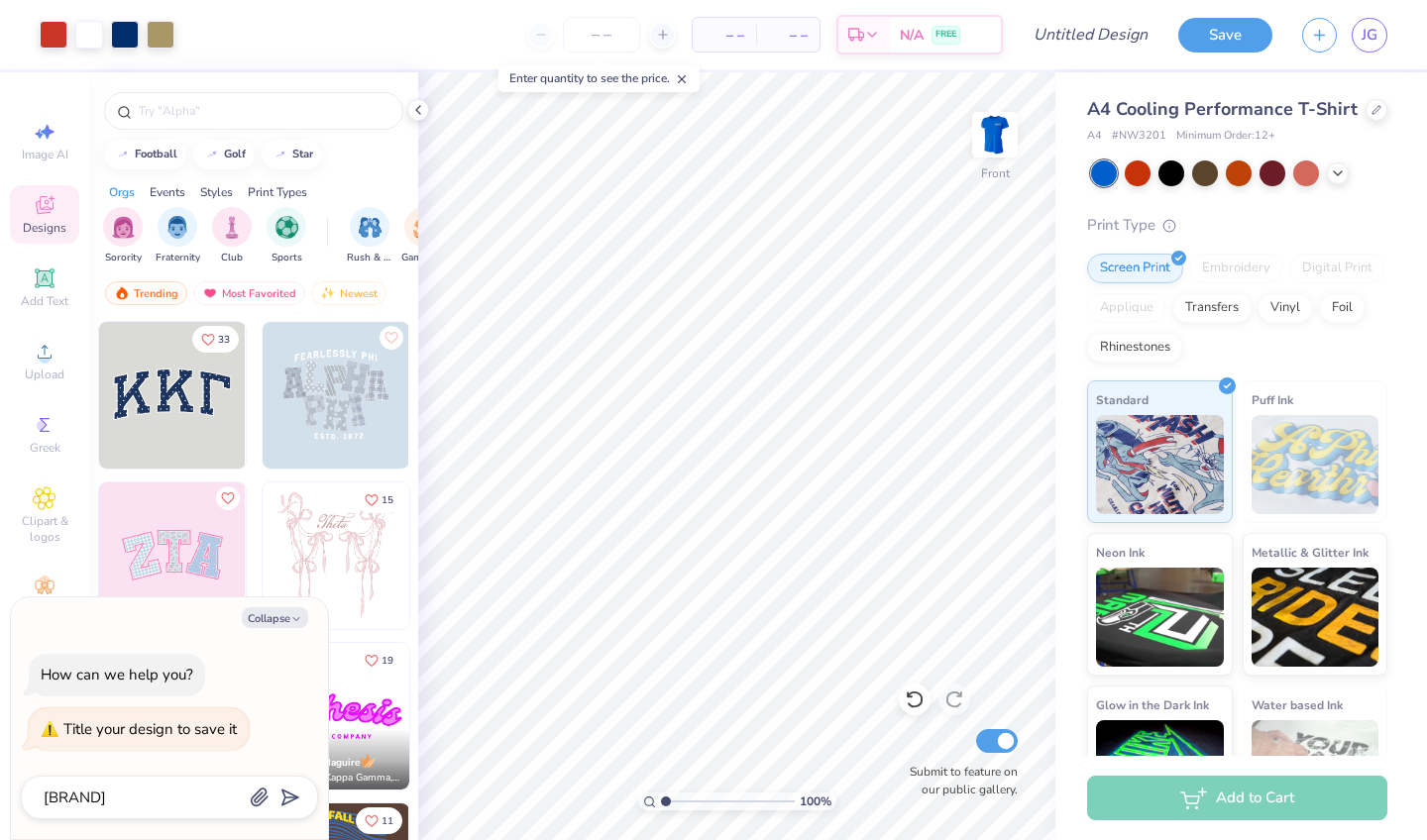 type on "x" 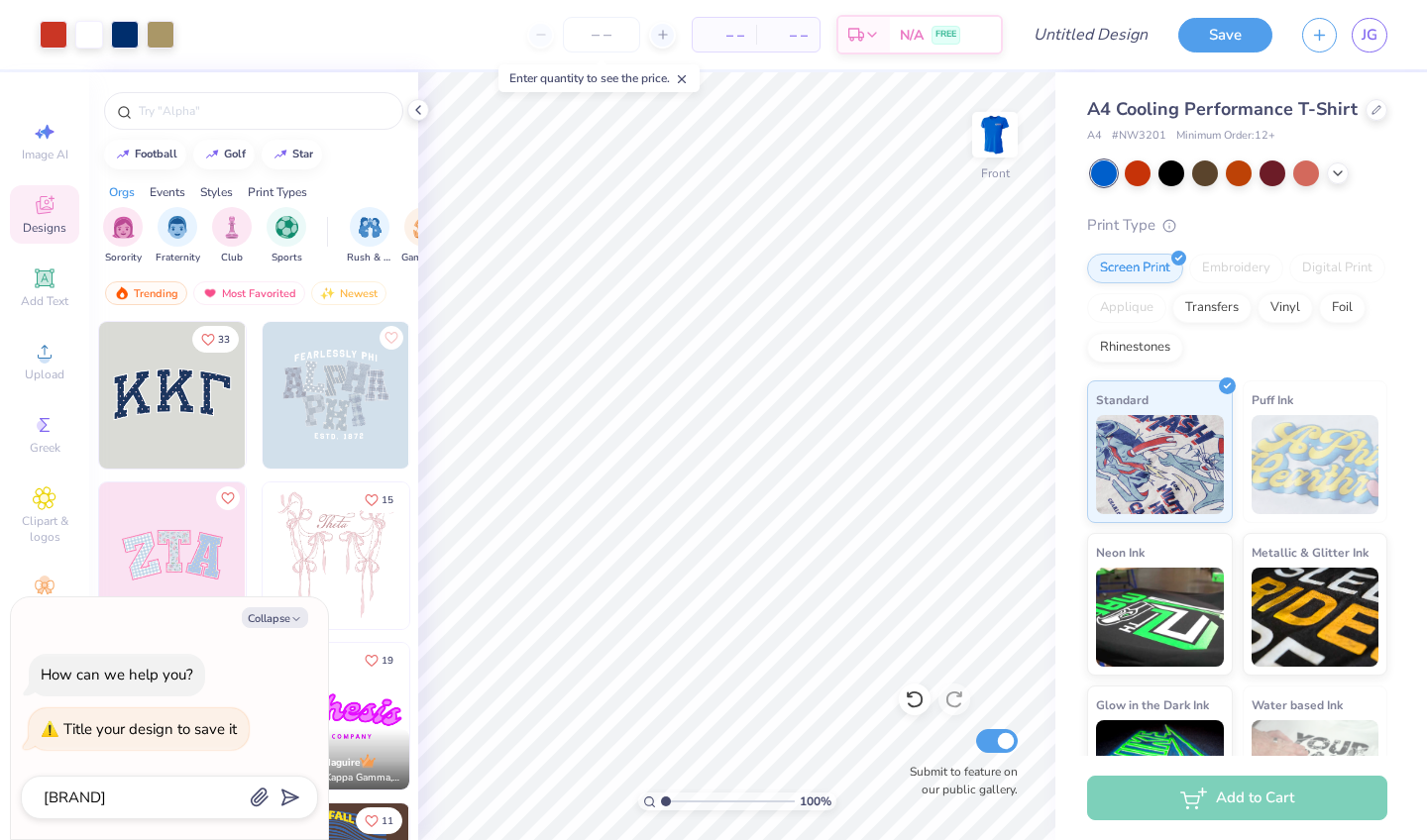 type on "America0" 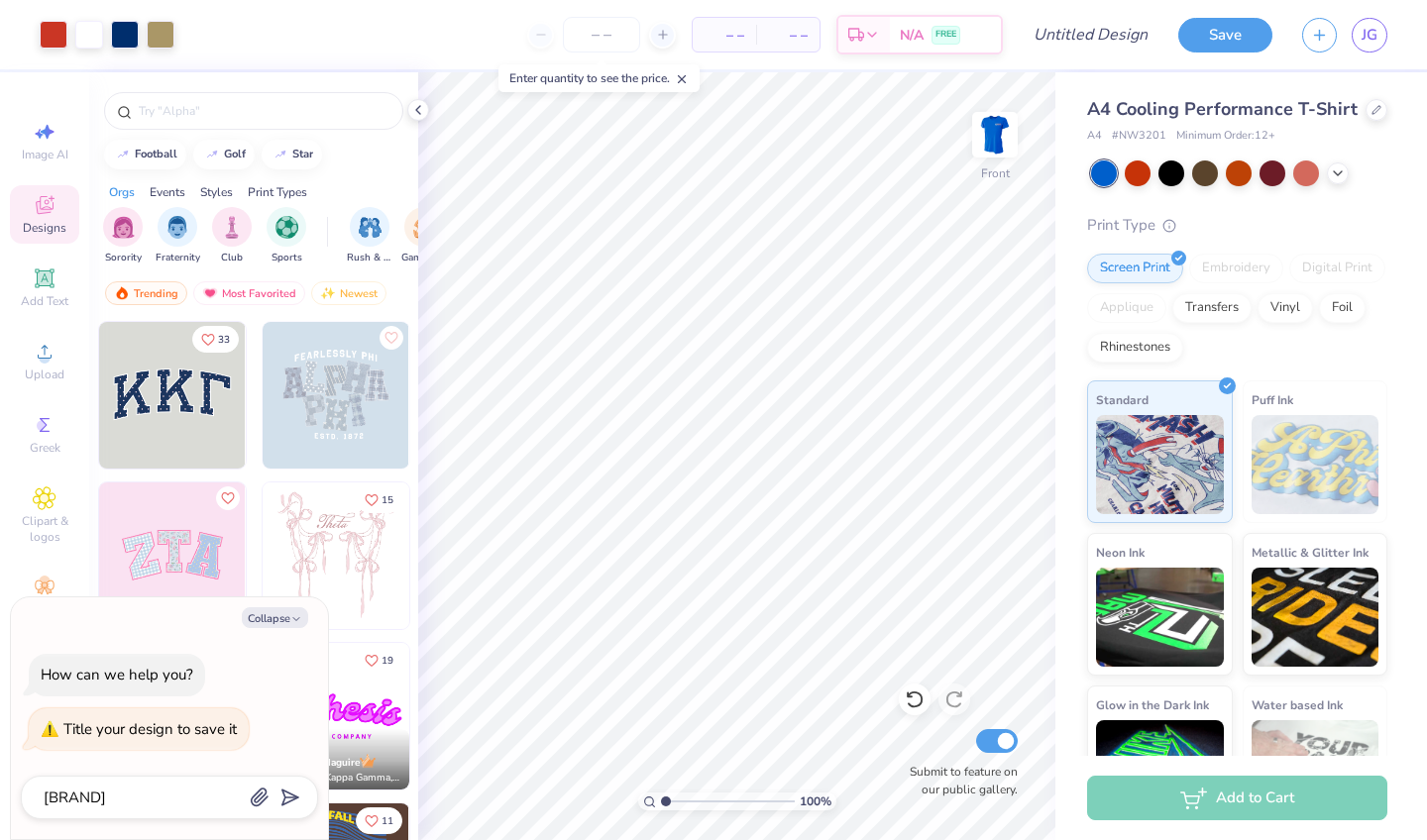 type on "x" 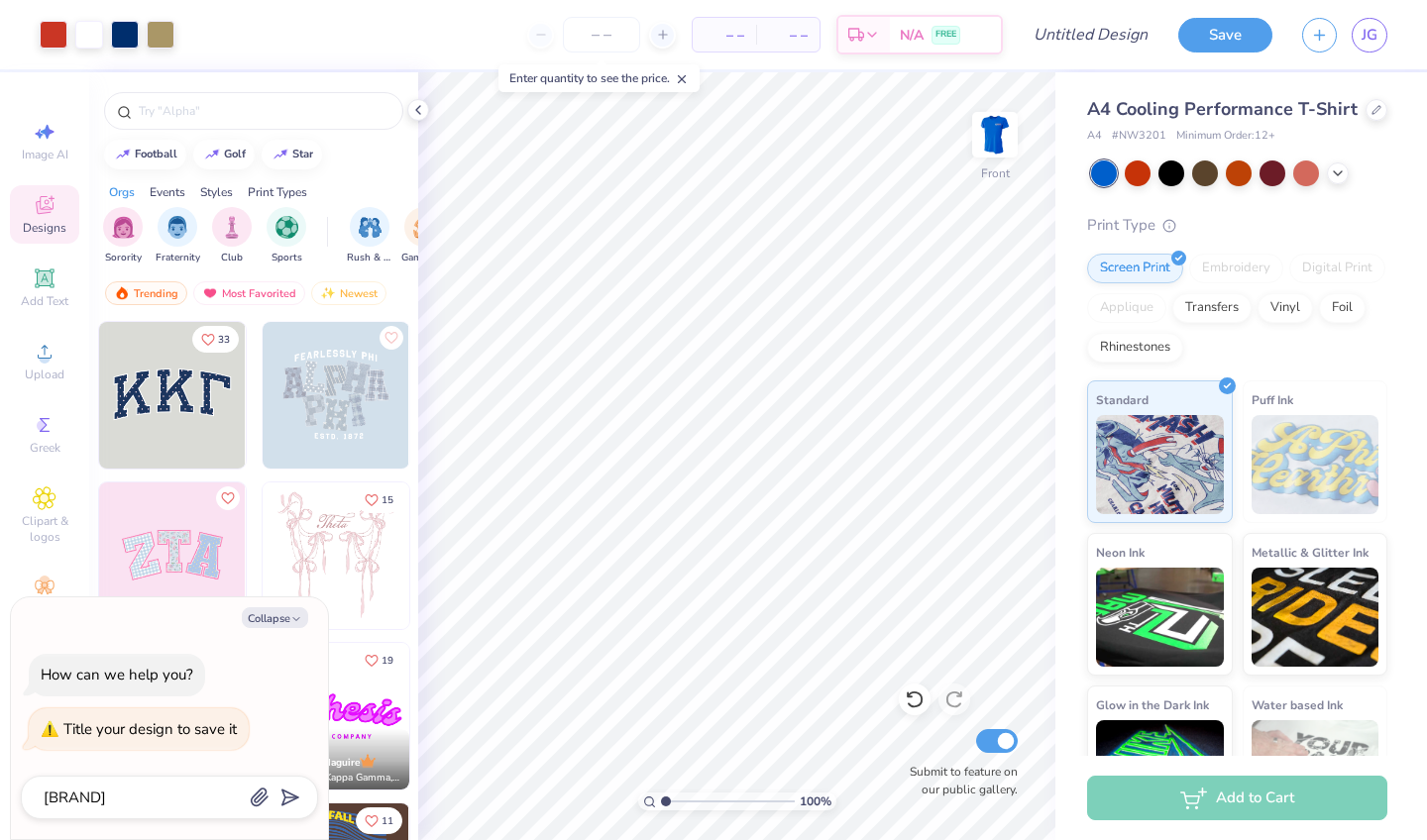 type on "America" 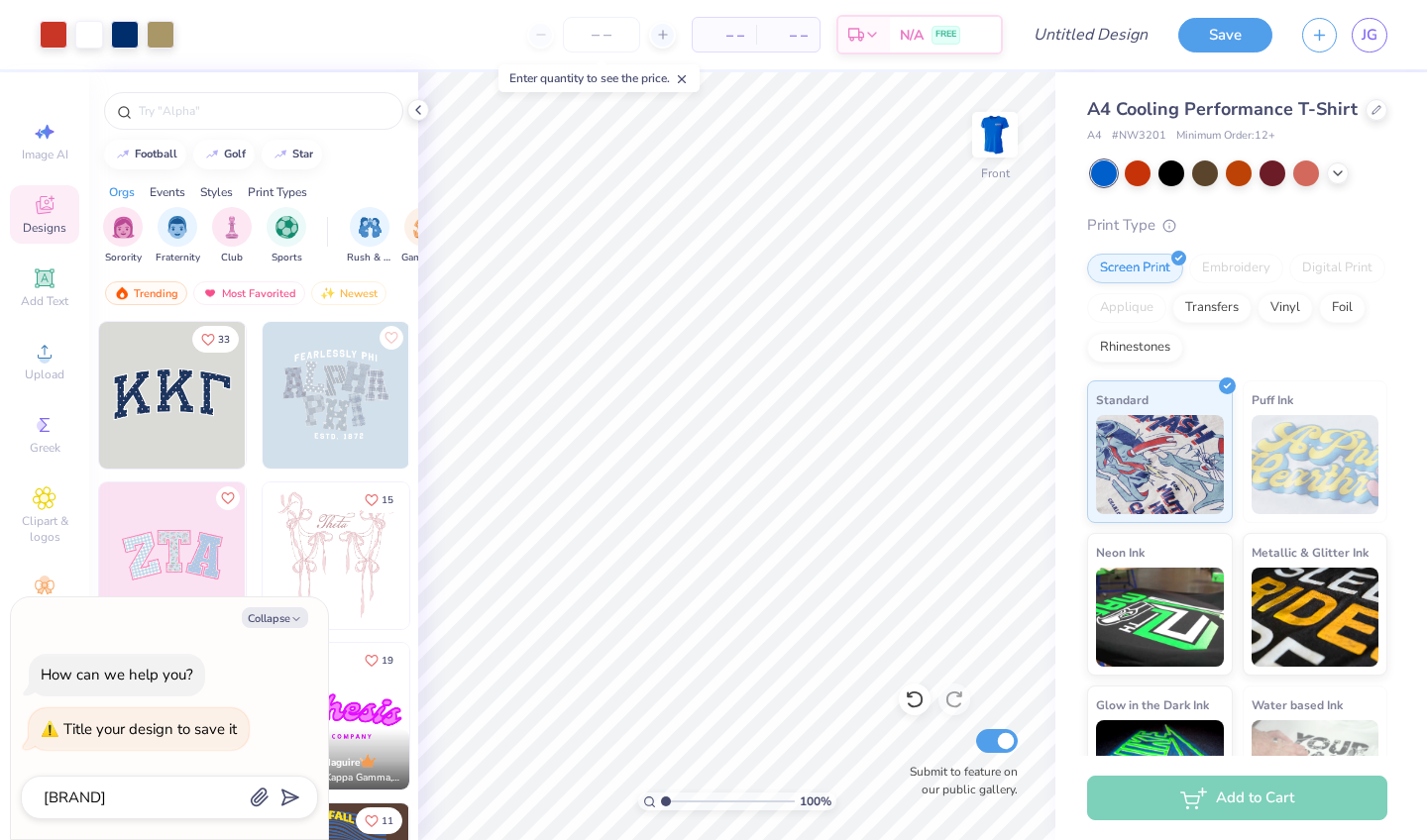 type on "x" 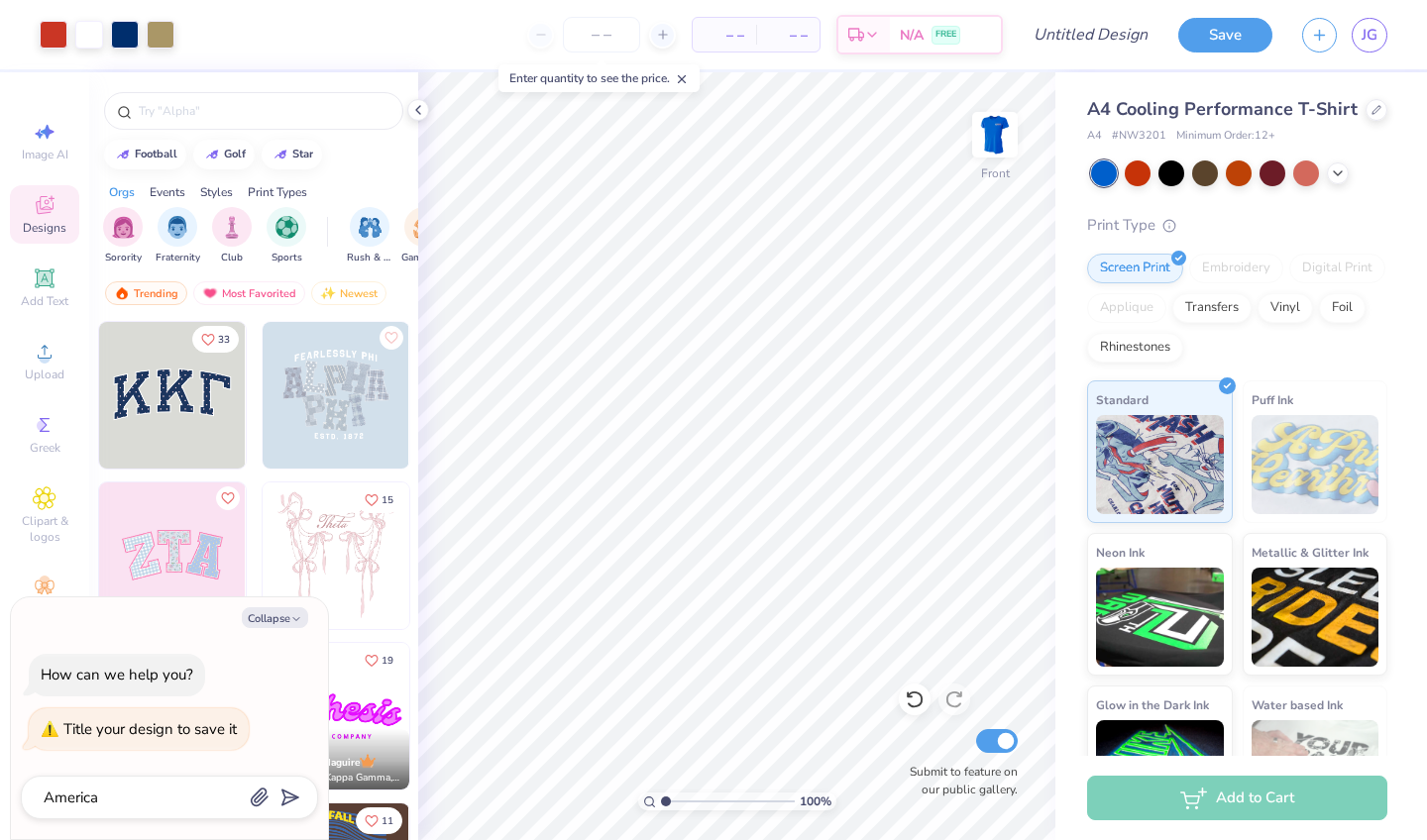 type on "America-" 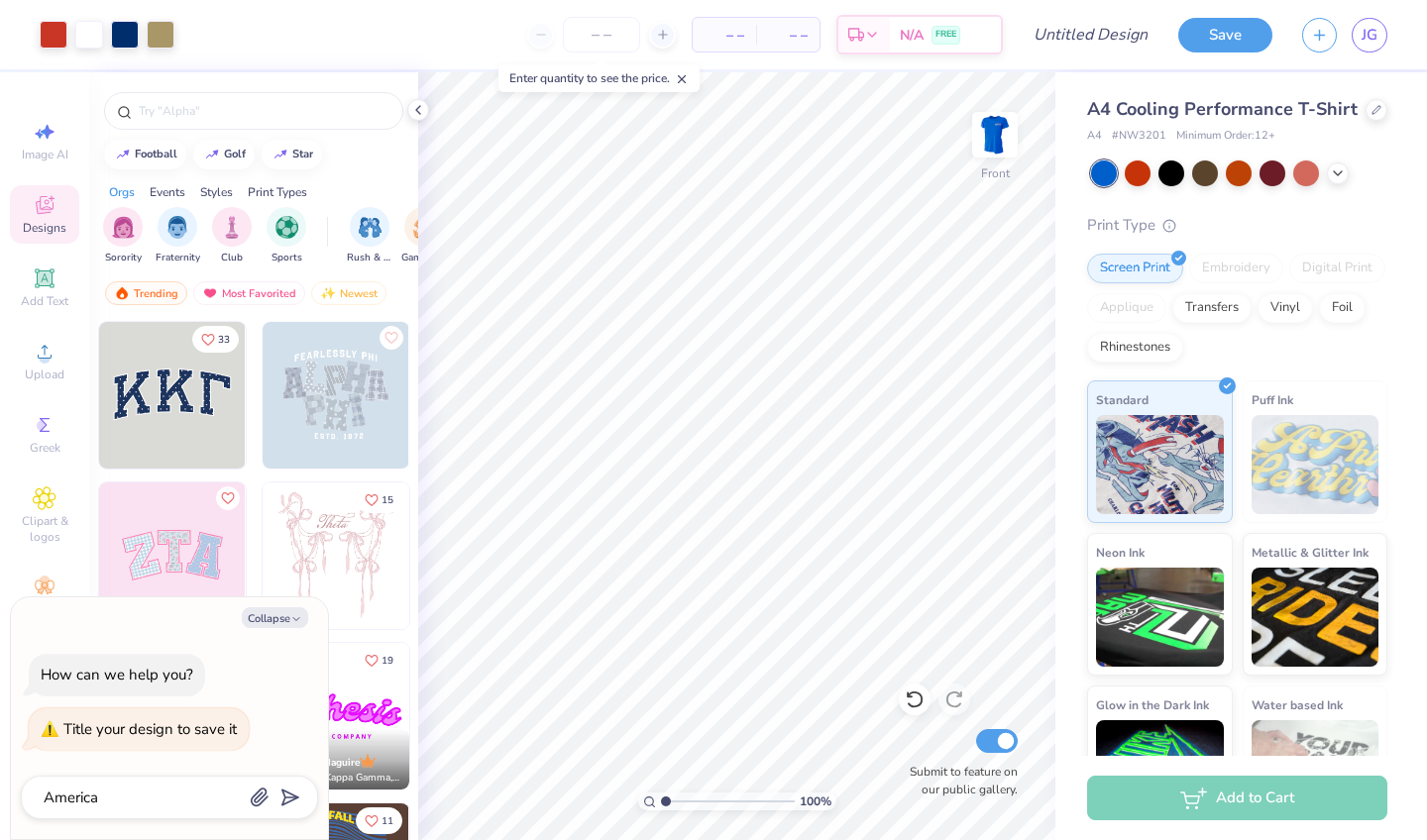 type on "x" 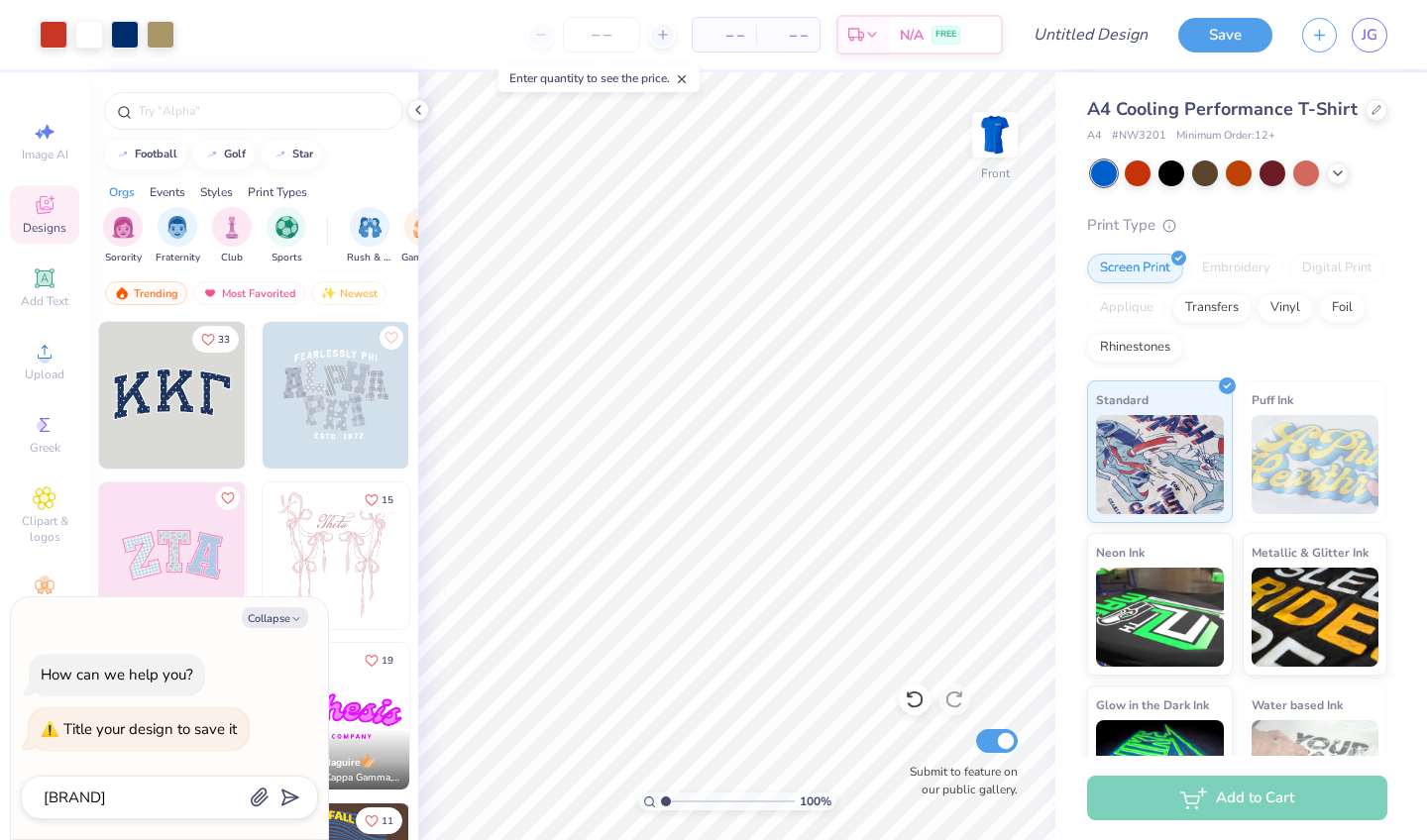 type on "America-B" 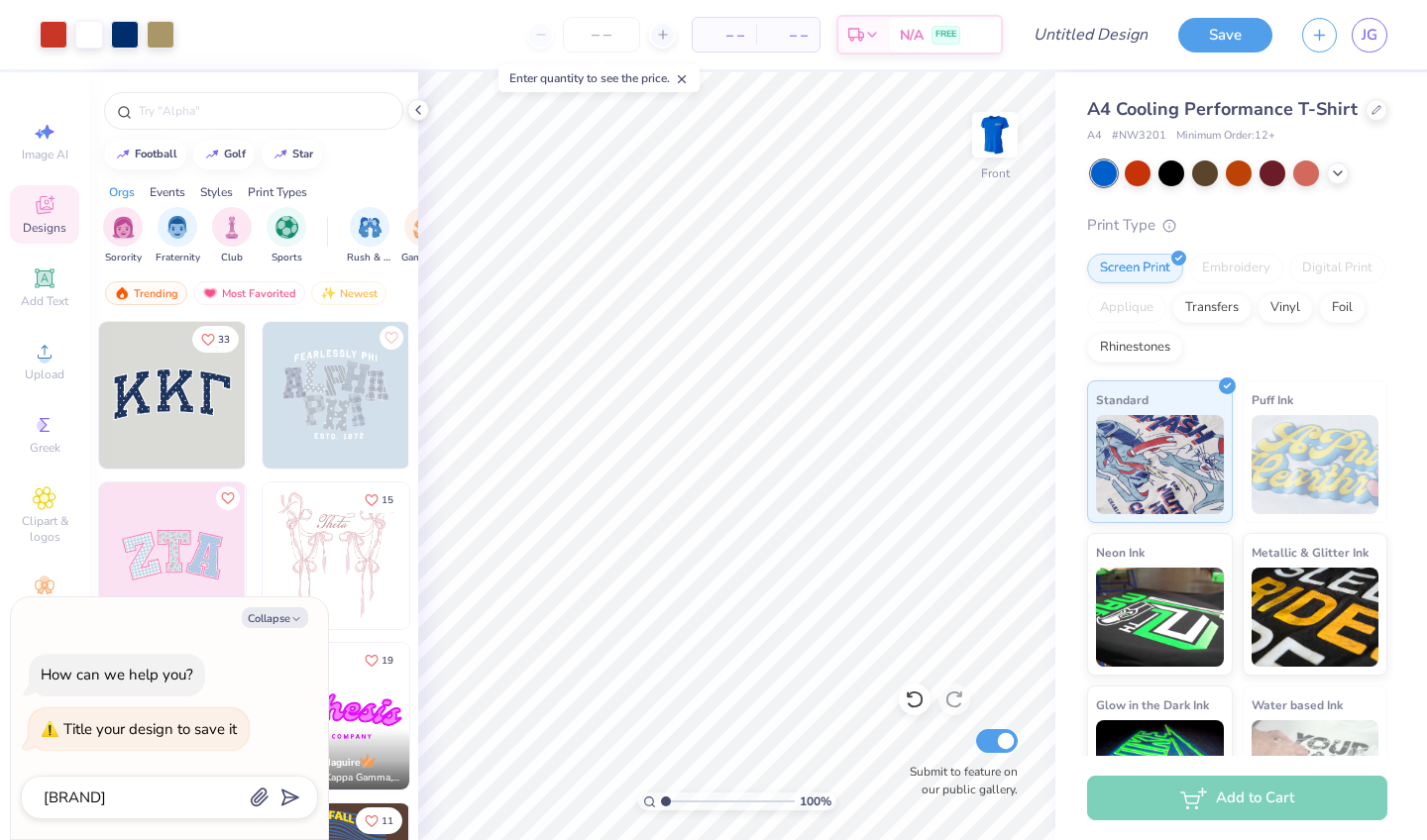 type on "x" 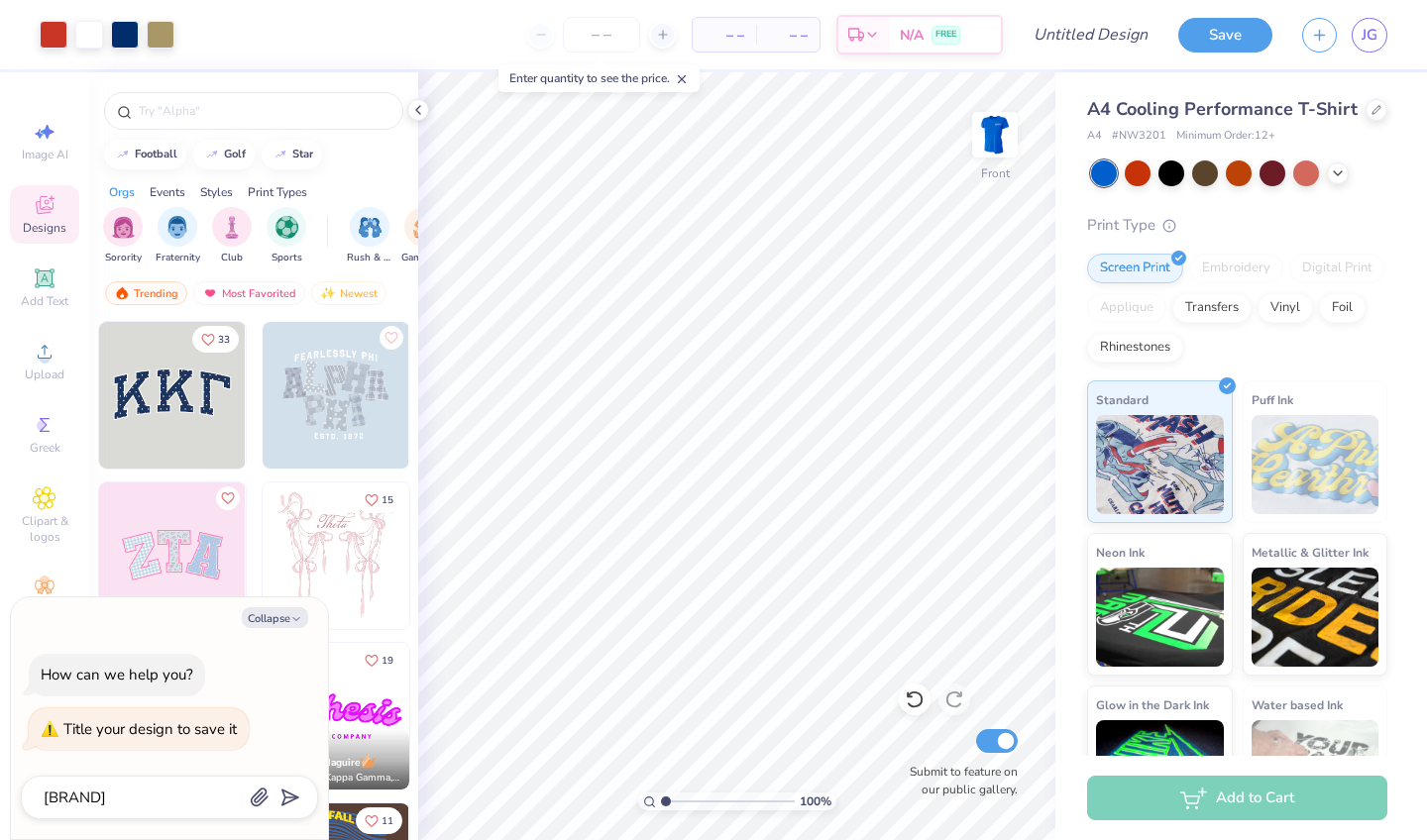 type on "America-Bl" 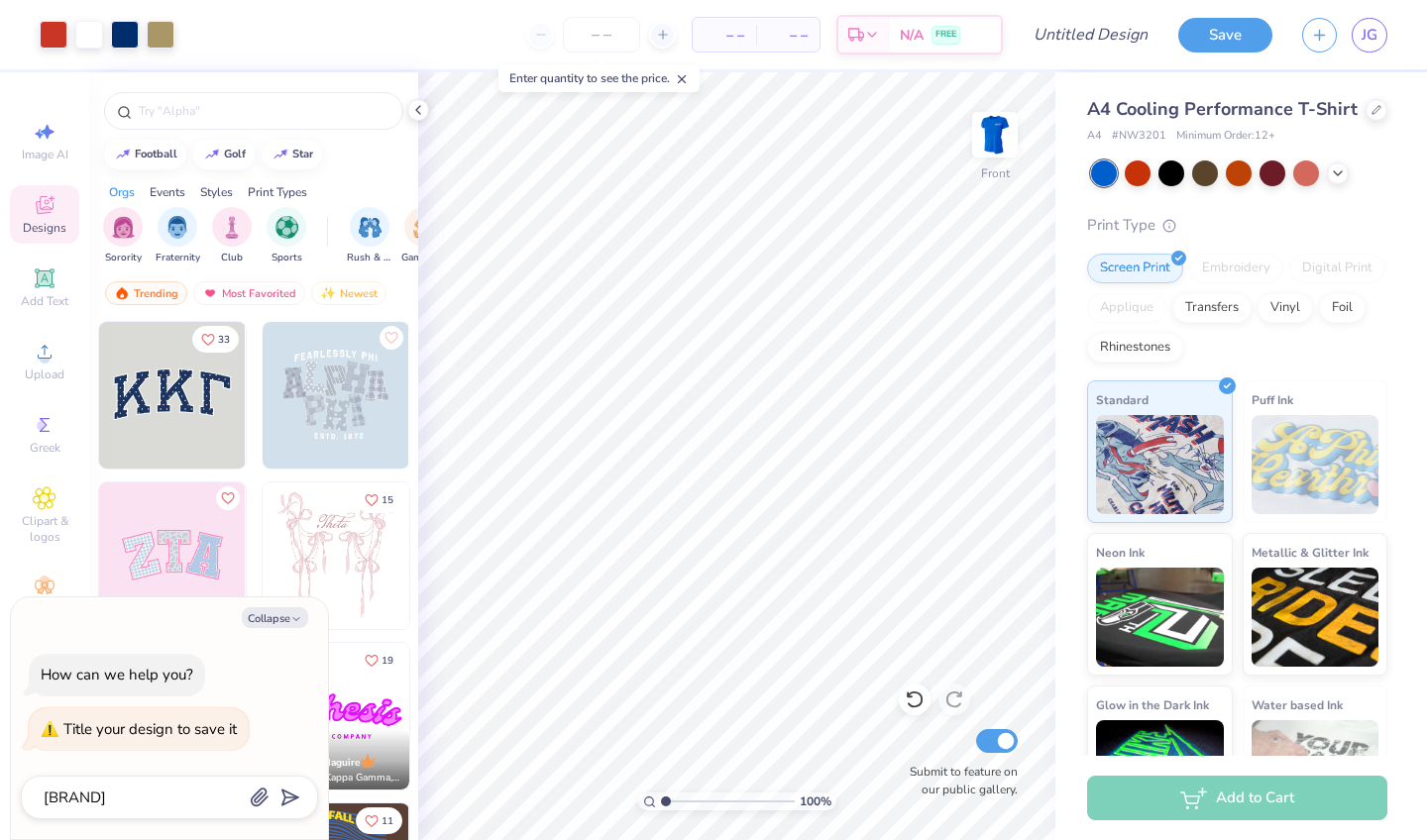 type on "x" 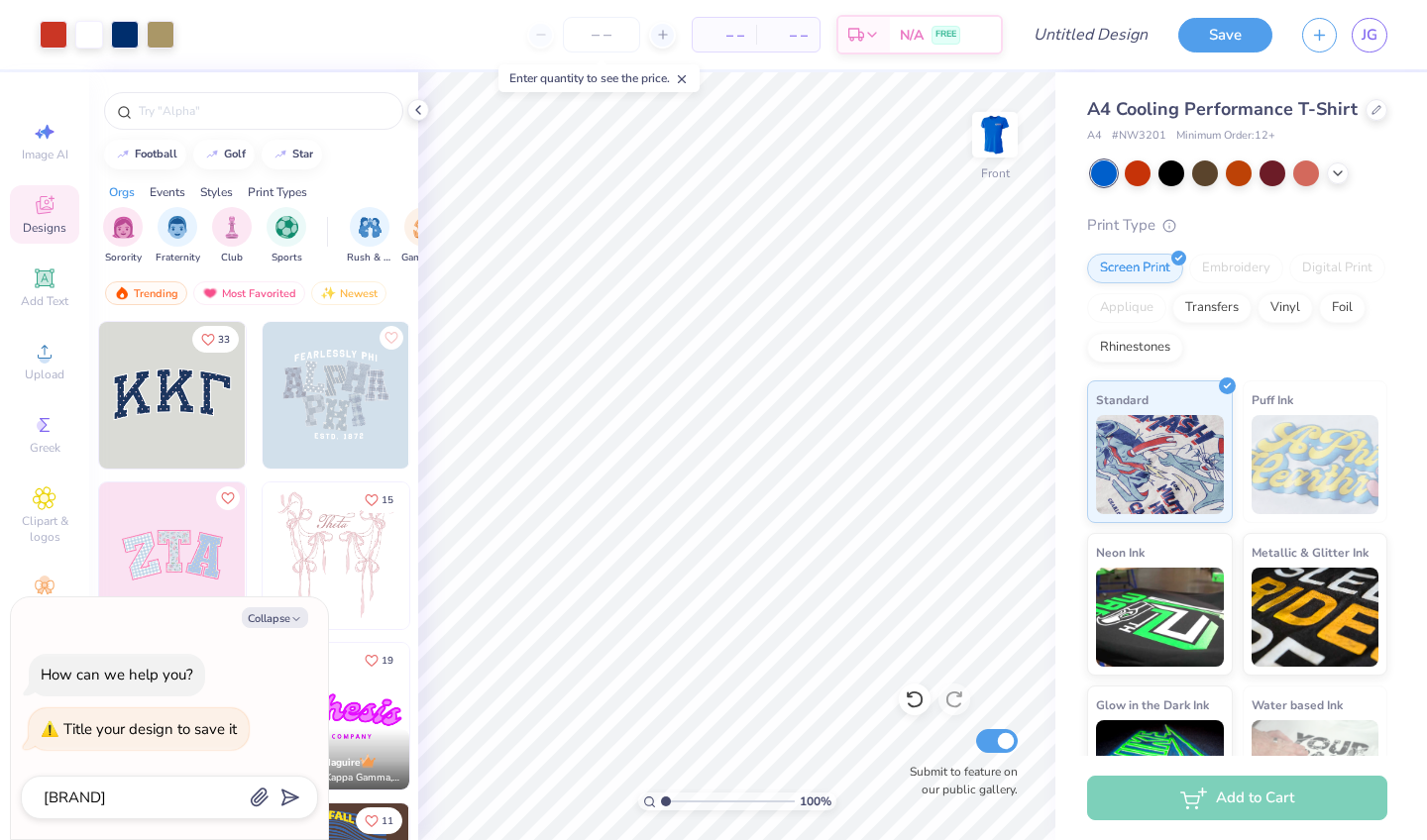 type on "America-Blu" 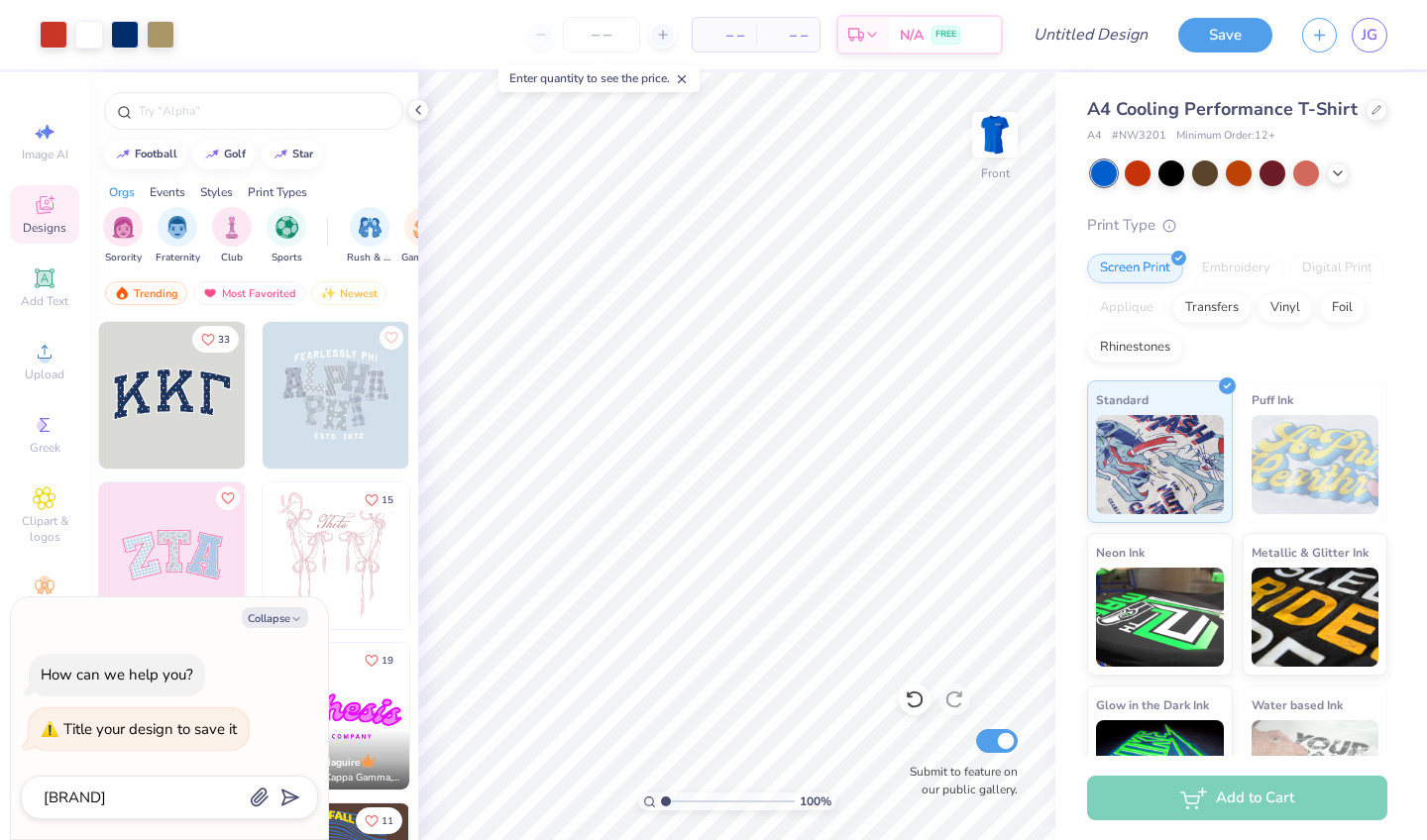 type on "x" 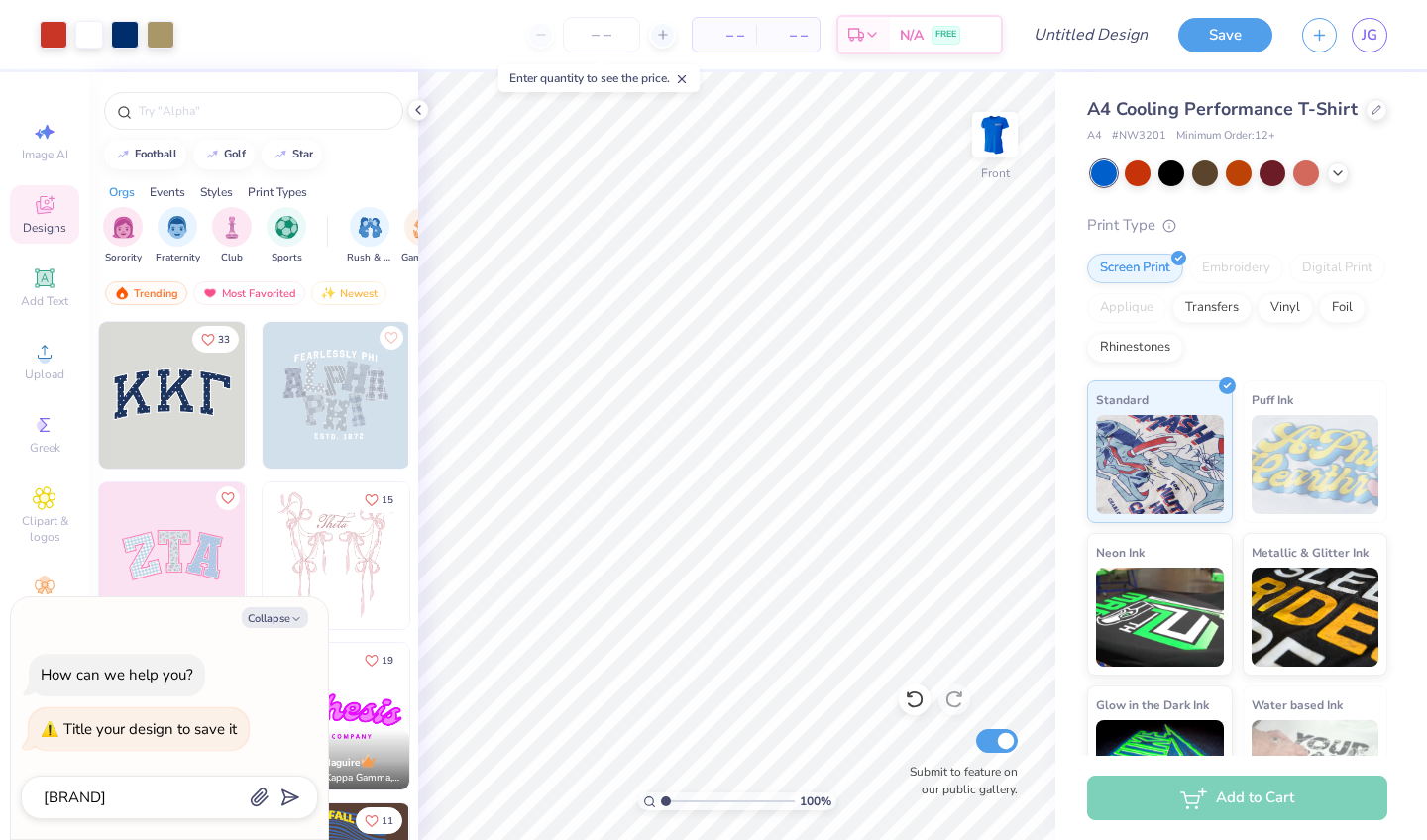 type on "America-Blue" 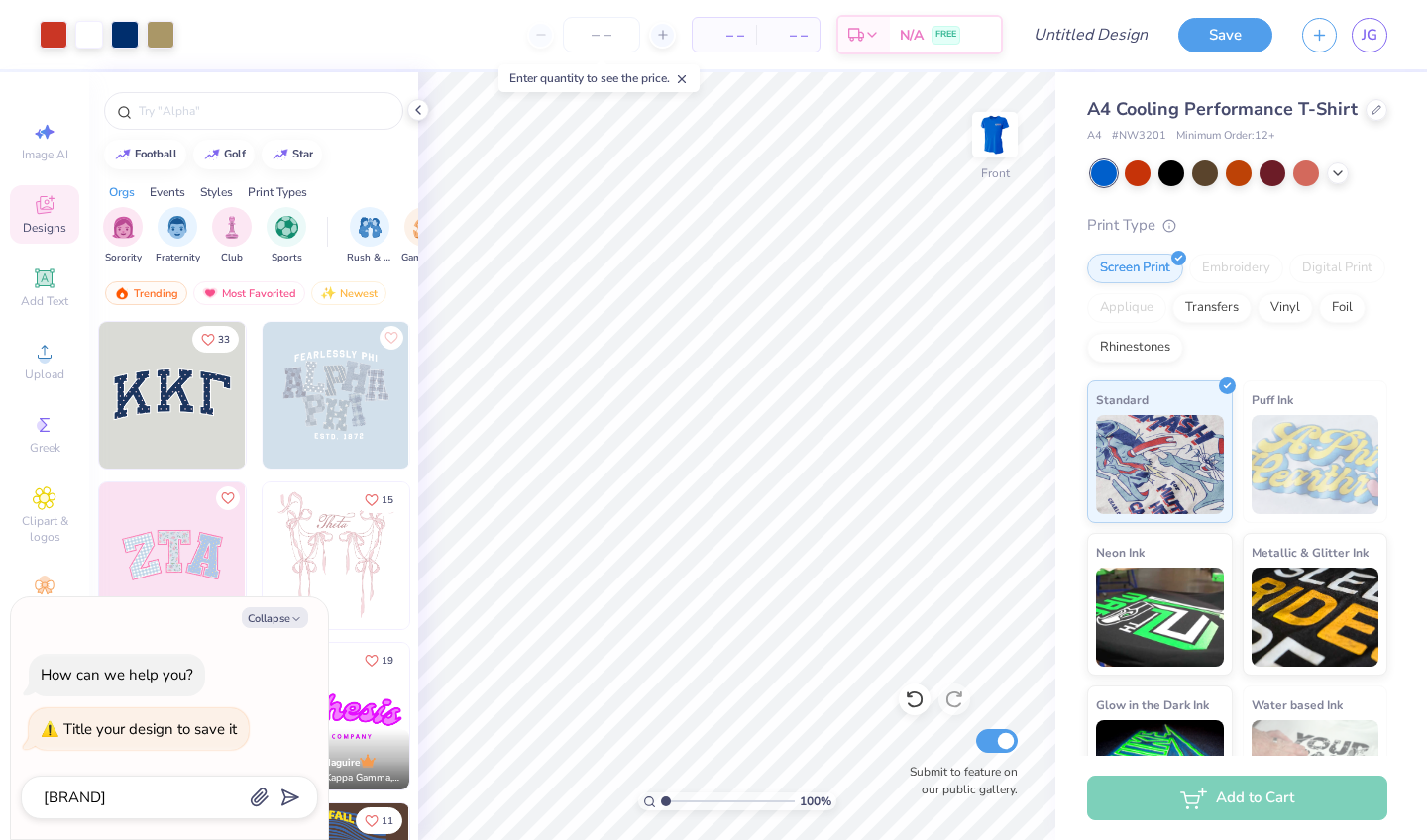 type on "x" 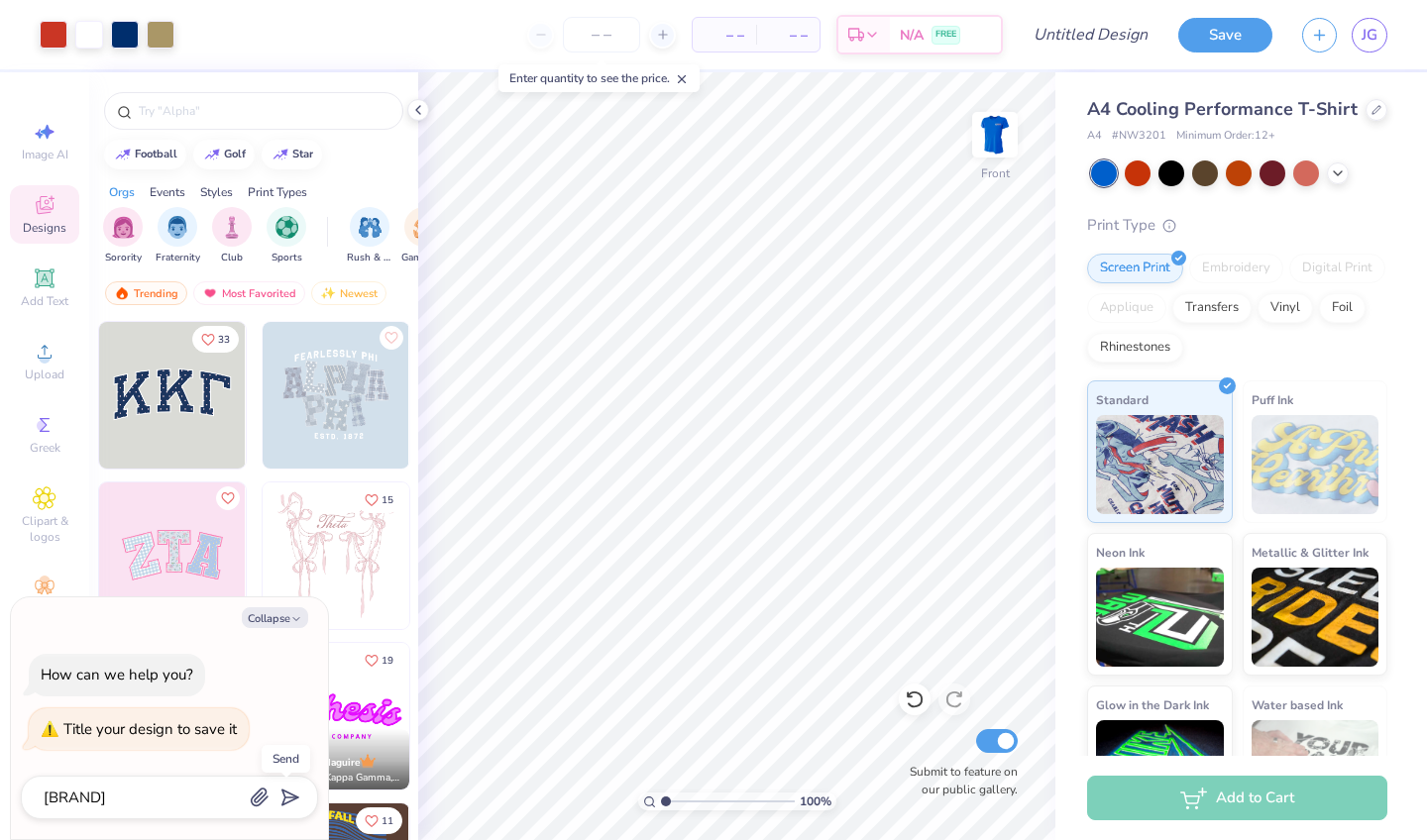 type on "America-Blue" 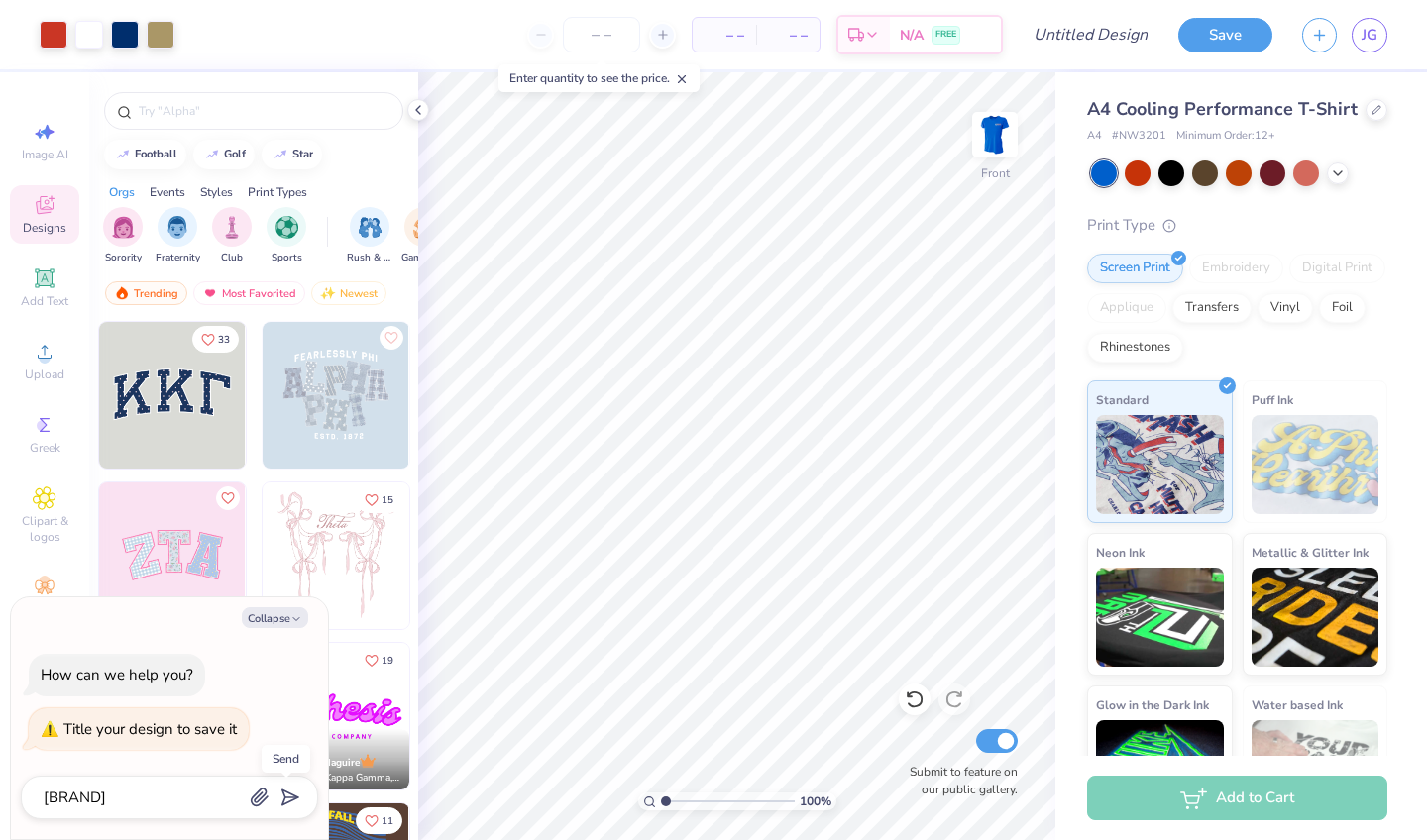 type on "x" 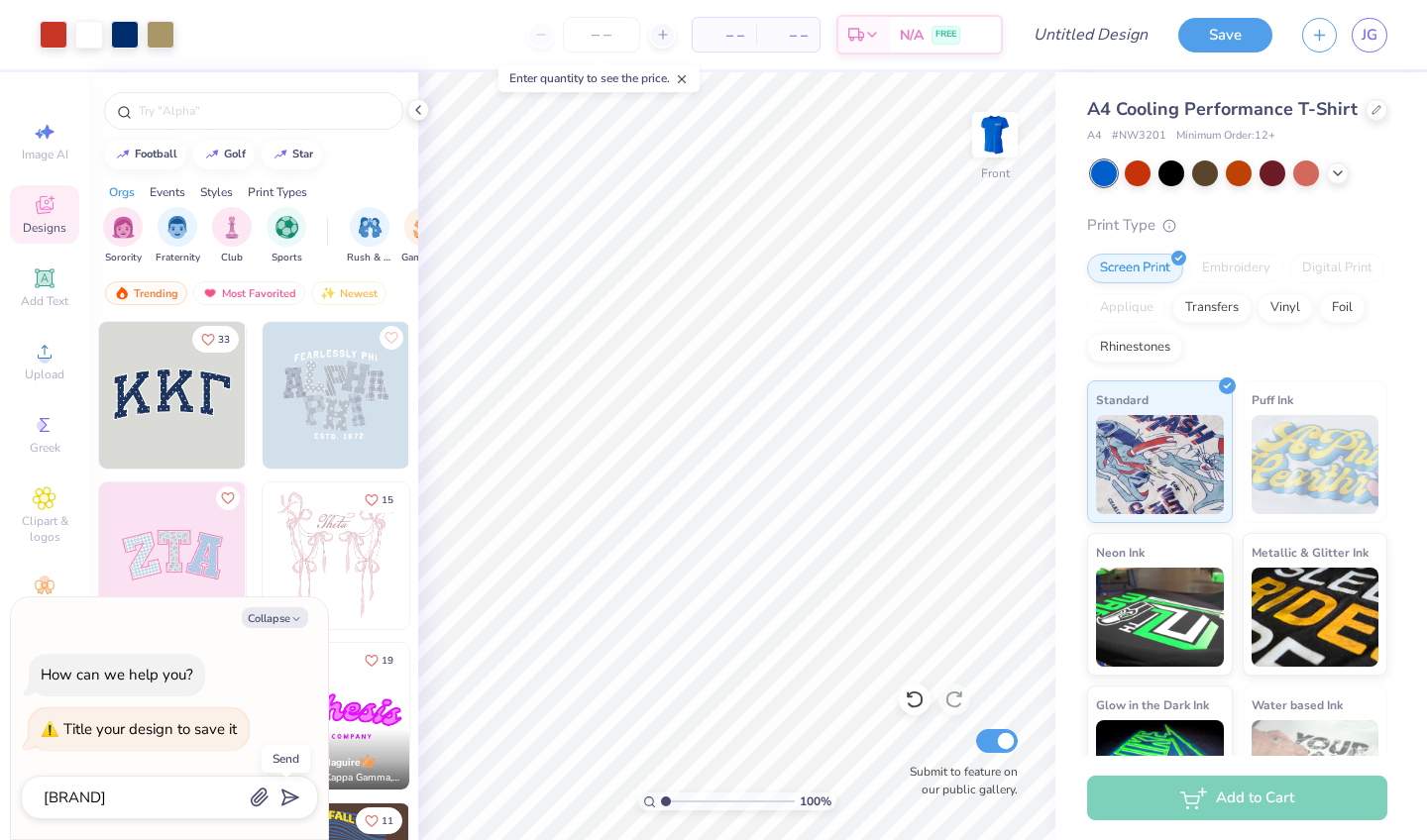 click 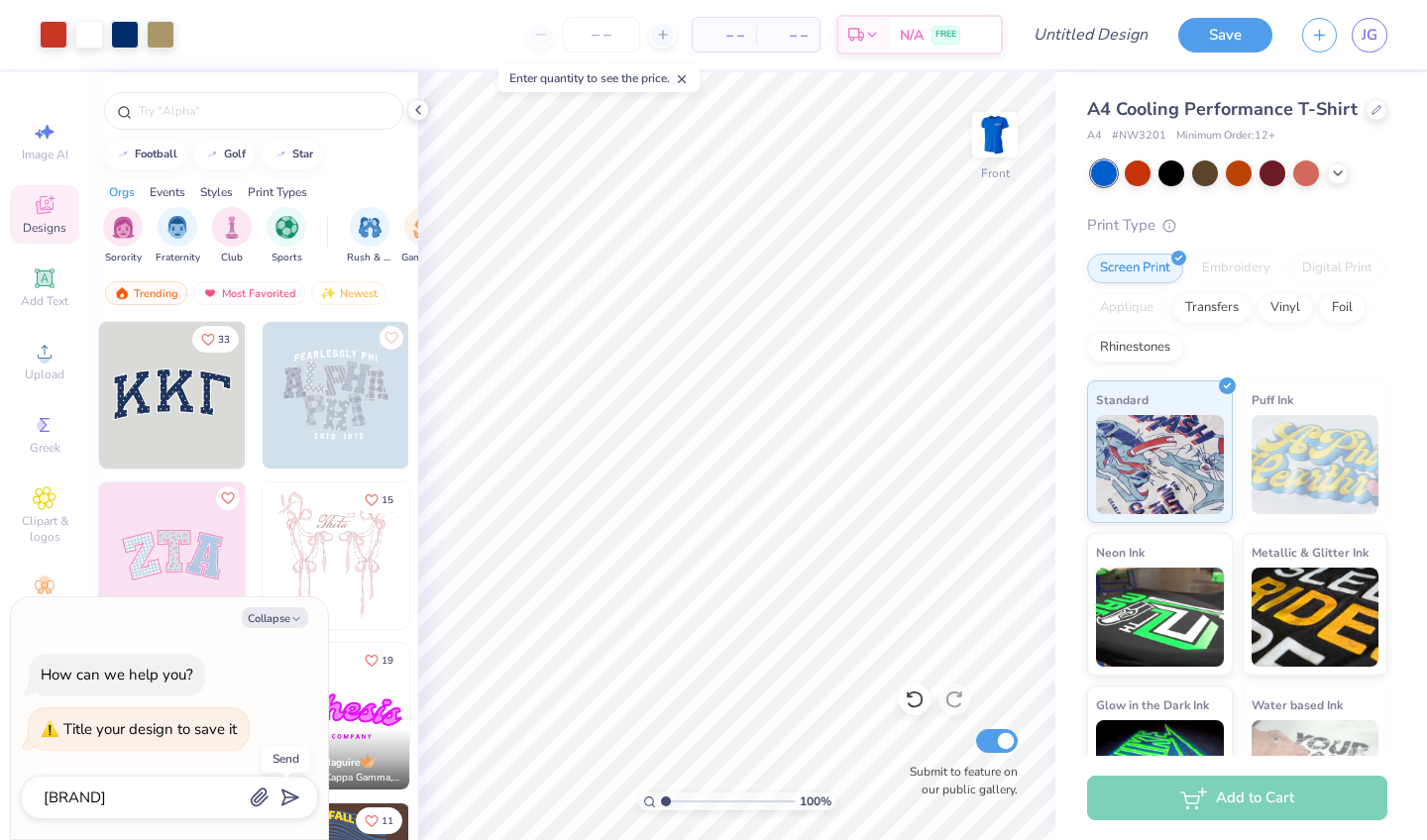 type 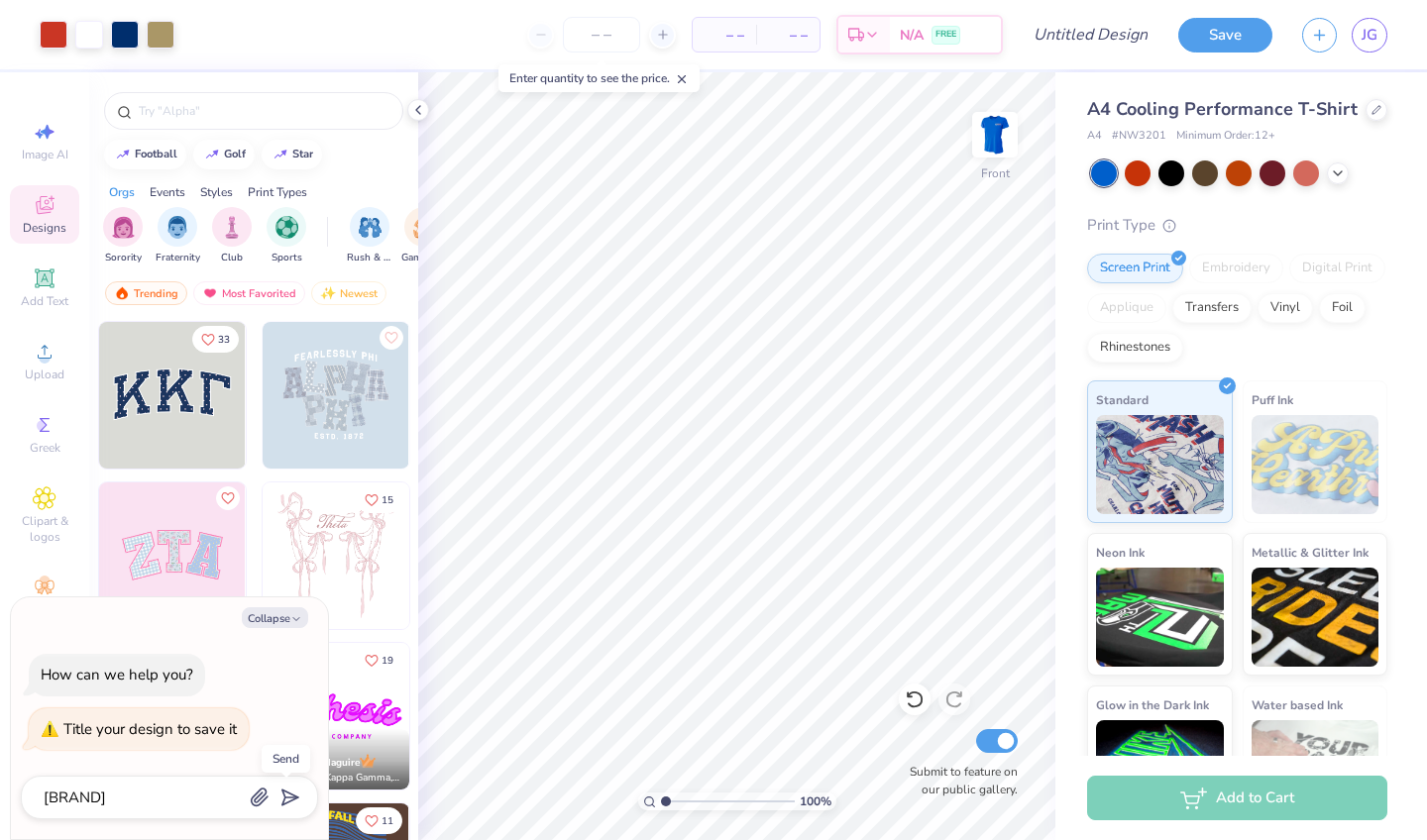 type on "x" 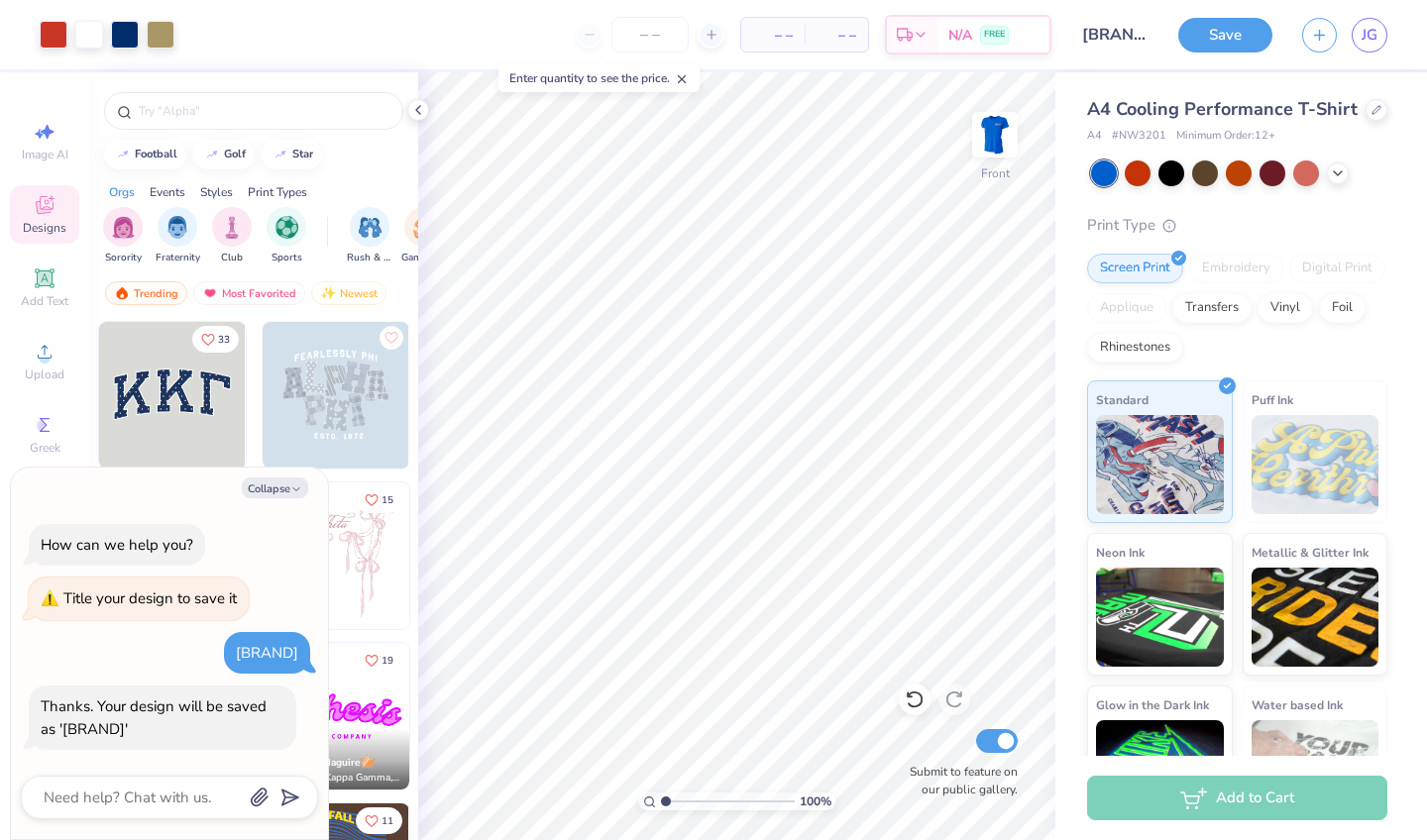 type on "America-Blue" 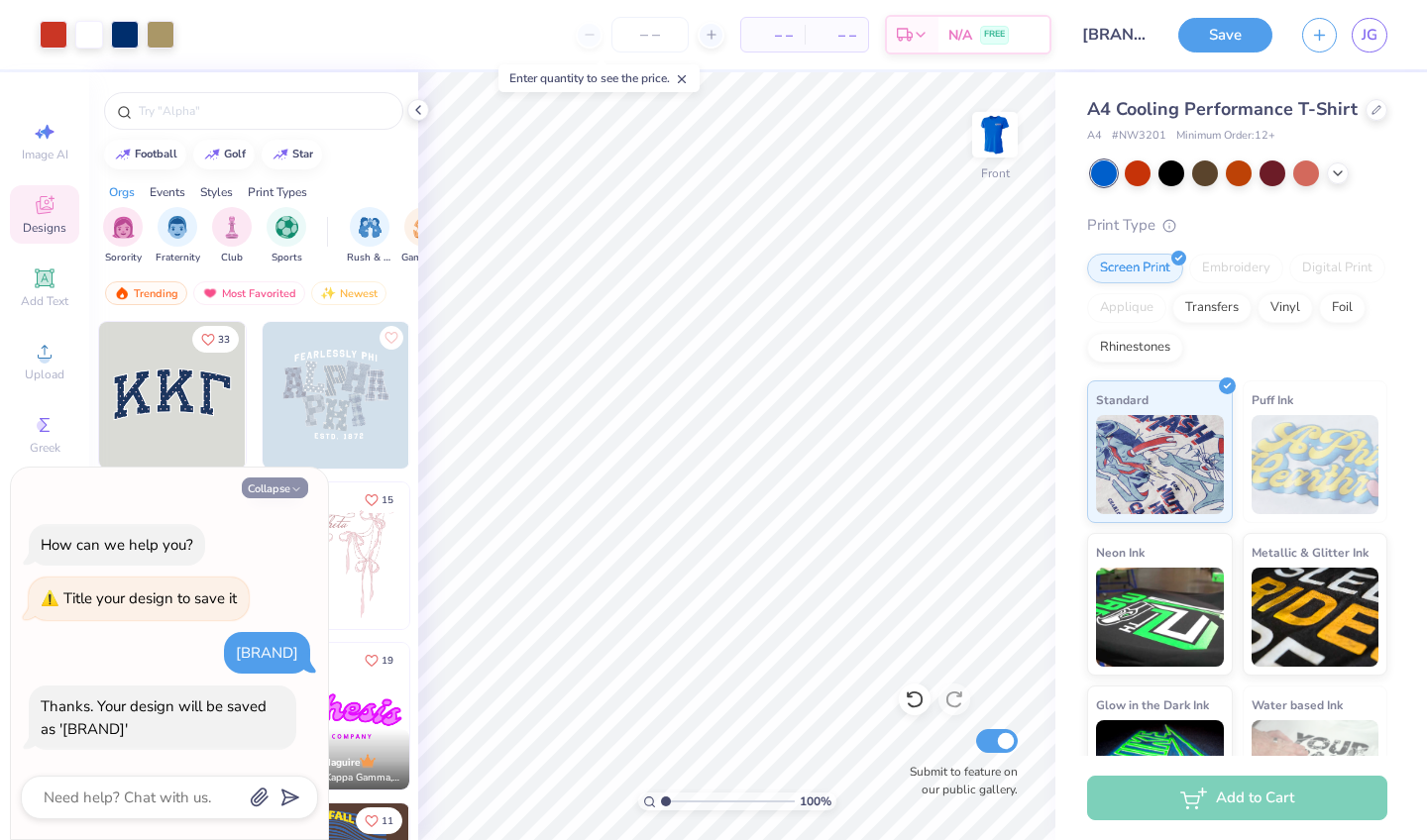 click on "Collapse" at bounding box center [274, 487] 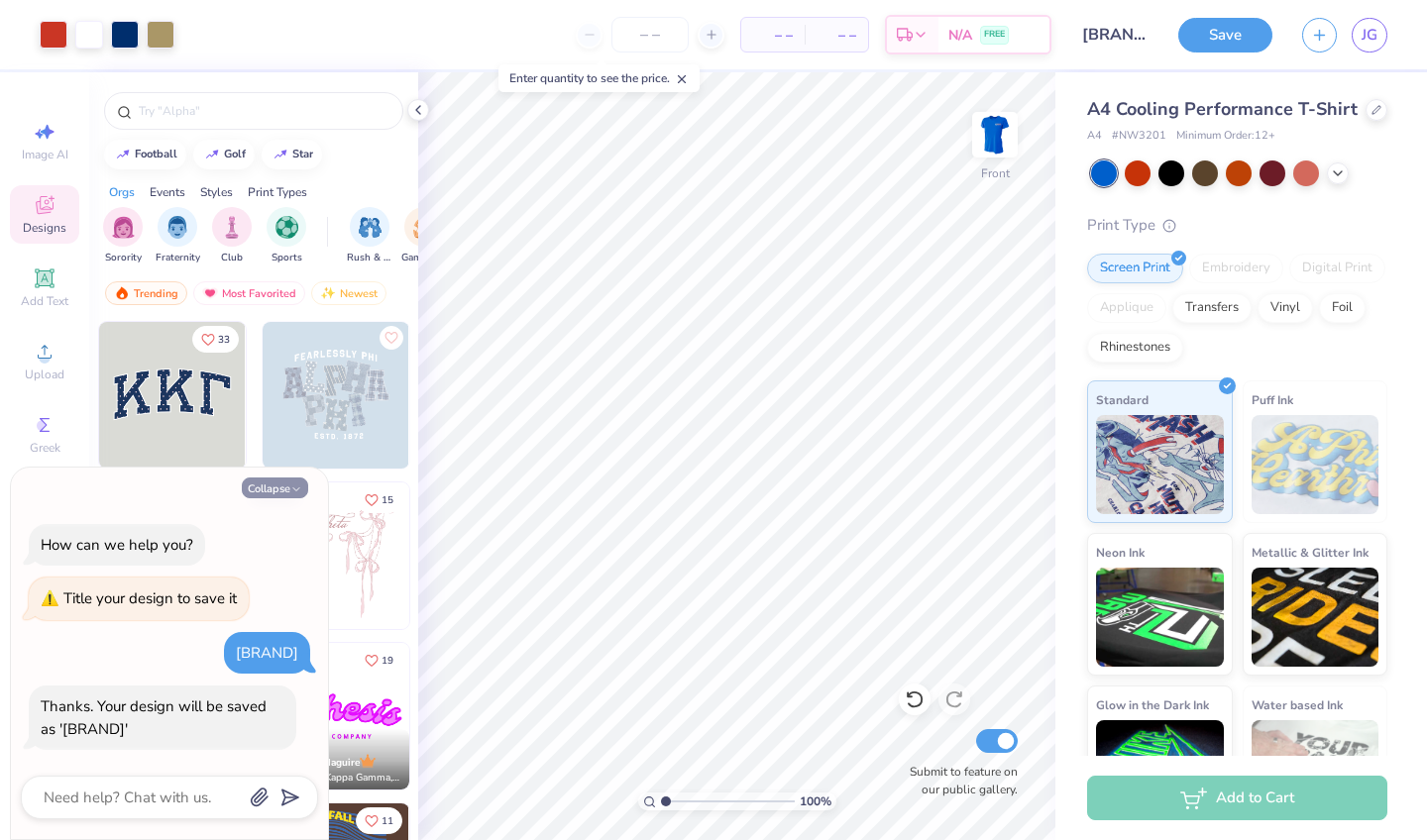 type on "x" 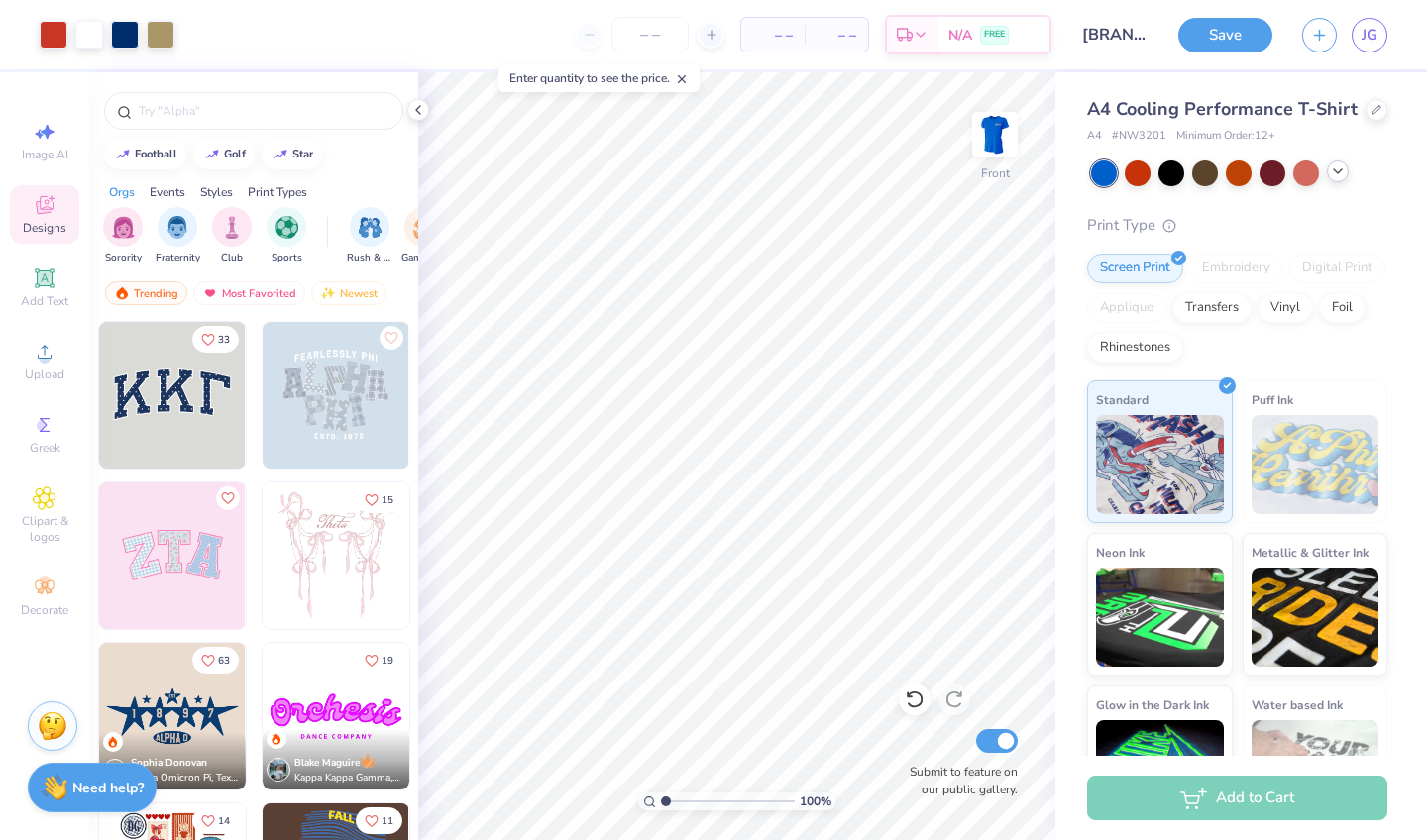 click 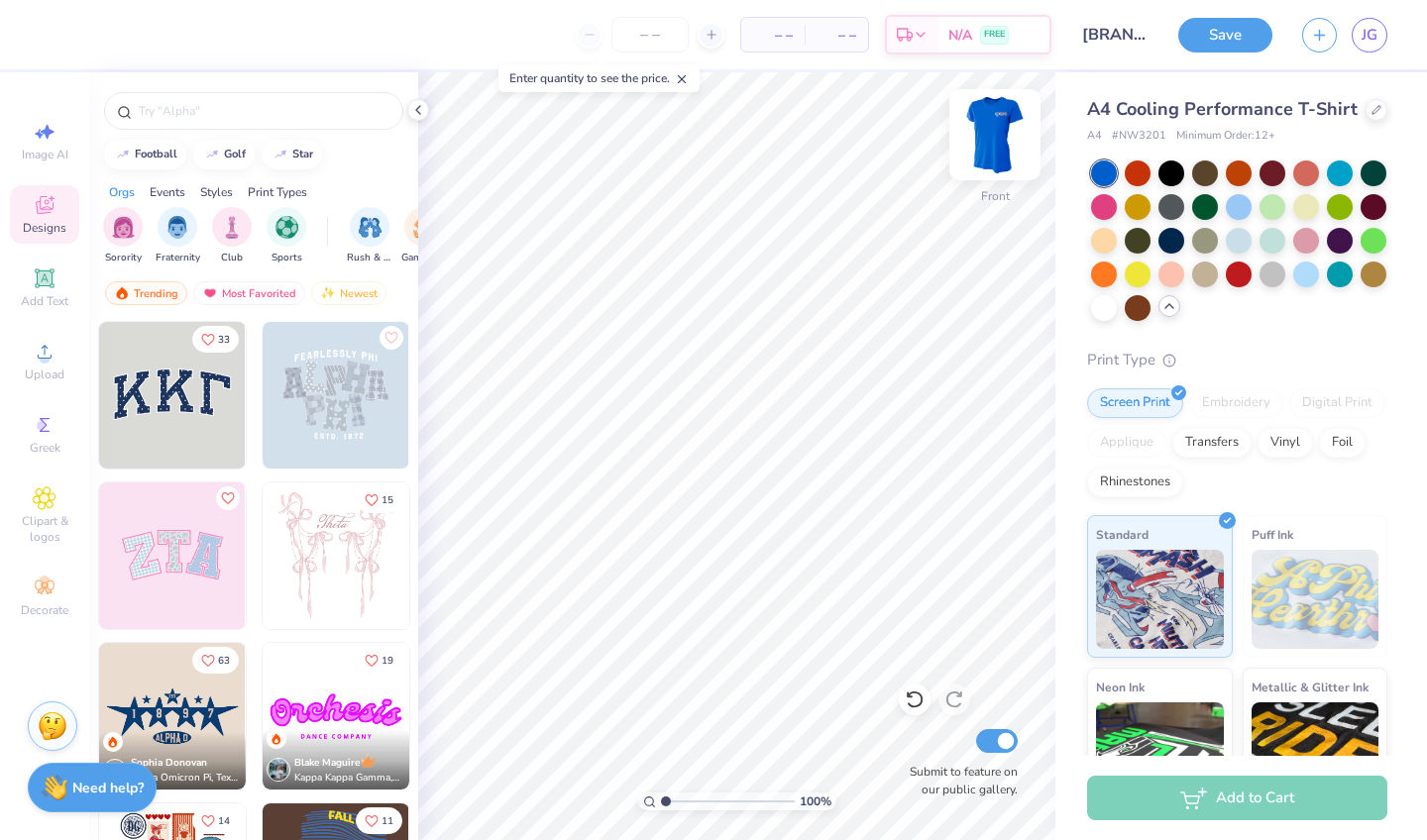 click at bounding box center [995, 135] 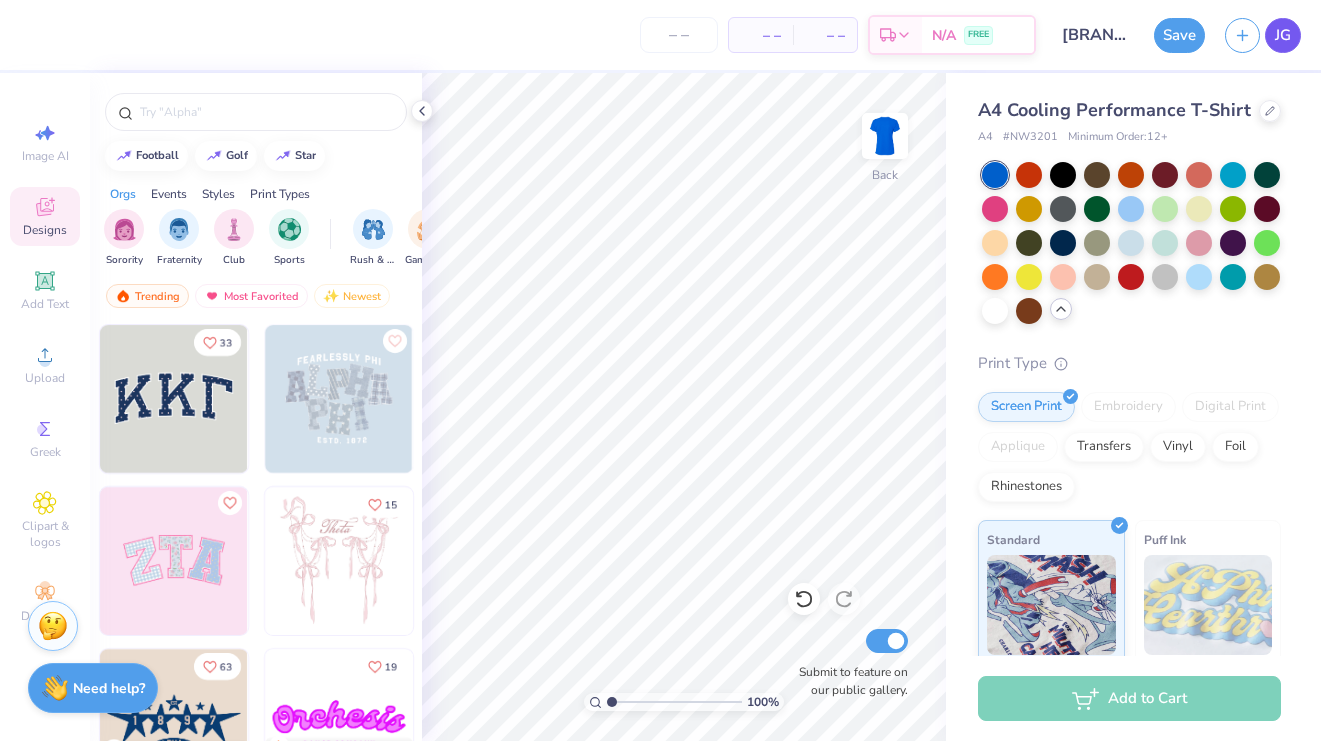 click on "JG" at bounding box center (1283, 35) 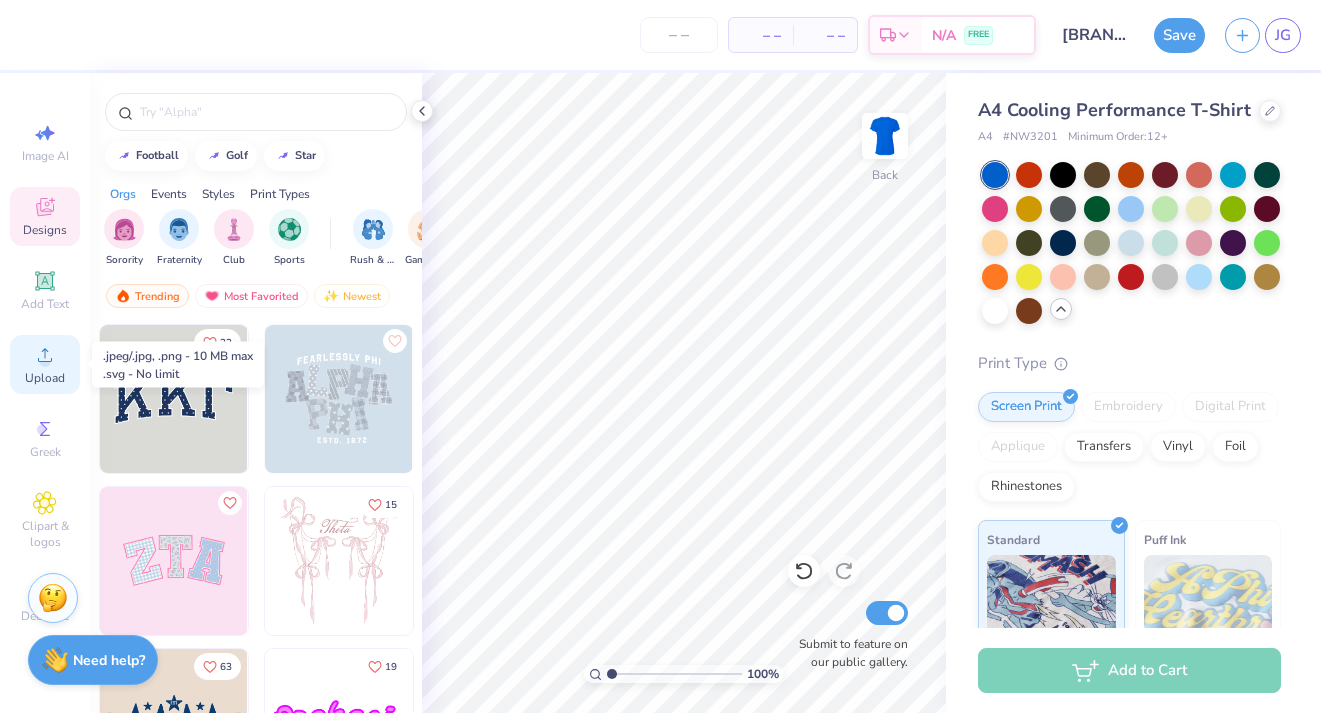 click on "Upload" at bounding box center (45, 364) 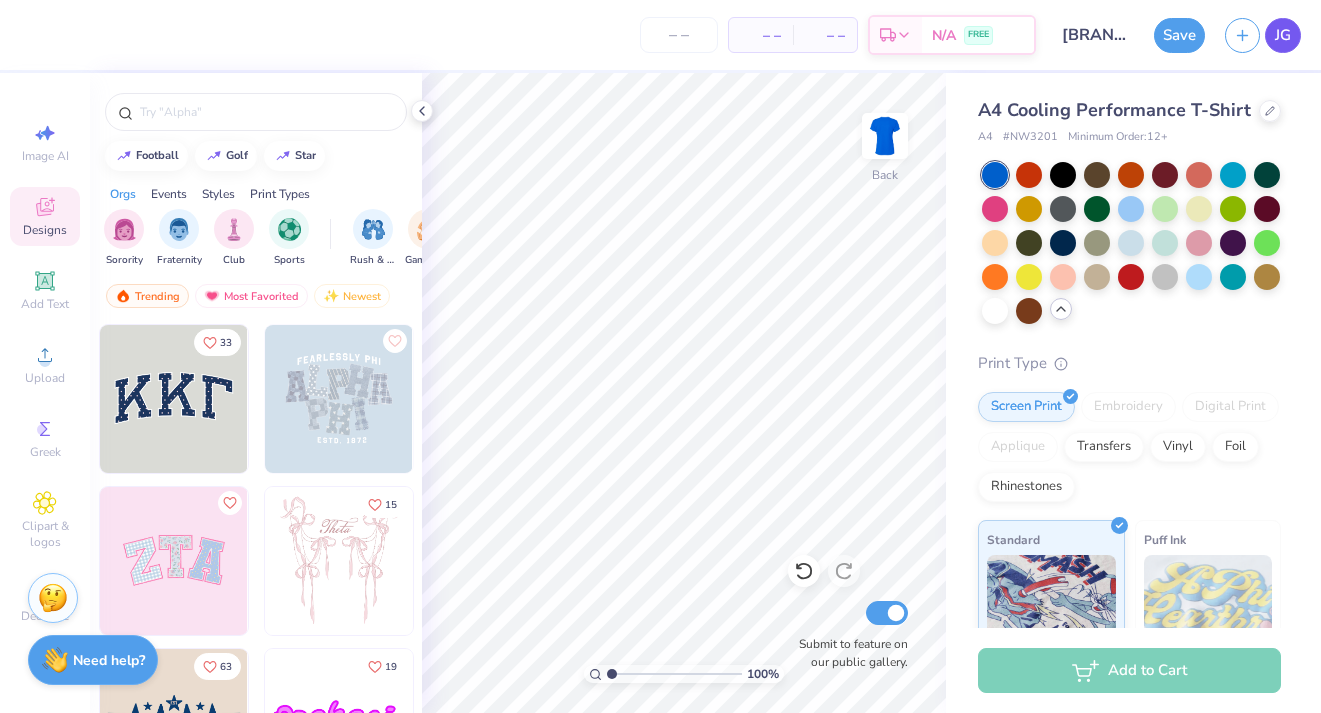 click on "JG" at bounding box center [1283, 35] 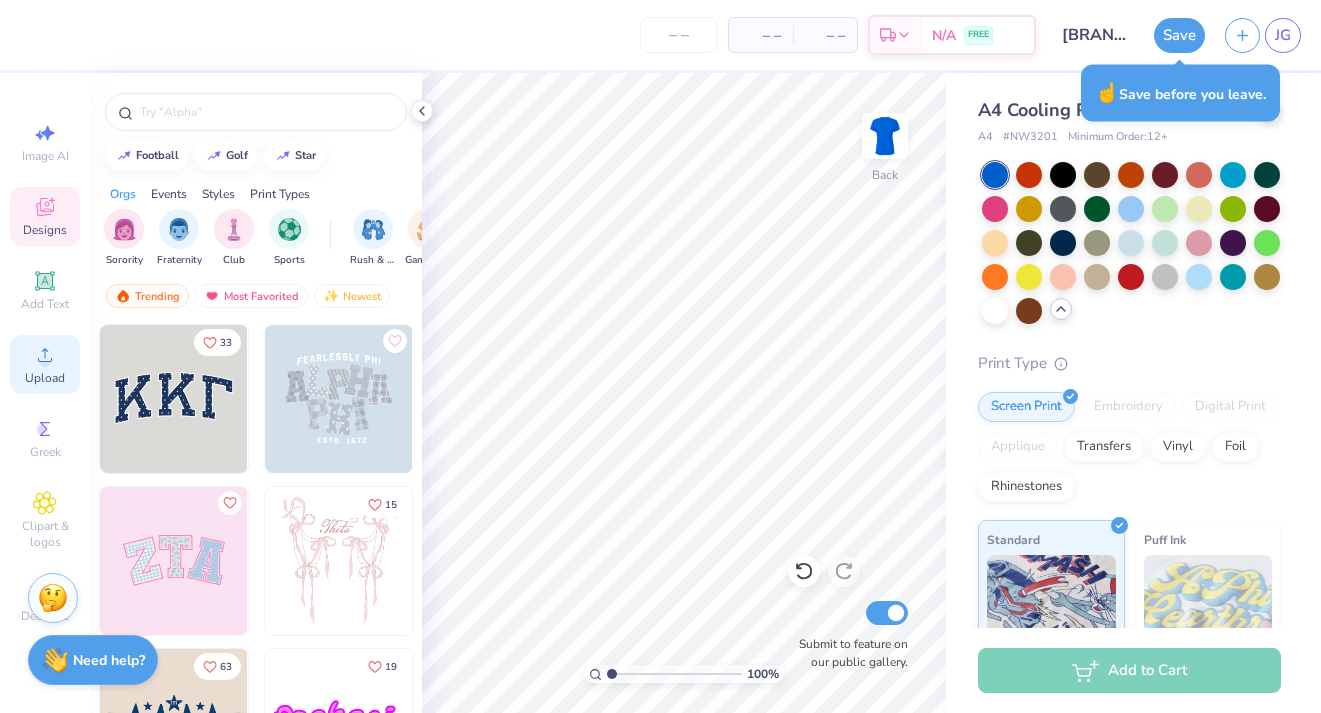 click on "Upload" at bounding box center [45, 364] 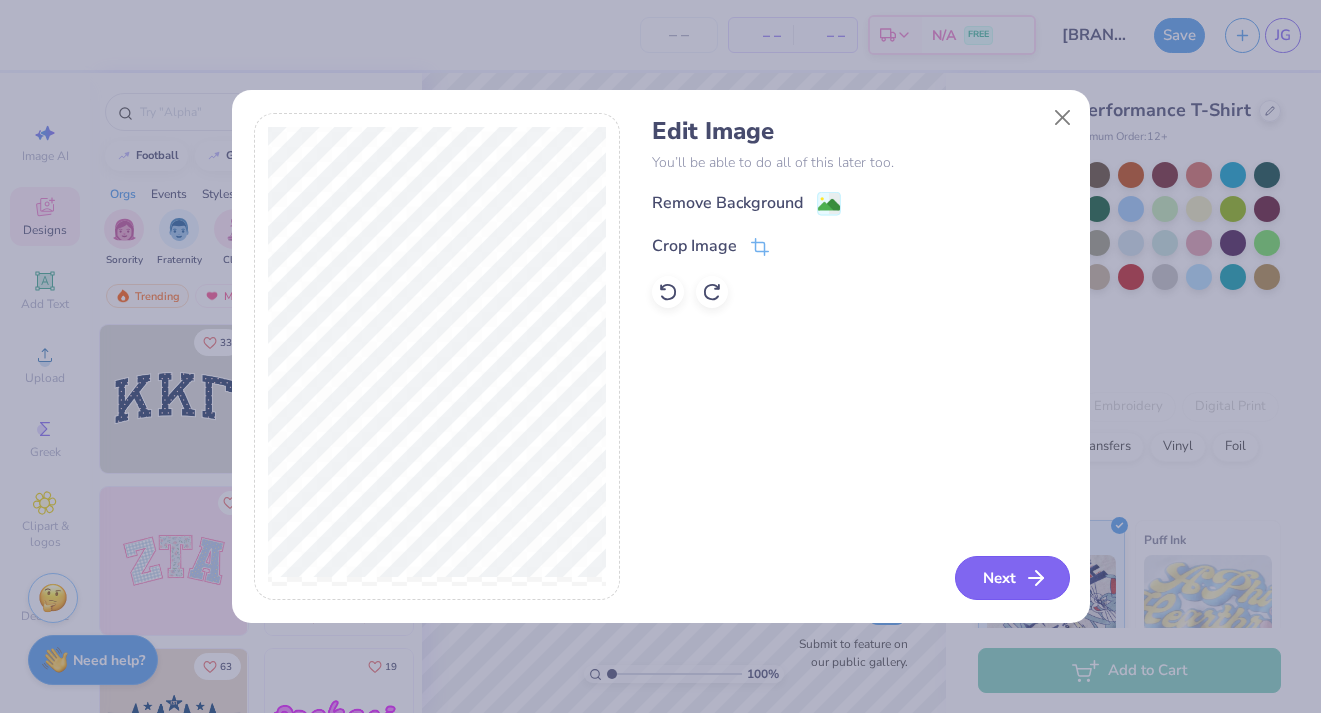 click on "Next" at bounding box center (1012, 578) 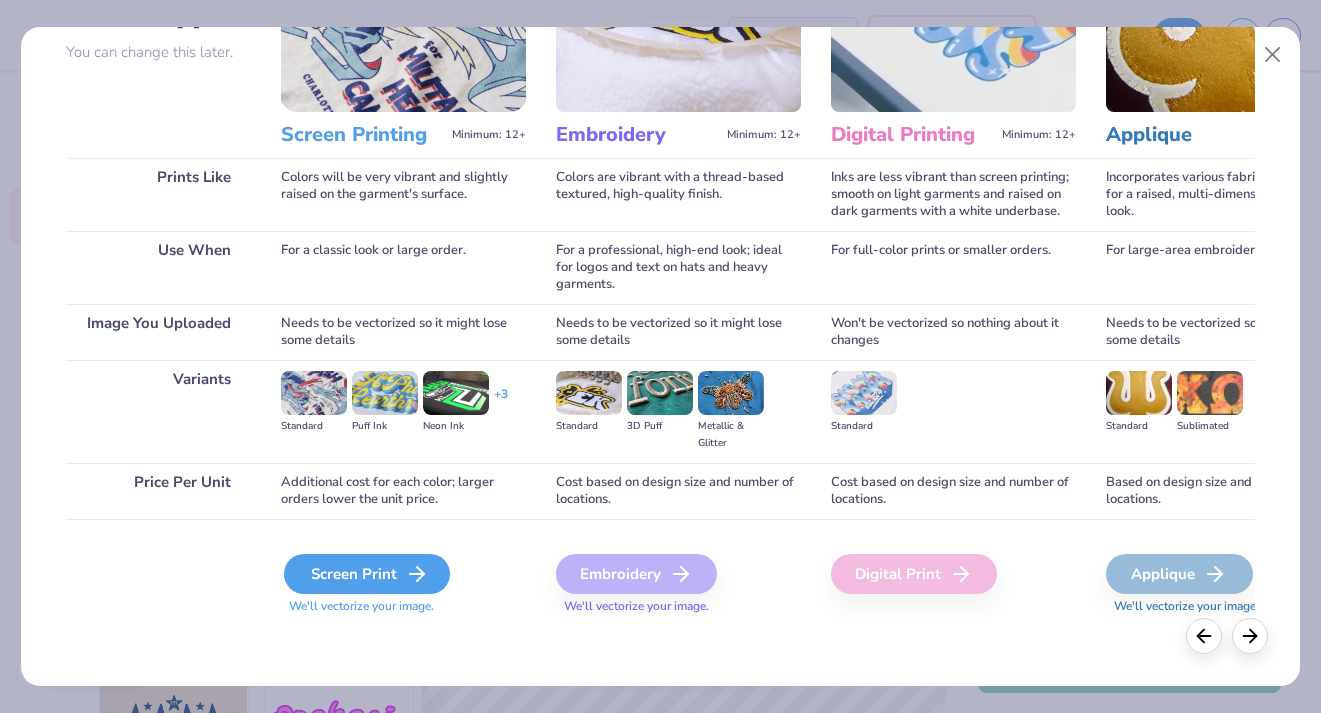 scroll, scrollTop: 184, scrollLeft: 0, axis: vertical 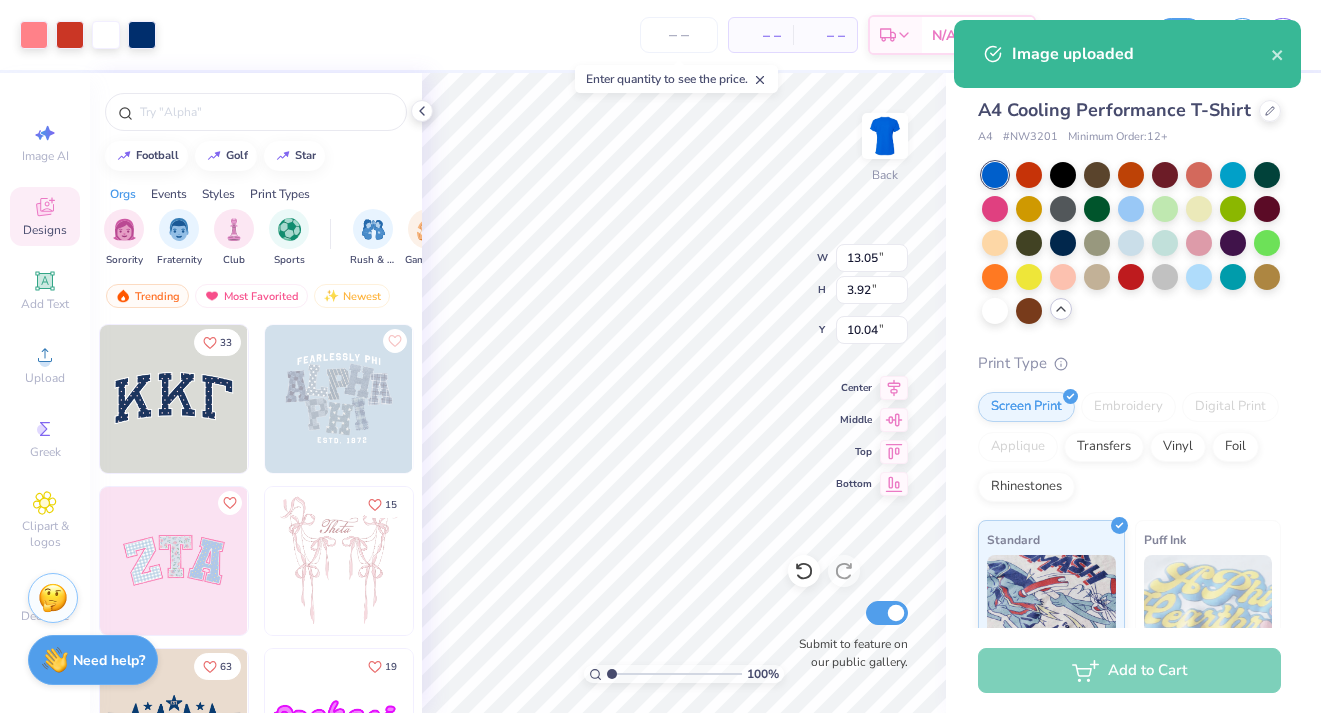 type on "4.85" 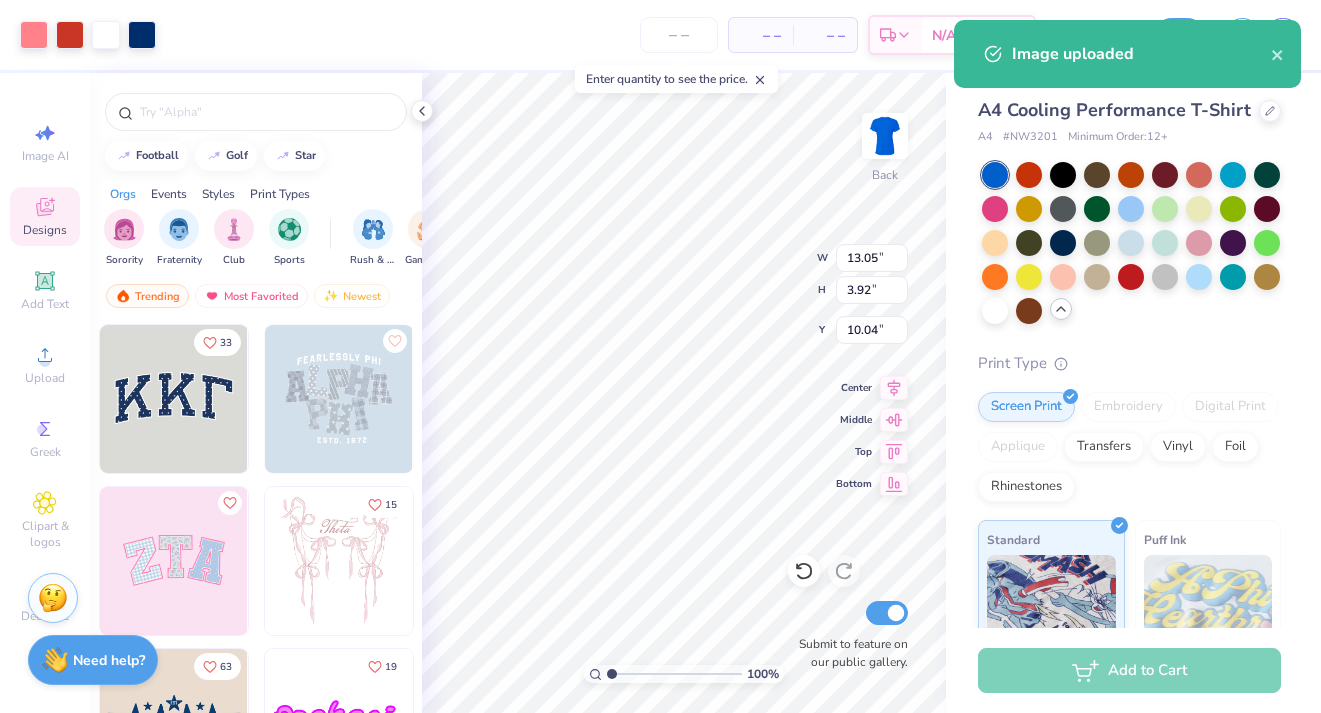type on "1.46" 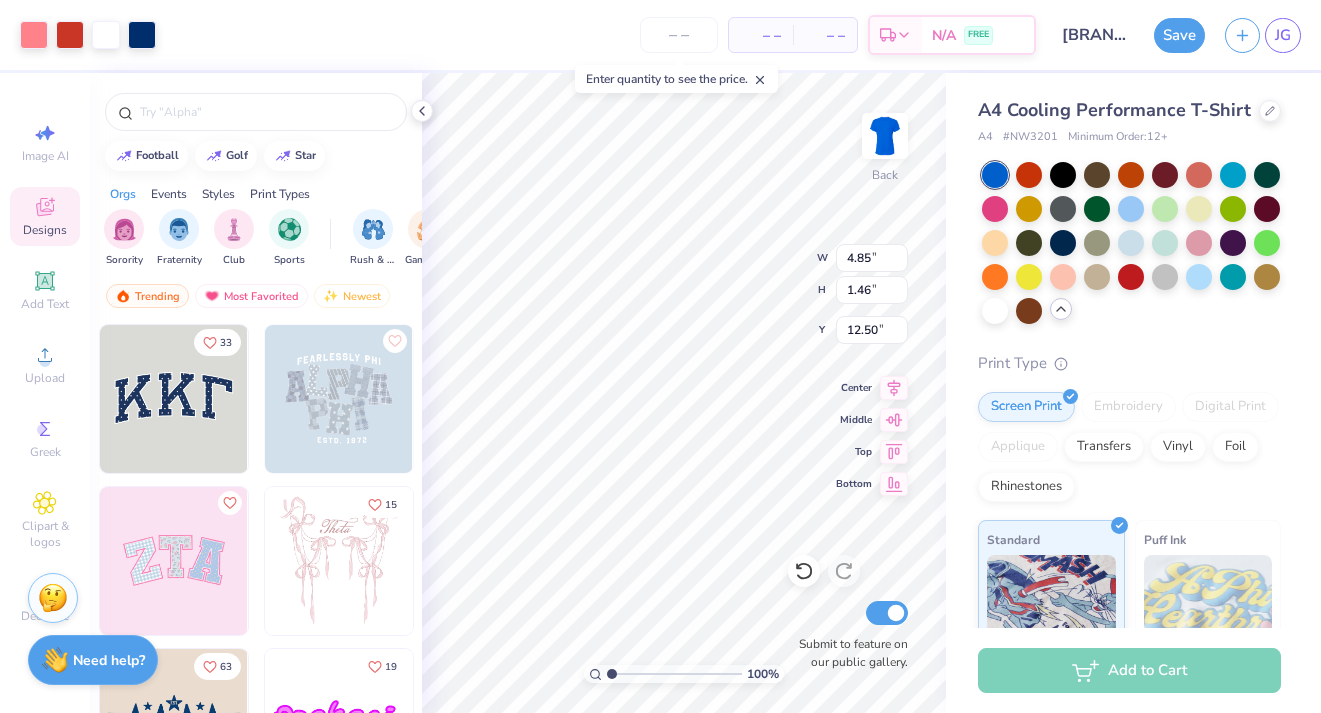 type on "2.27" 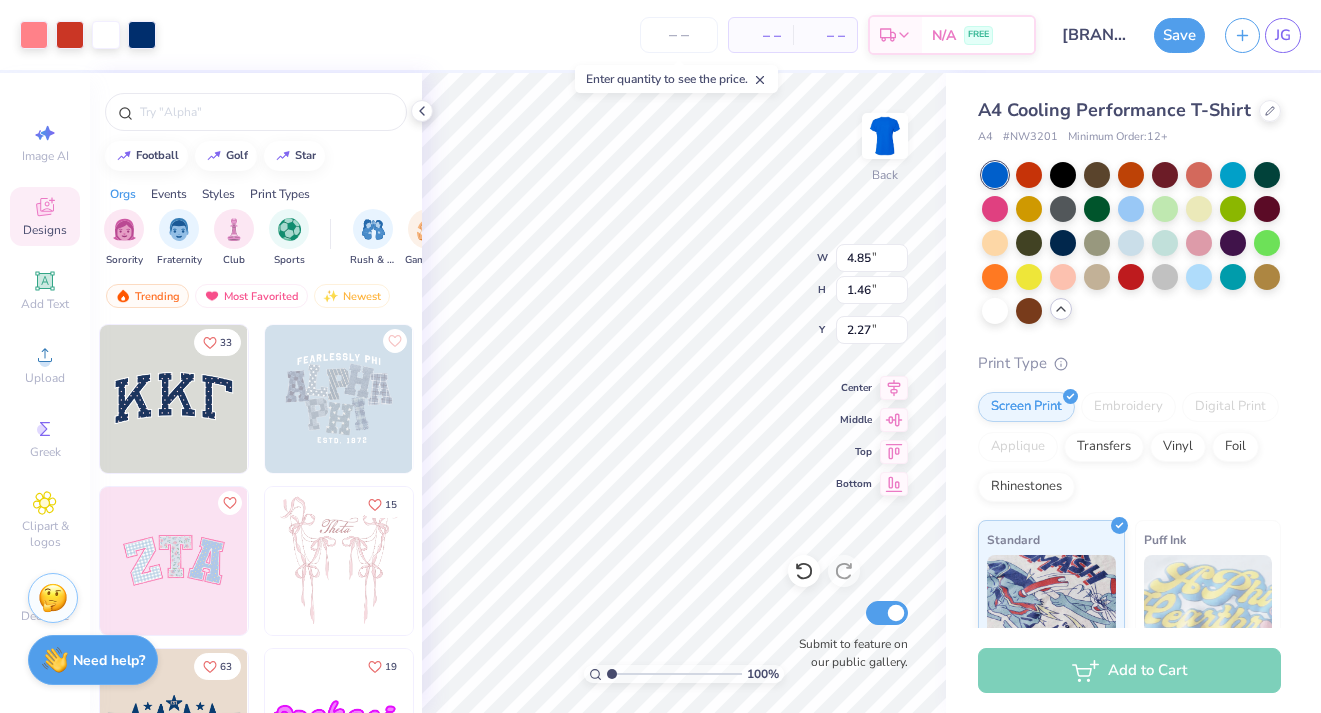 type on "4.67" 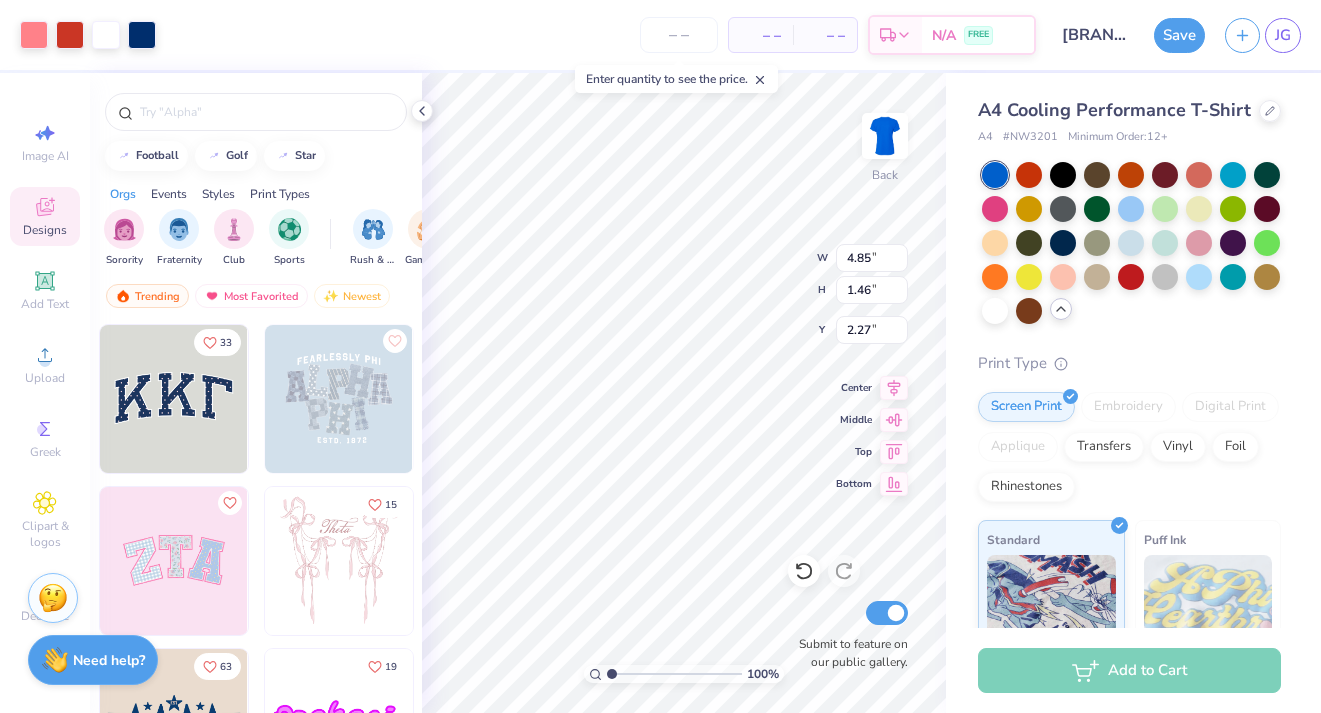 type on "1.40" 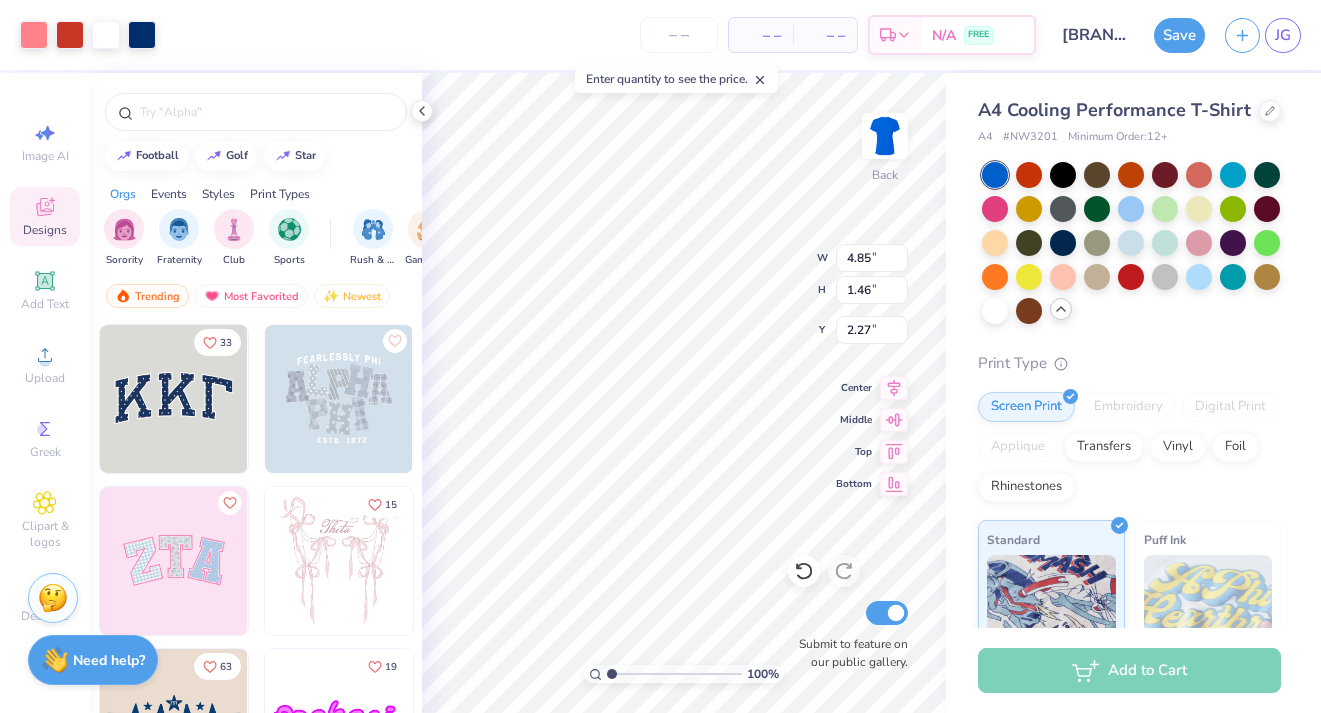 type on "2.33" 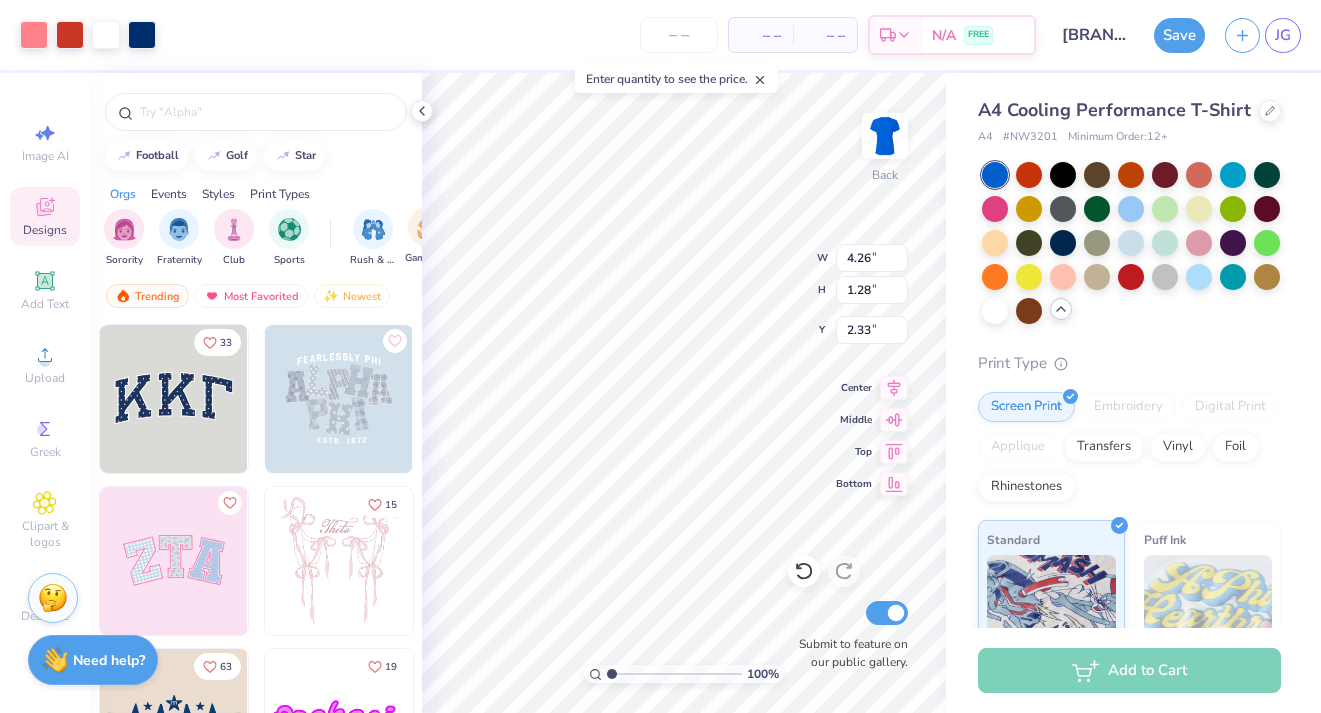 type on "4.26" 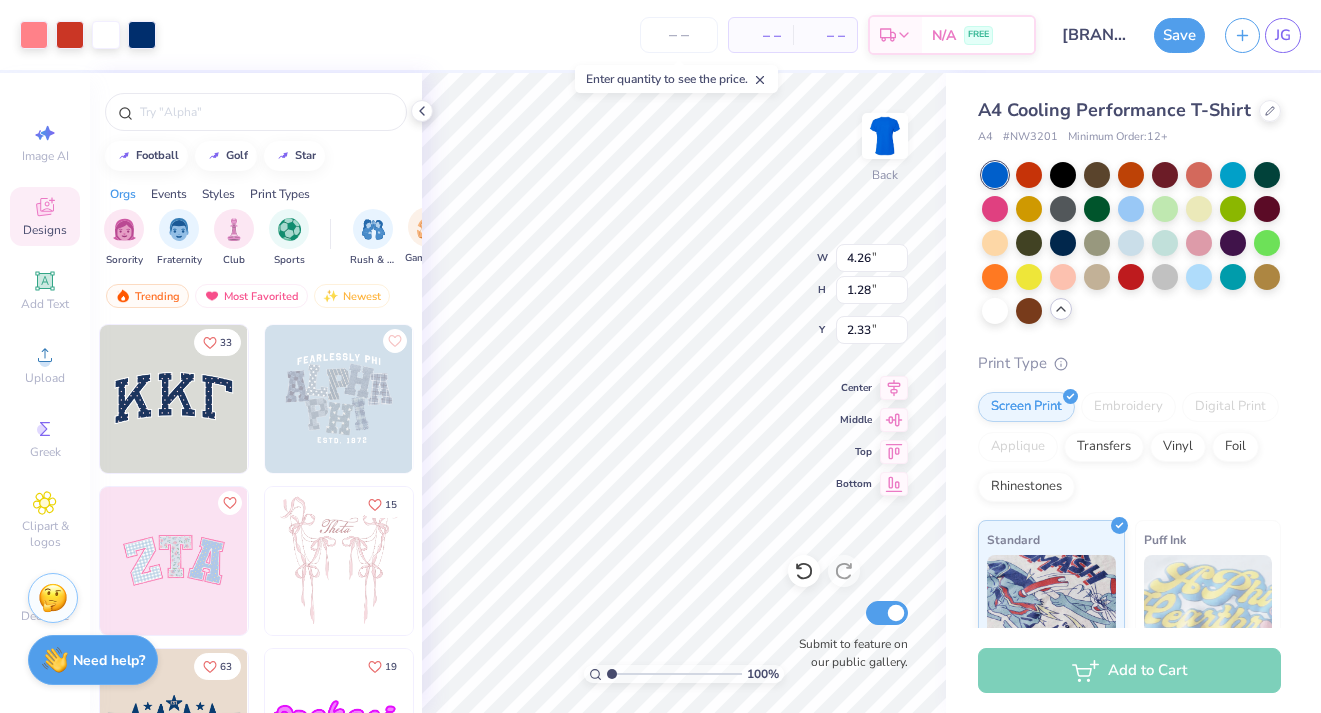 type on "1.28" 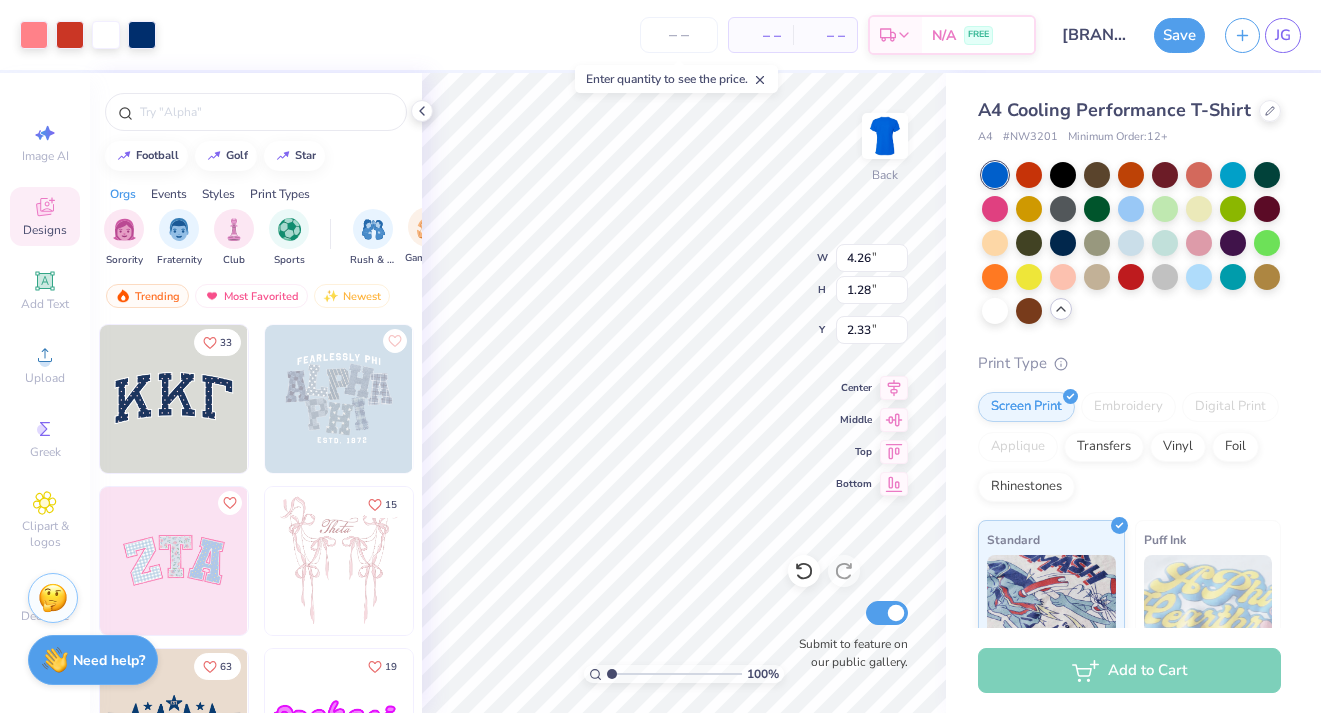 type on "2.36" 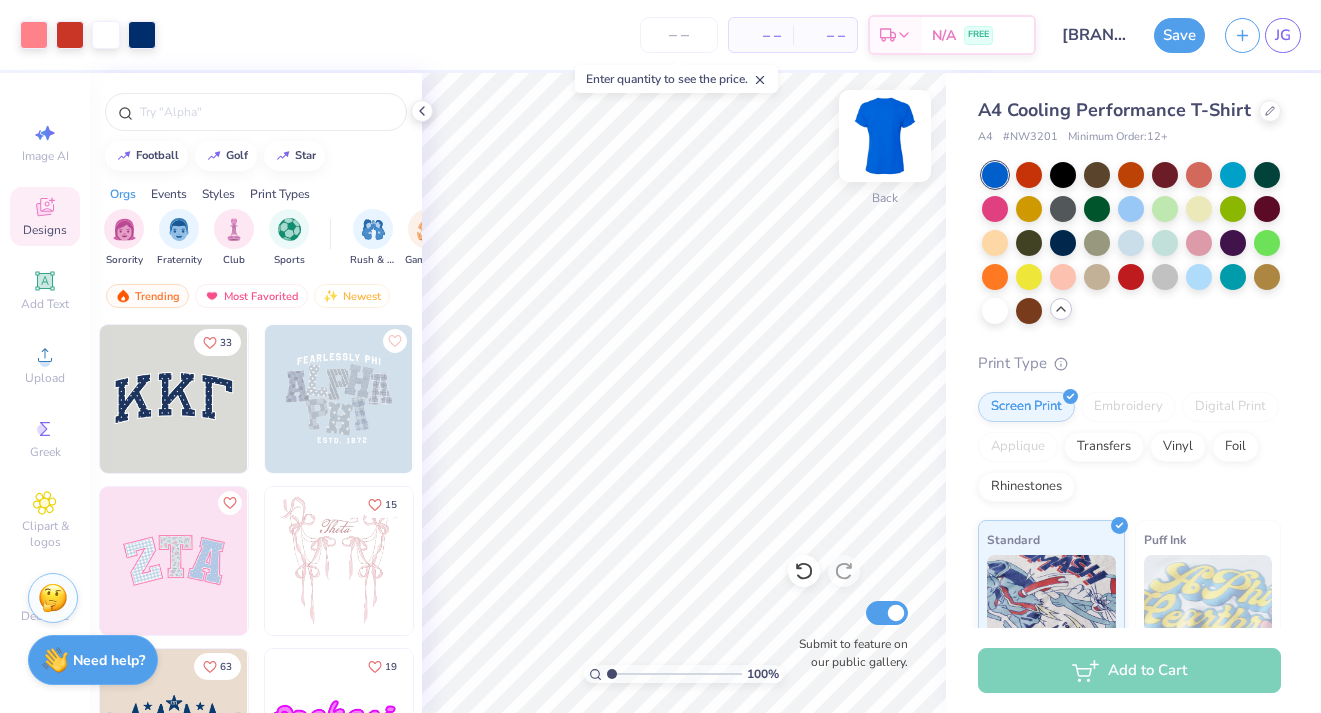 click at bounding box center [885, 136] 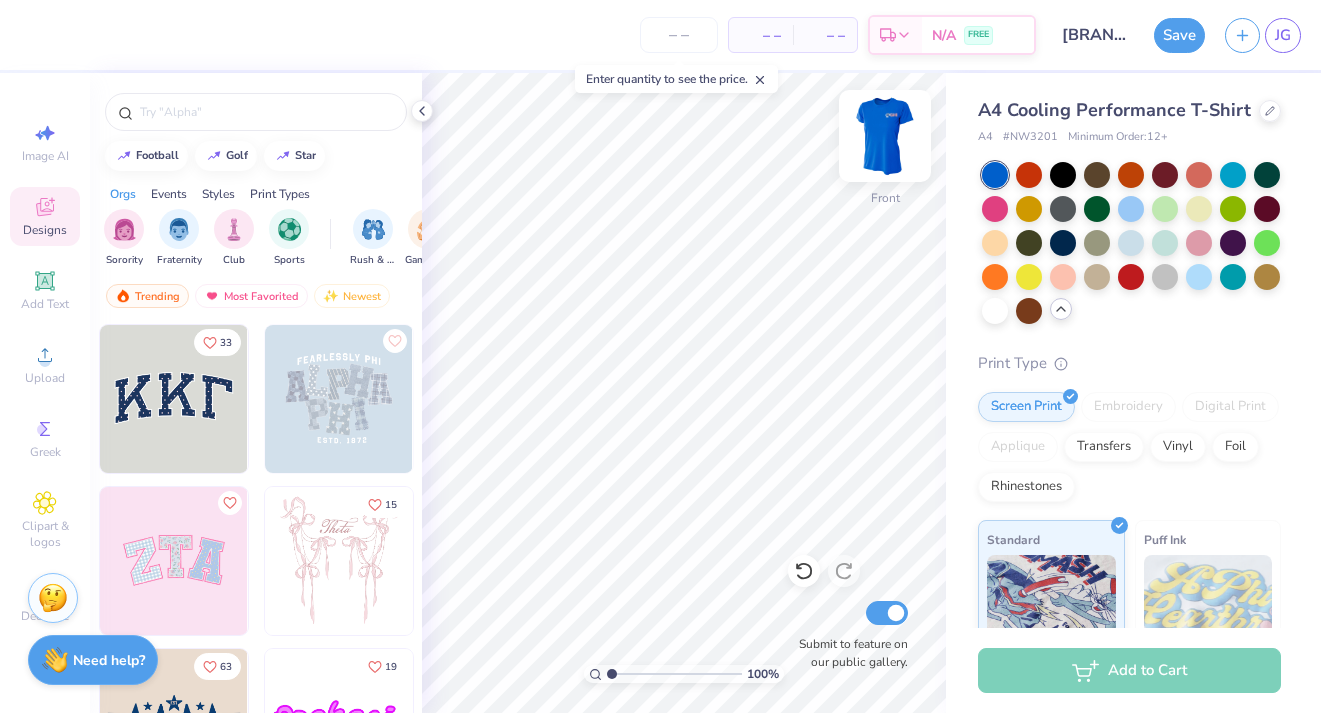 click at bounding box center [885, 136] 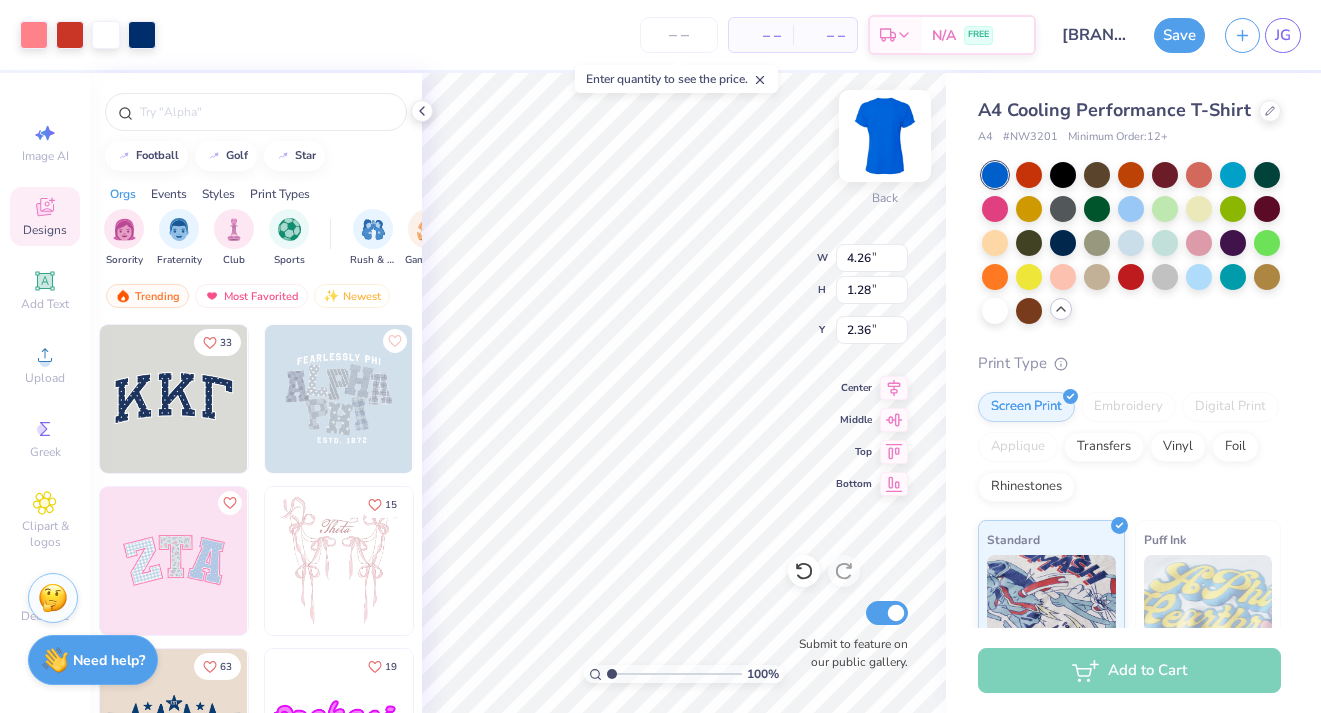 type on "4.67" 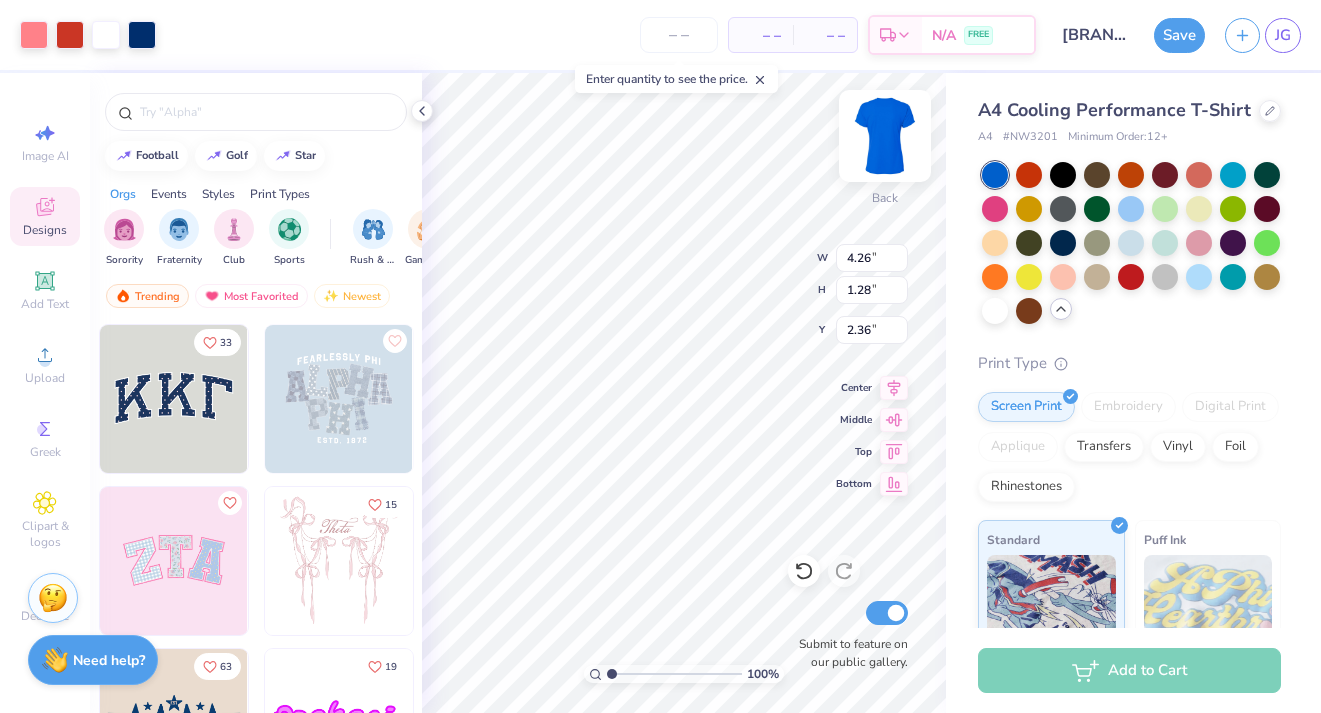 type on "1.40" 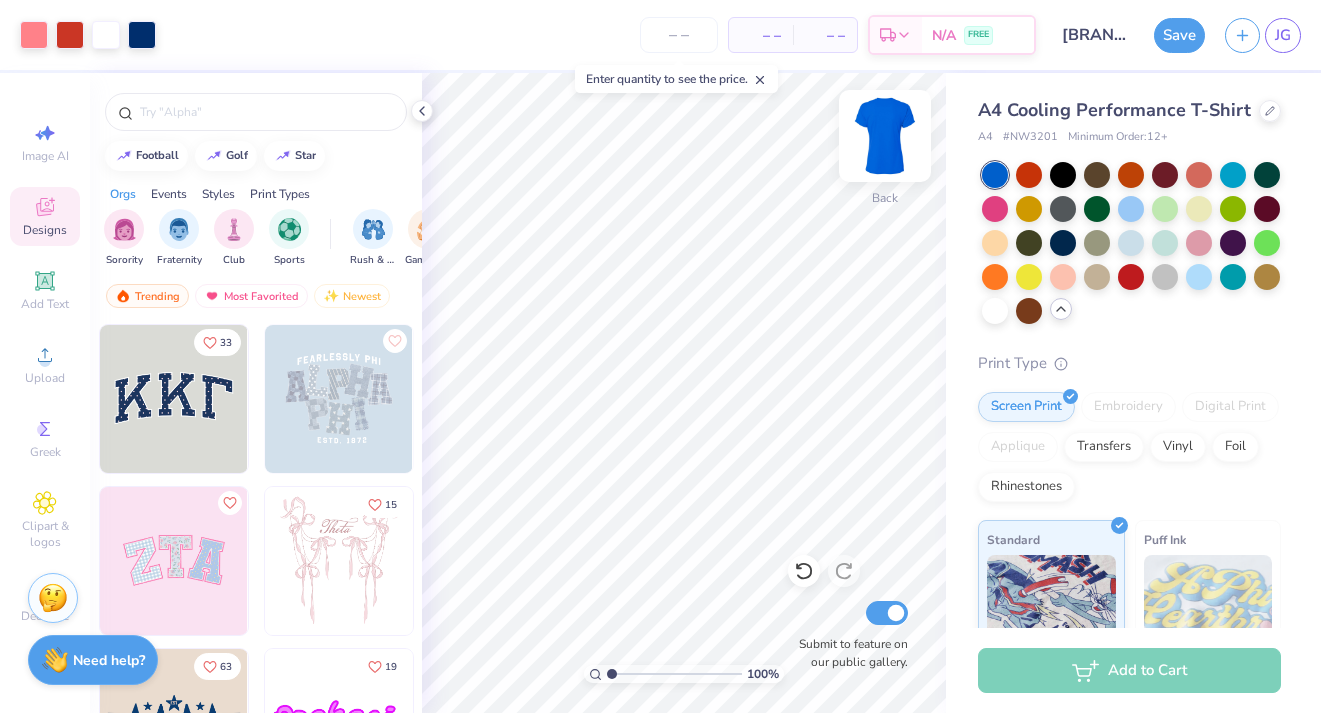 click at bounding box center (885, 136) 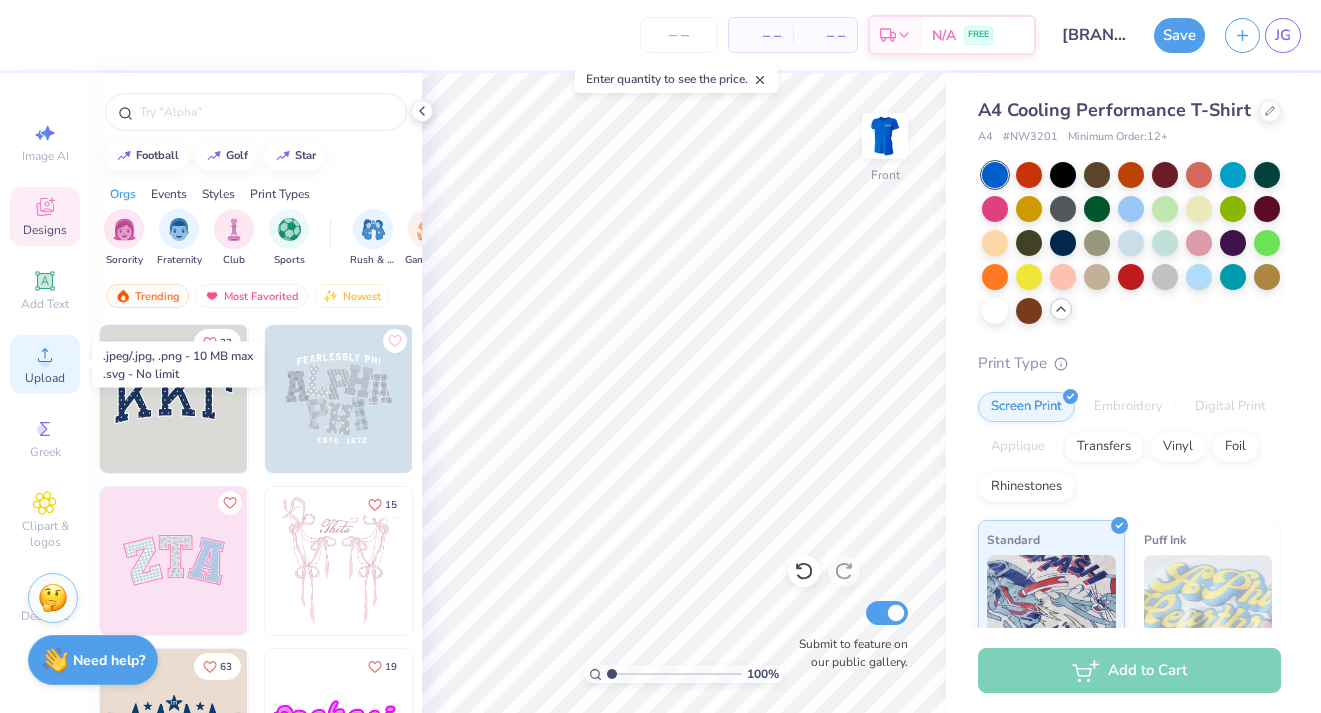 click on "Upload" at bounding box center (45, 364) 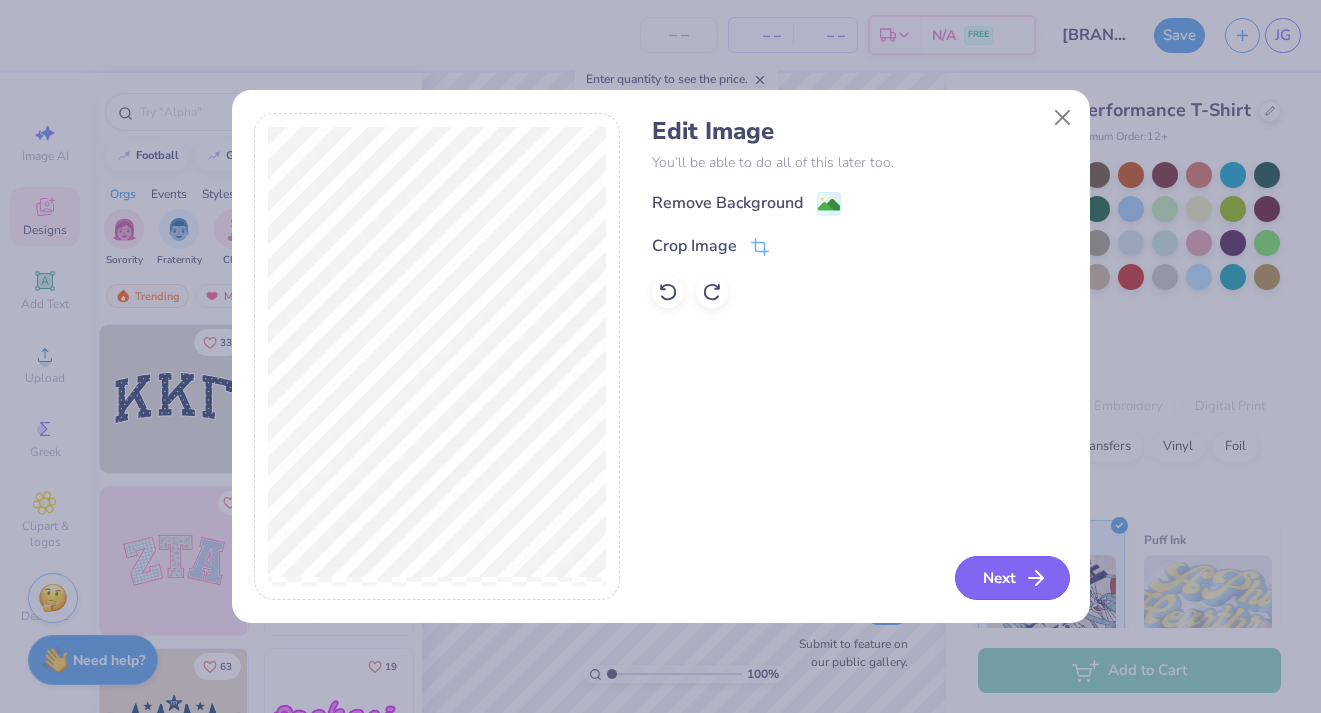 click on "Next" at bounding box center (1012, 578) 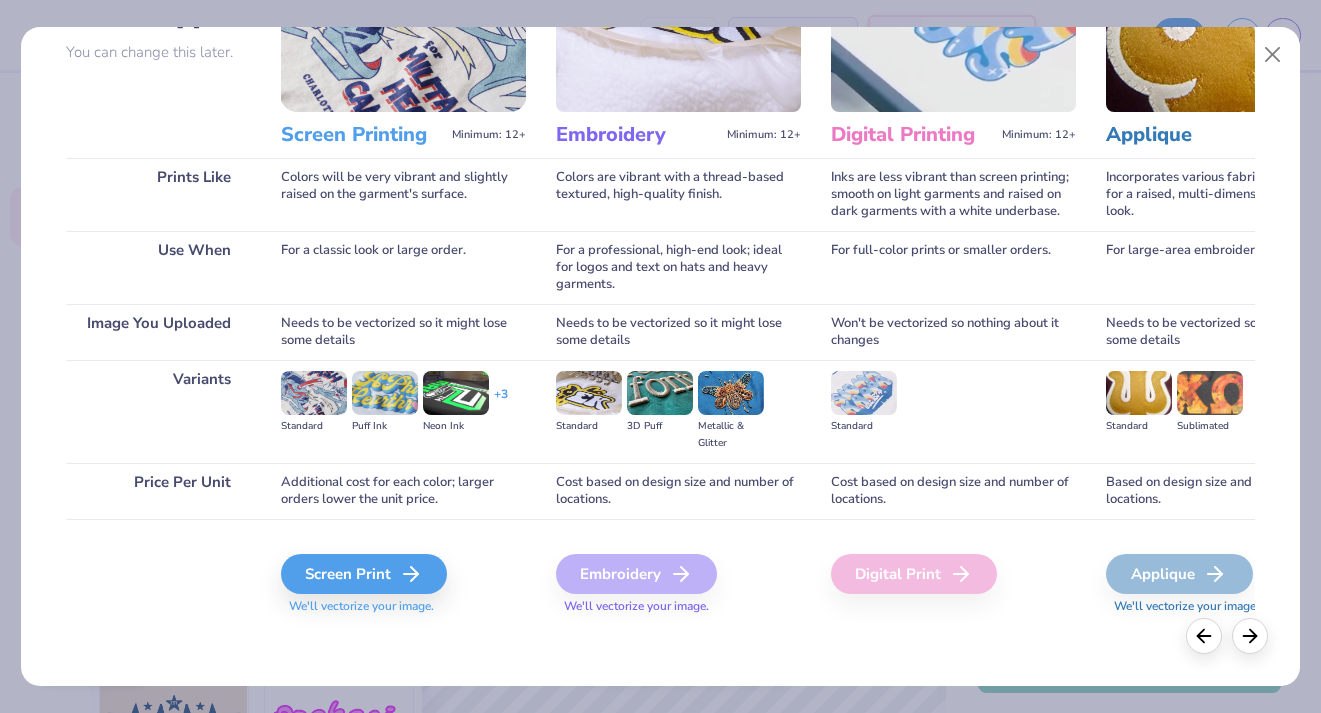 scroll, scrollTop: 184, scrollLeft: 0, axis: vertical 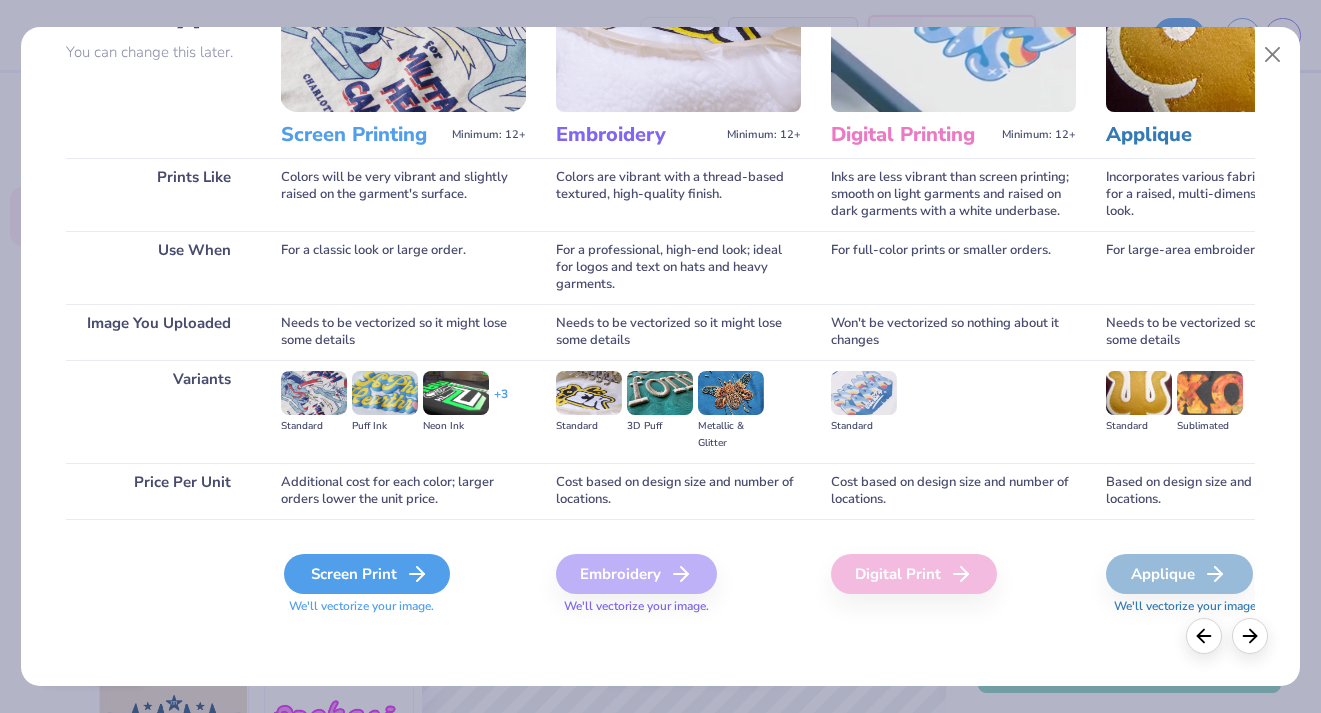 click on "Screen Print" at bounding box center [367, 574] 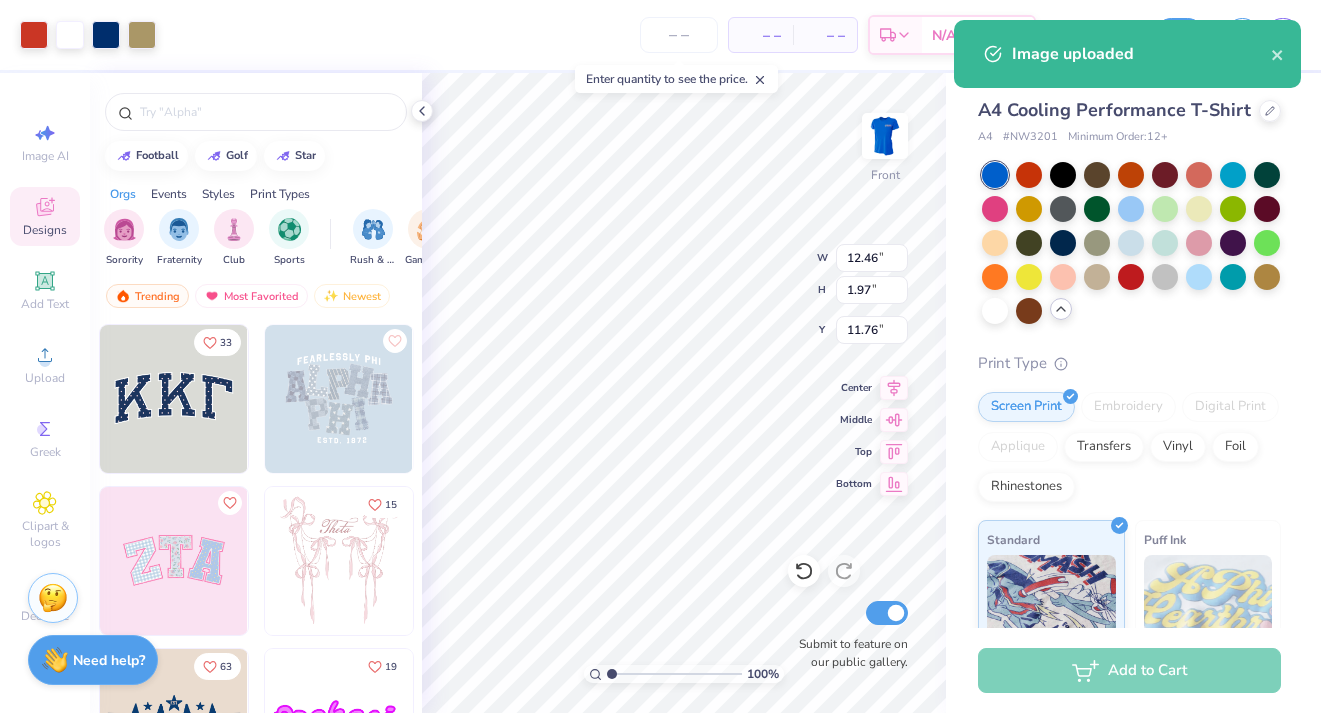 type on "2.01" 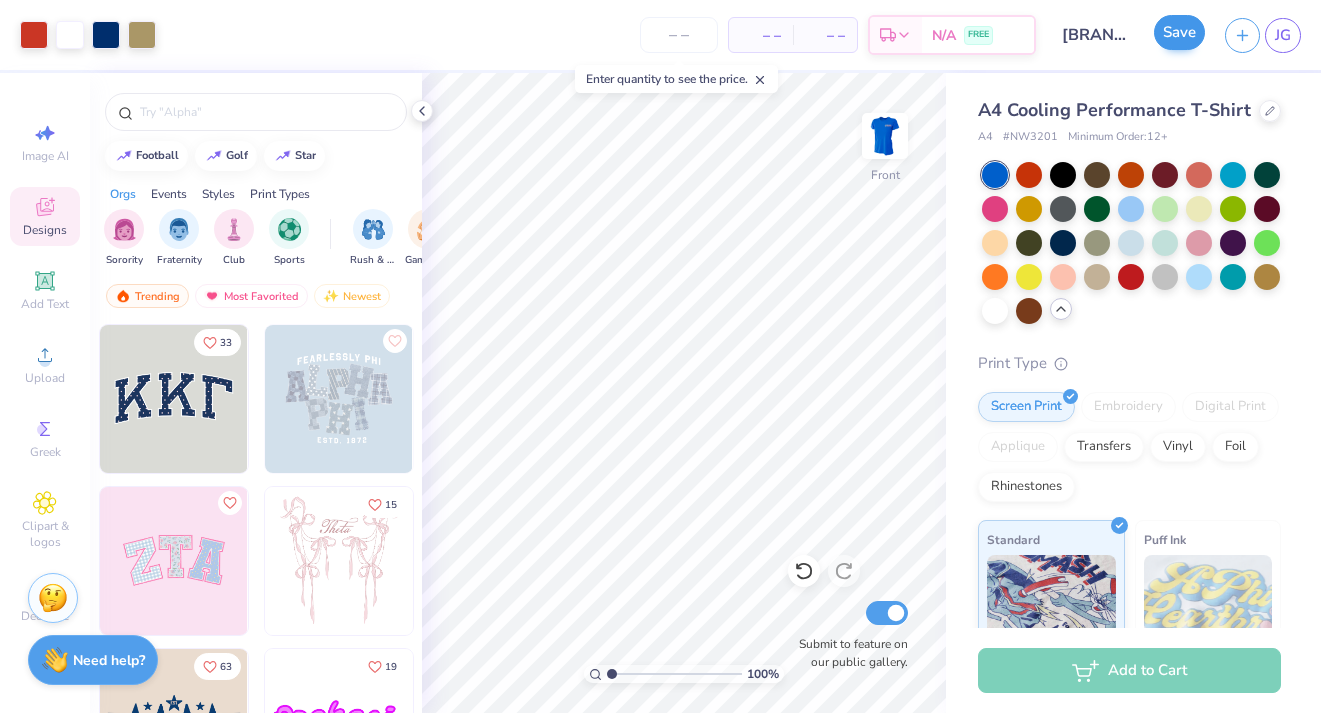 click on "Save" at bounding box center [1179, 32] 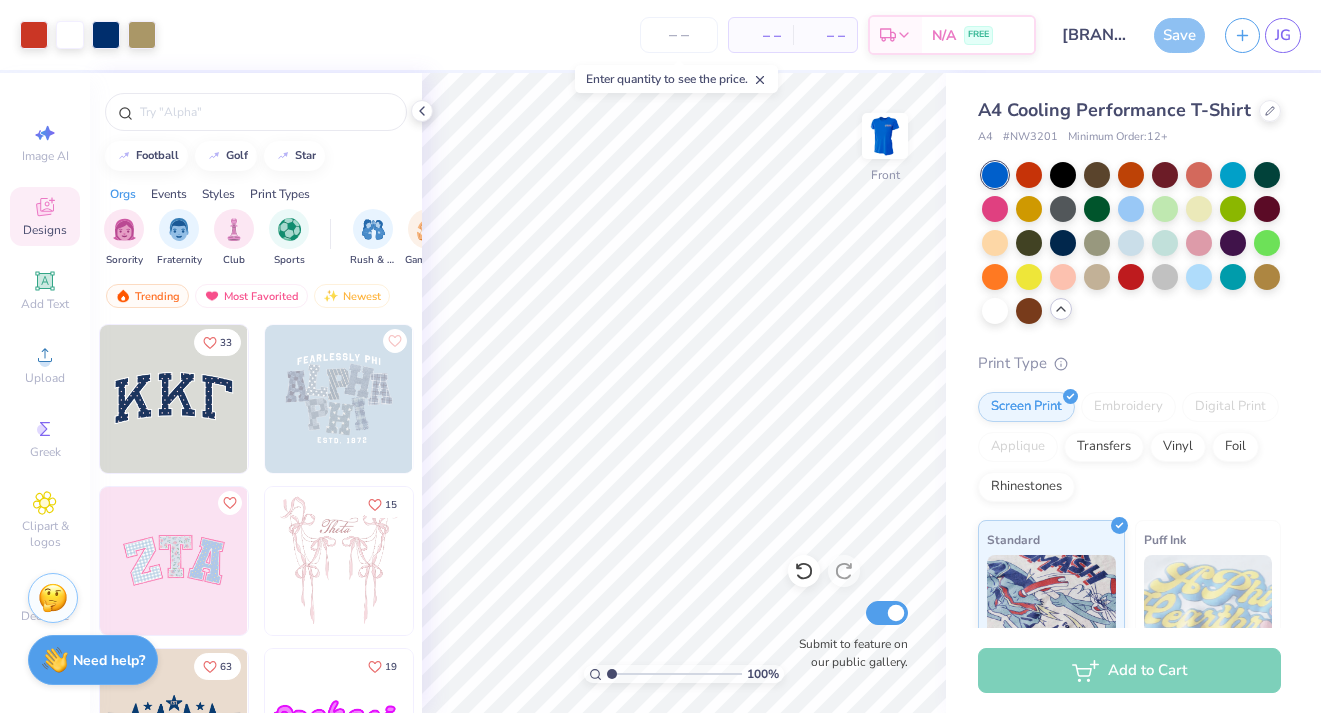 click on "Save" at bounding box center [1179, 35] 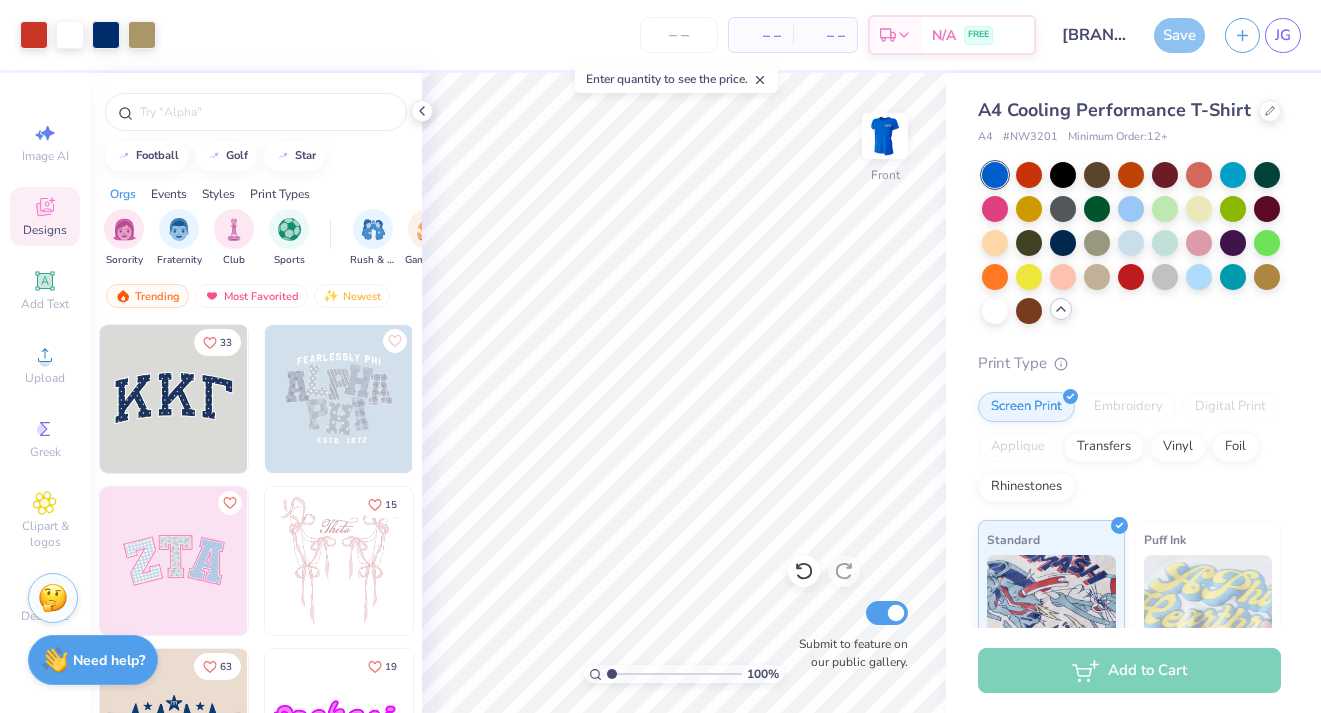 click on "Save" at bounding box center (1179, 35) 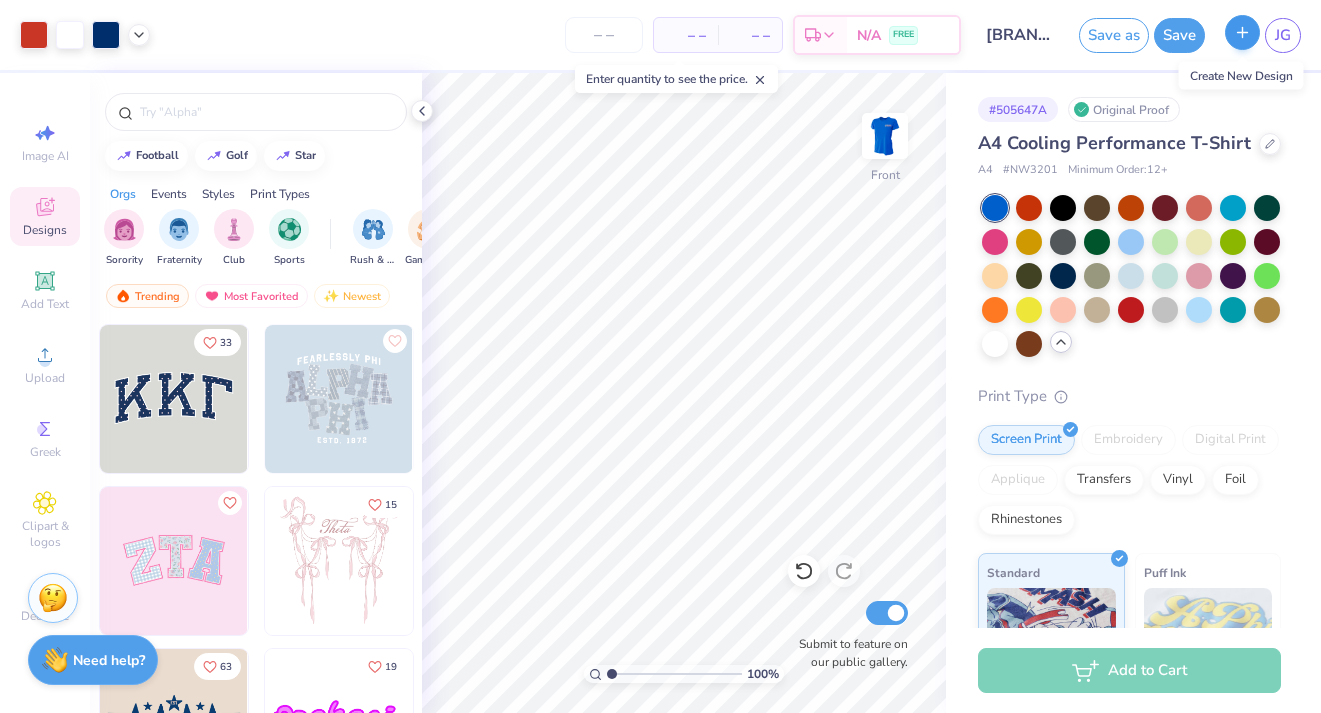click 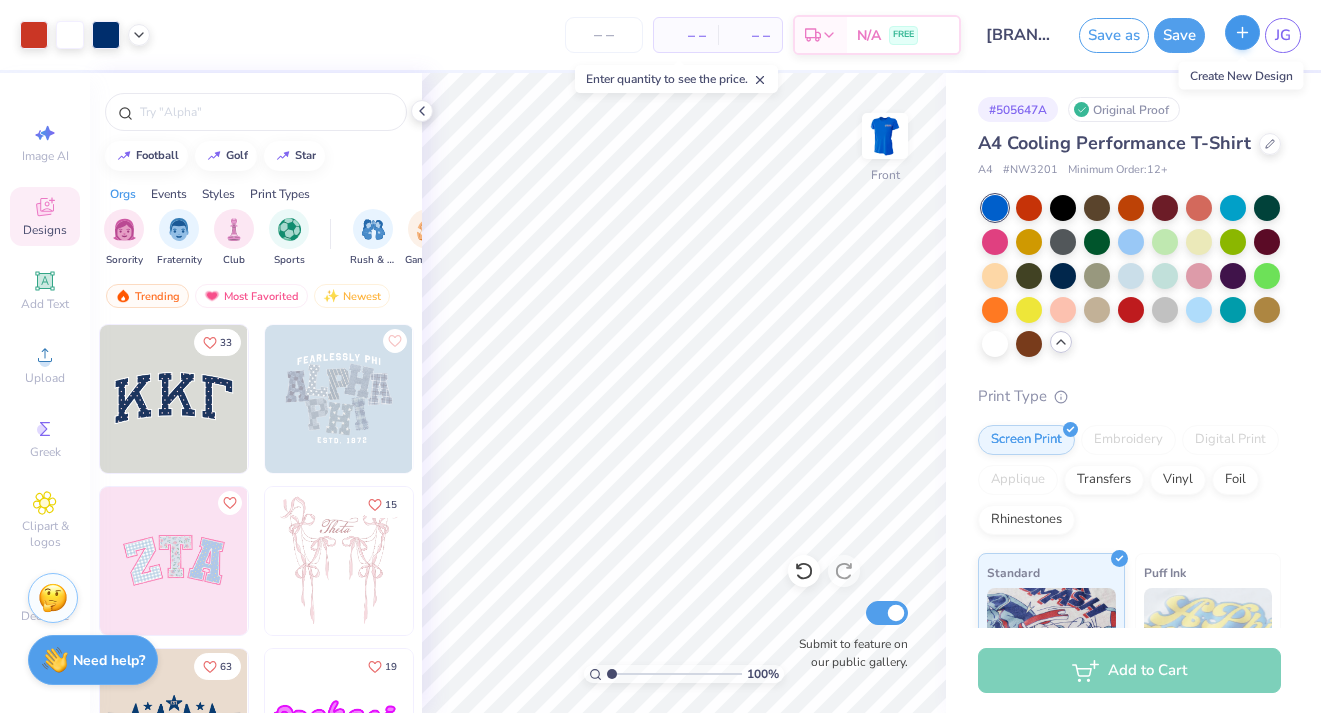 type 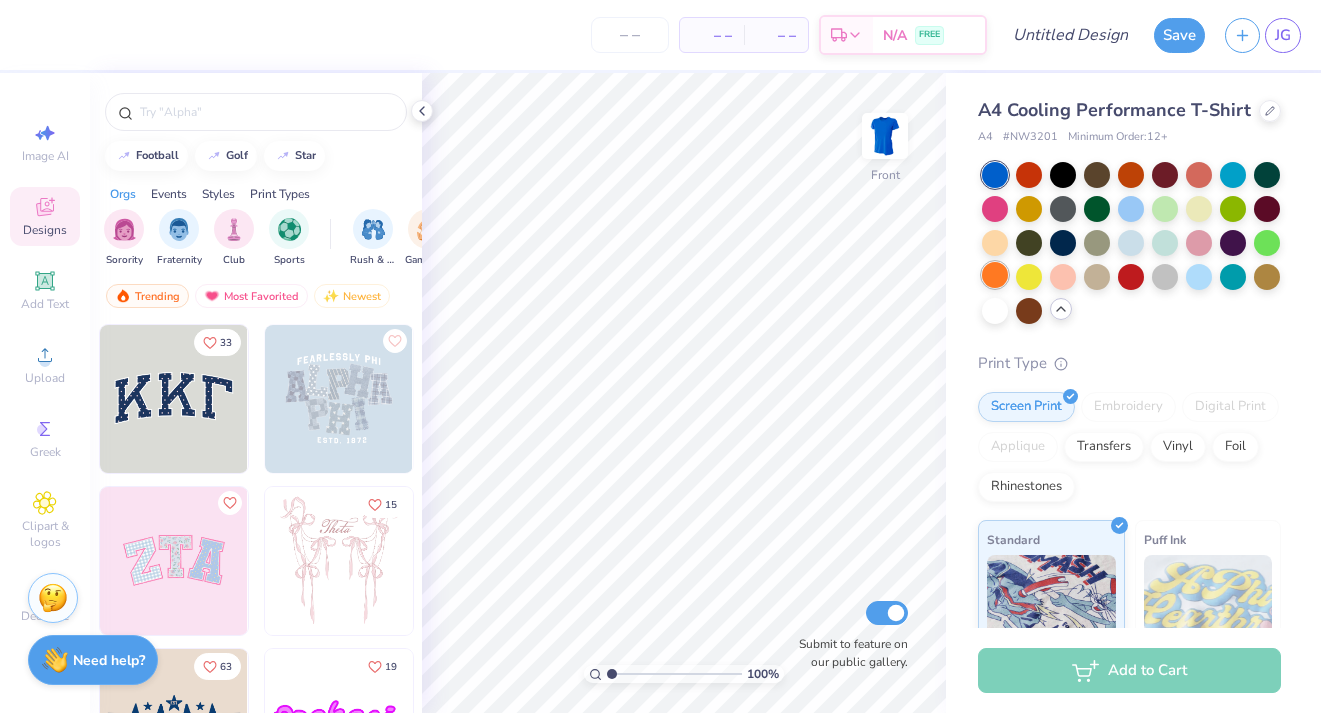 click at bounding box center (995, 275) 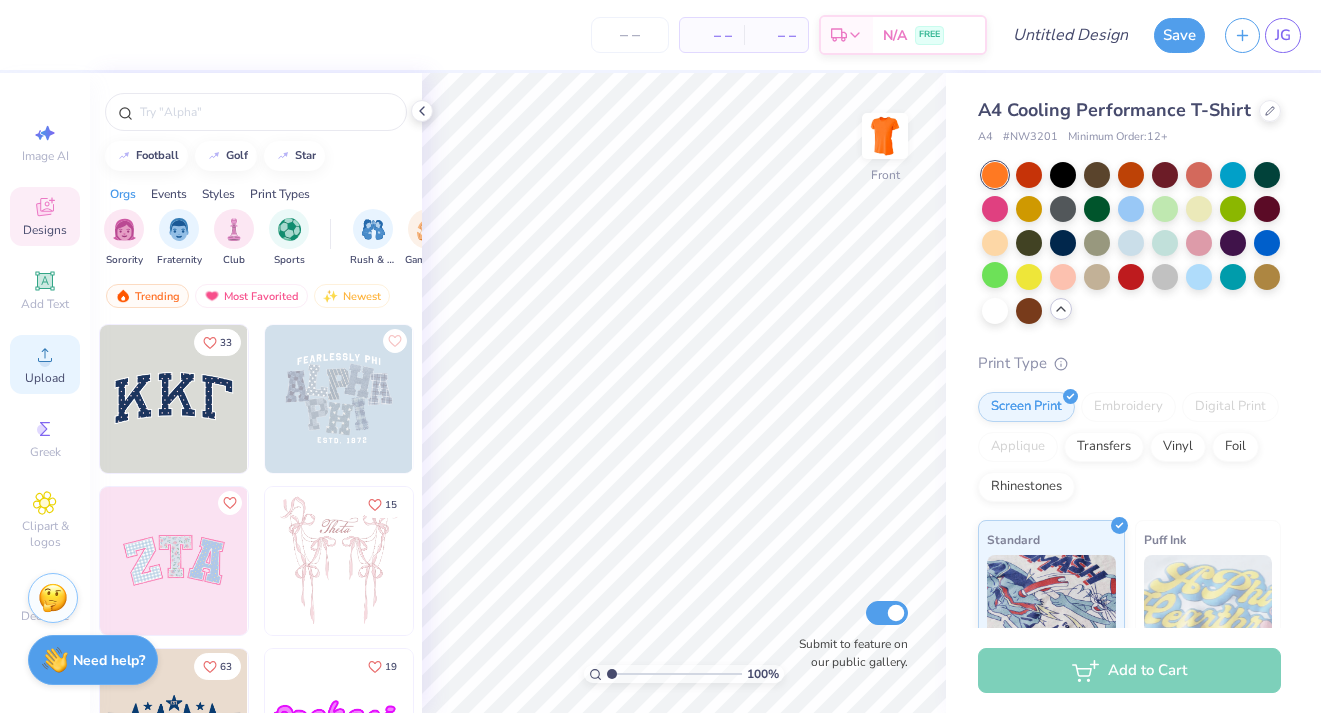 click on "Upload" at bounding box center (45, 364) 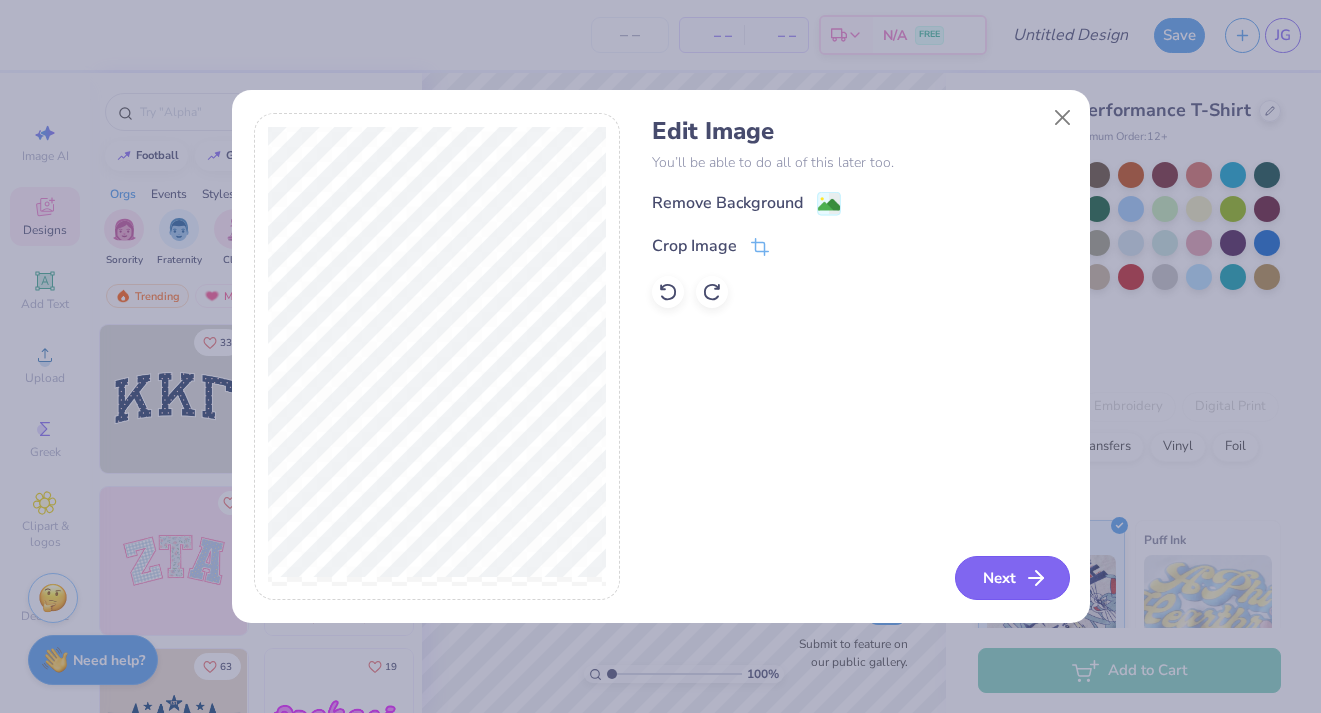 click on "Next" at bounding box center (1012, 578) 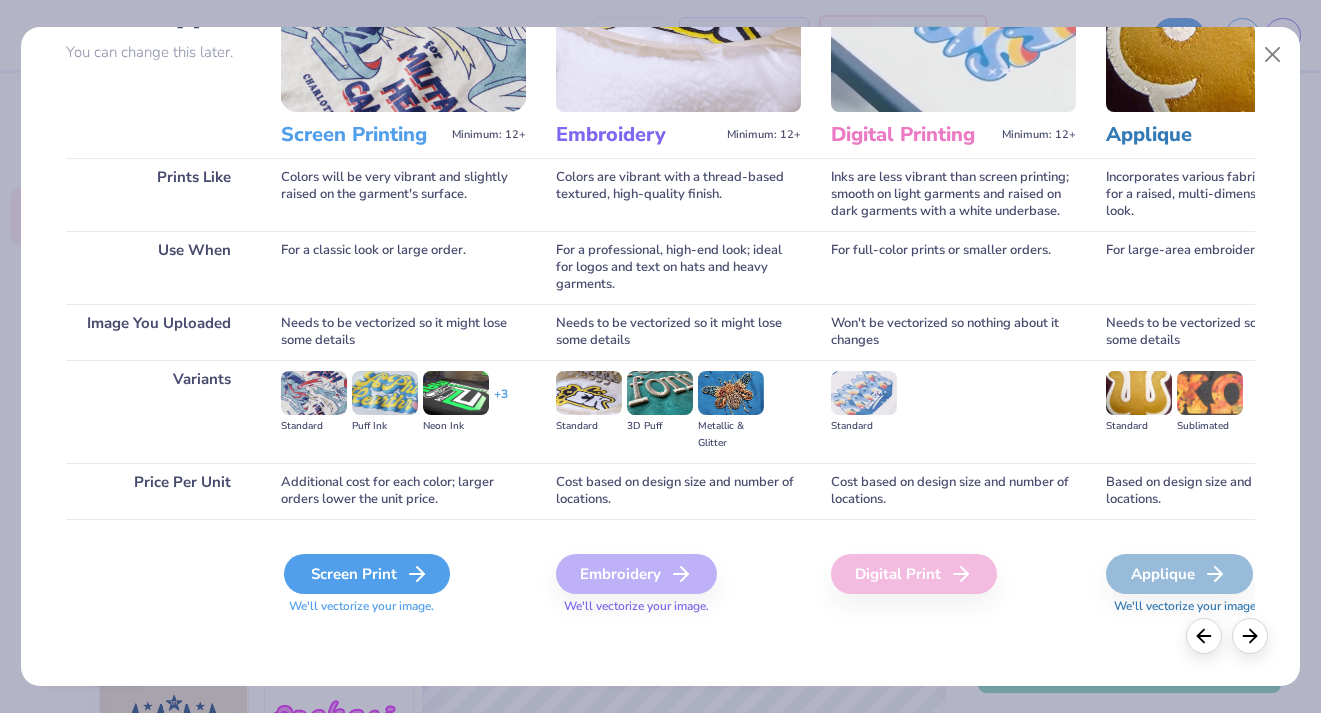 scroll, scrollTop: 184, scrollLeft: 0, axis: vertical 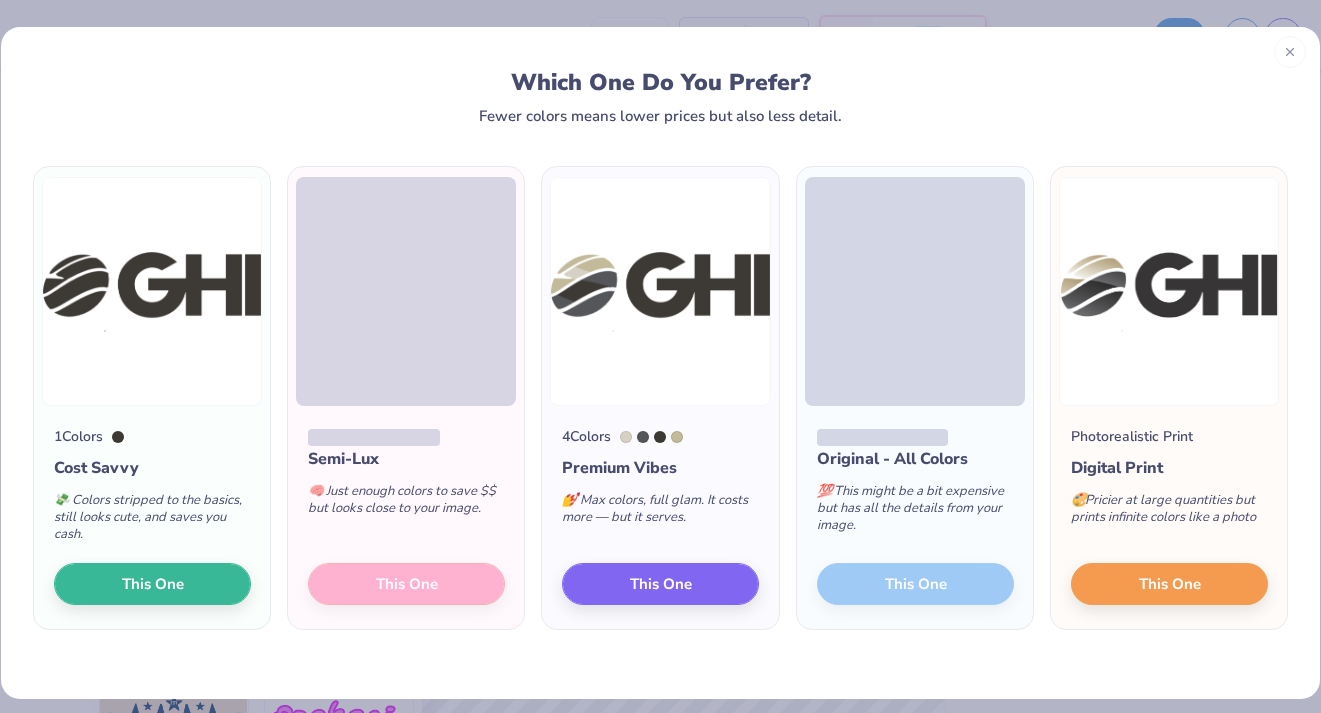click 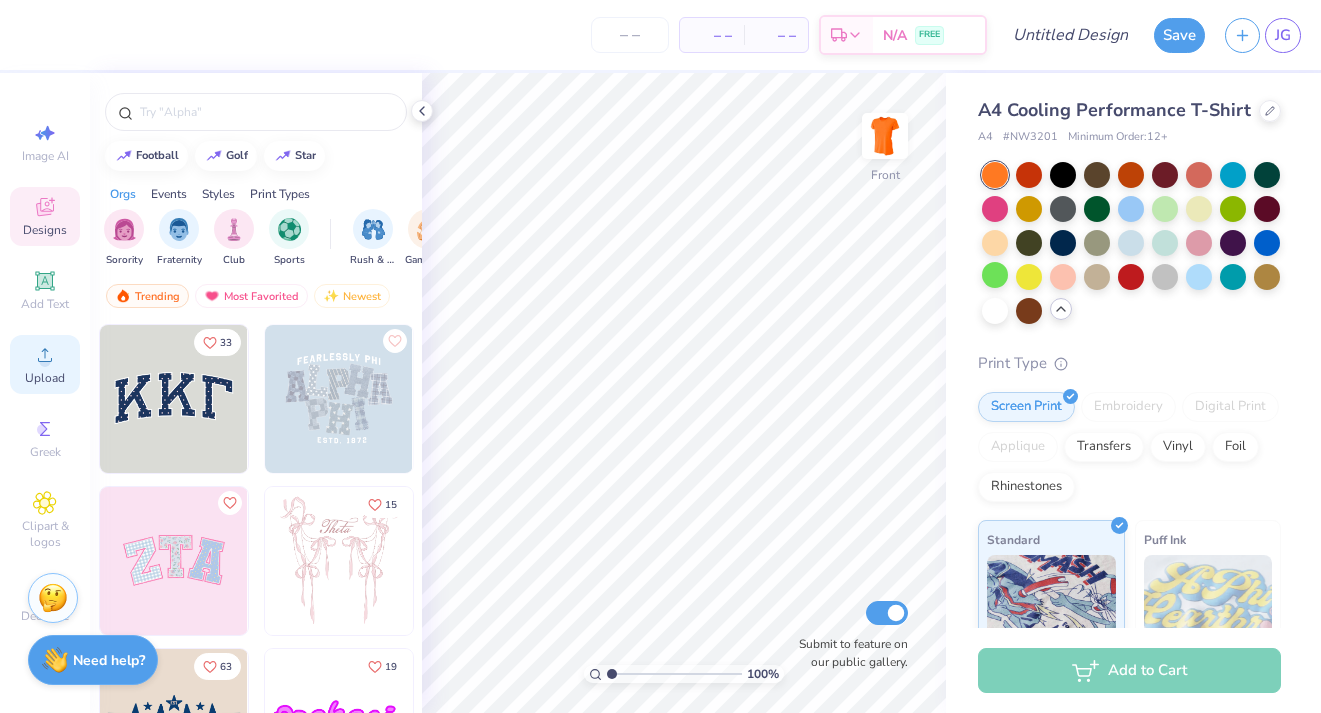 click 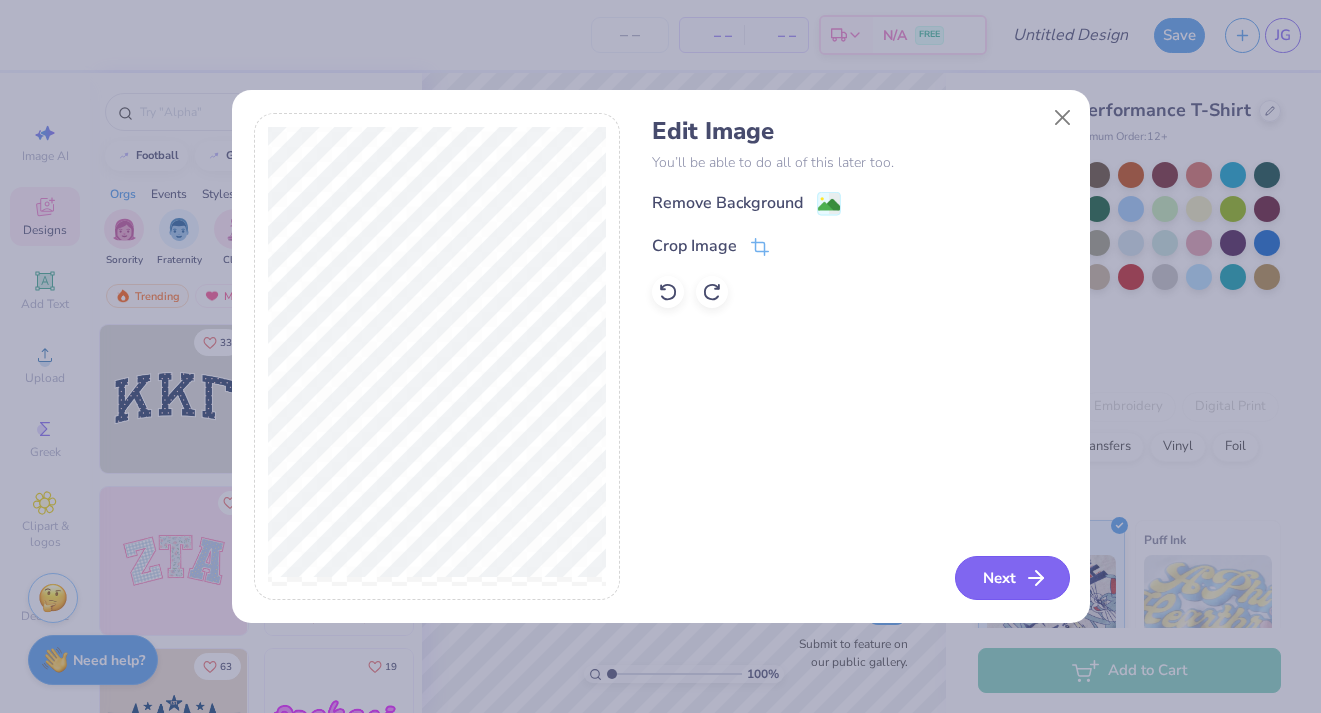 click on "Next" at bounding box center (1012, 578) 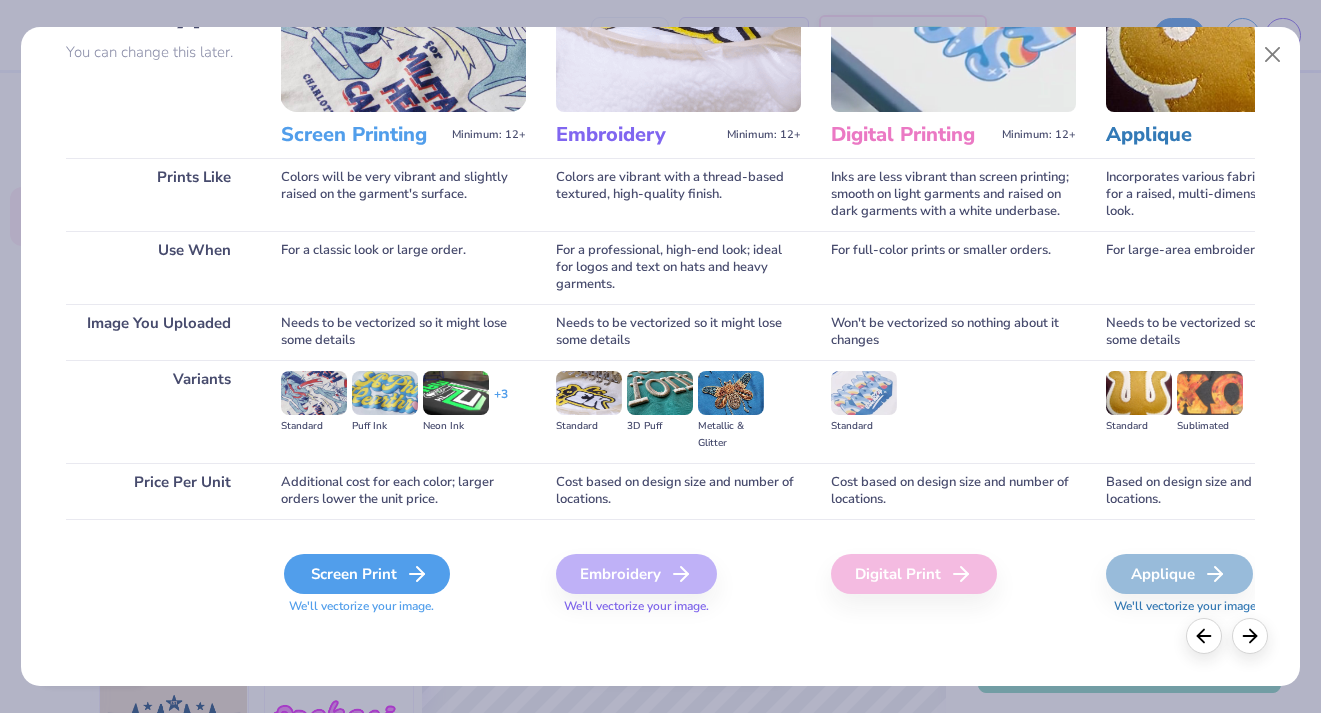 scroll, scrollTop: 184, scrollLeft: 0, axis: vertical 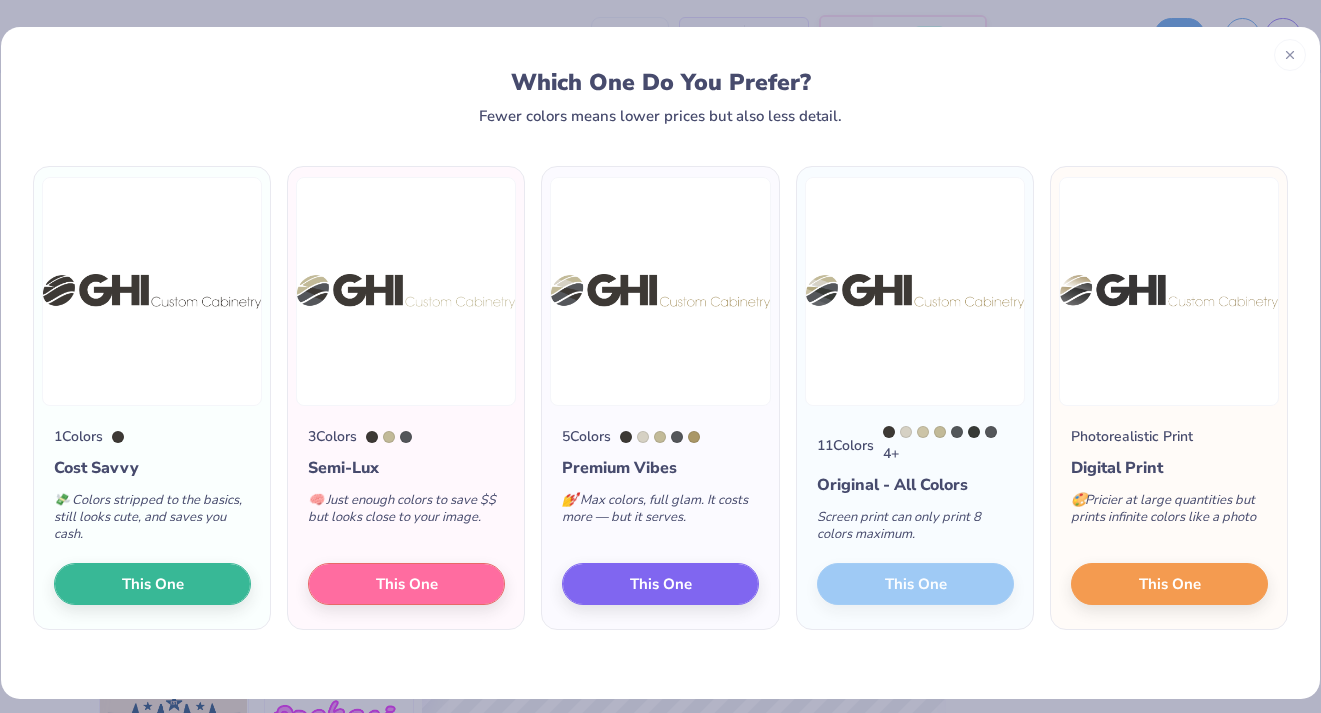 click on "11  Colors 4 + Original - All Colors Screen print can only print 8 colors maximum. This One" at bounding box center (915, 517) 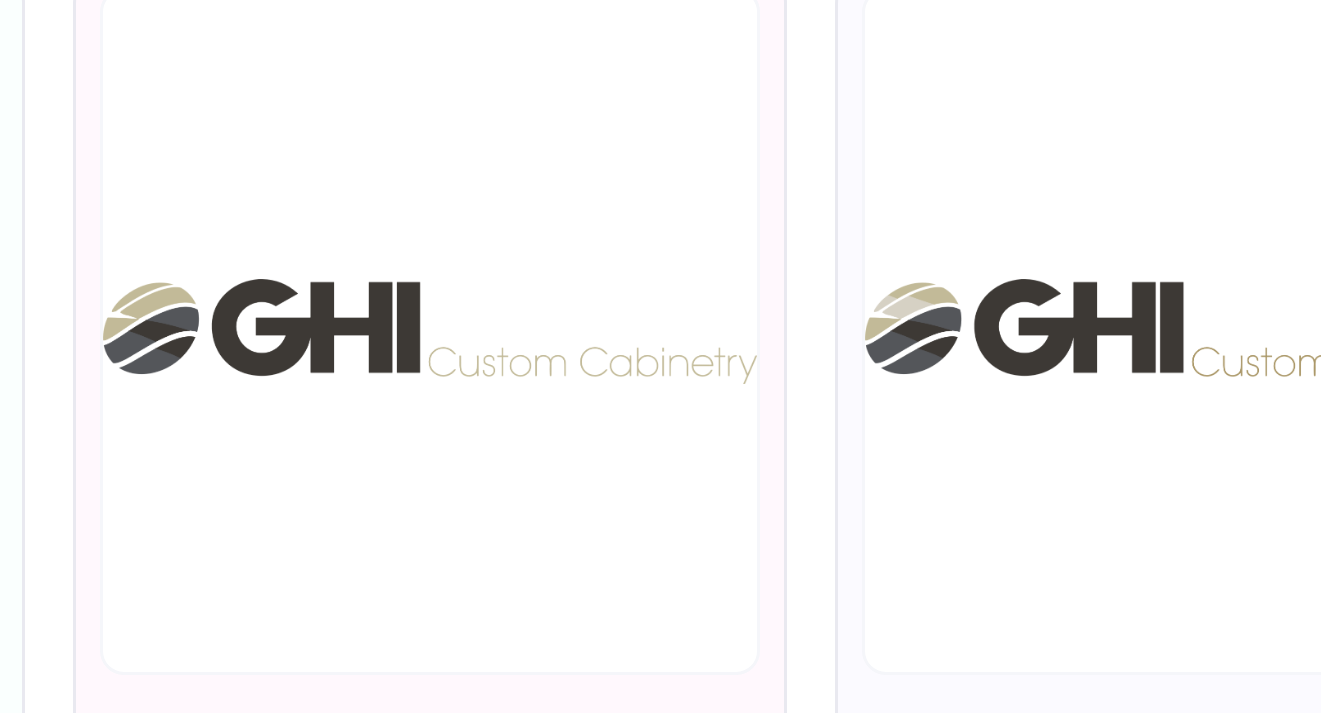 scroll, scrollTop: 15, scrollLeft: 0, axis: vertical 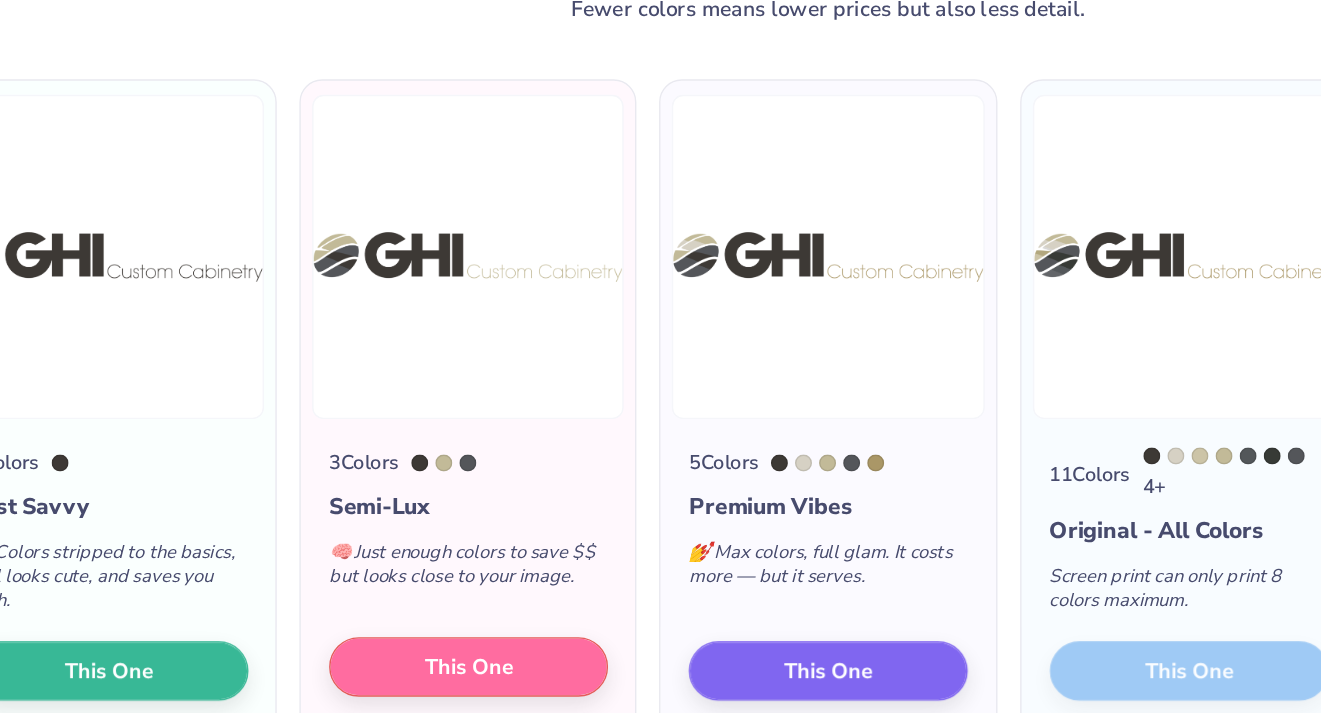 click on "This One" at bounding box center [407, 567] 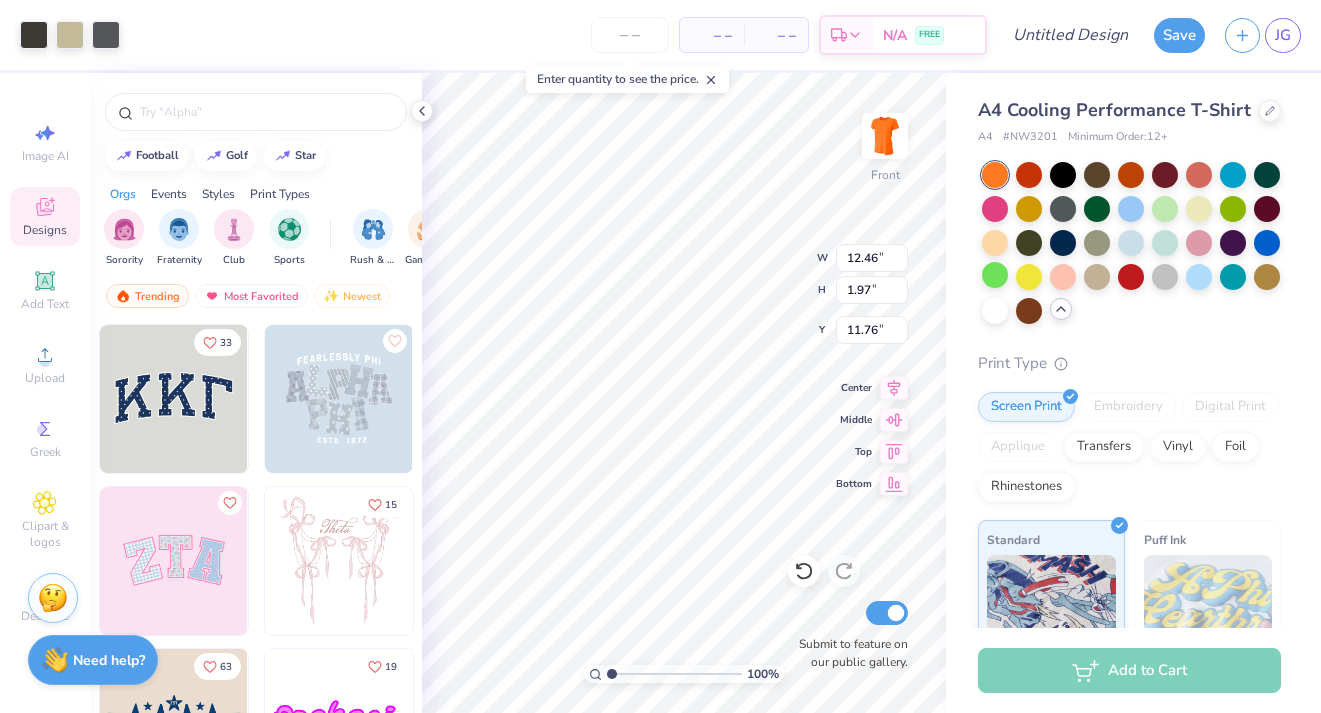 type on "2.01" 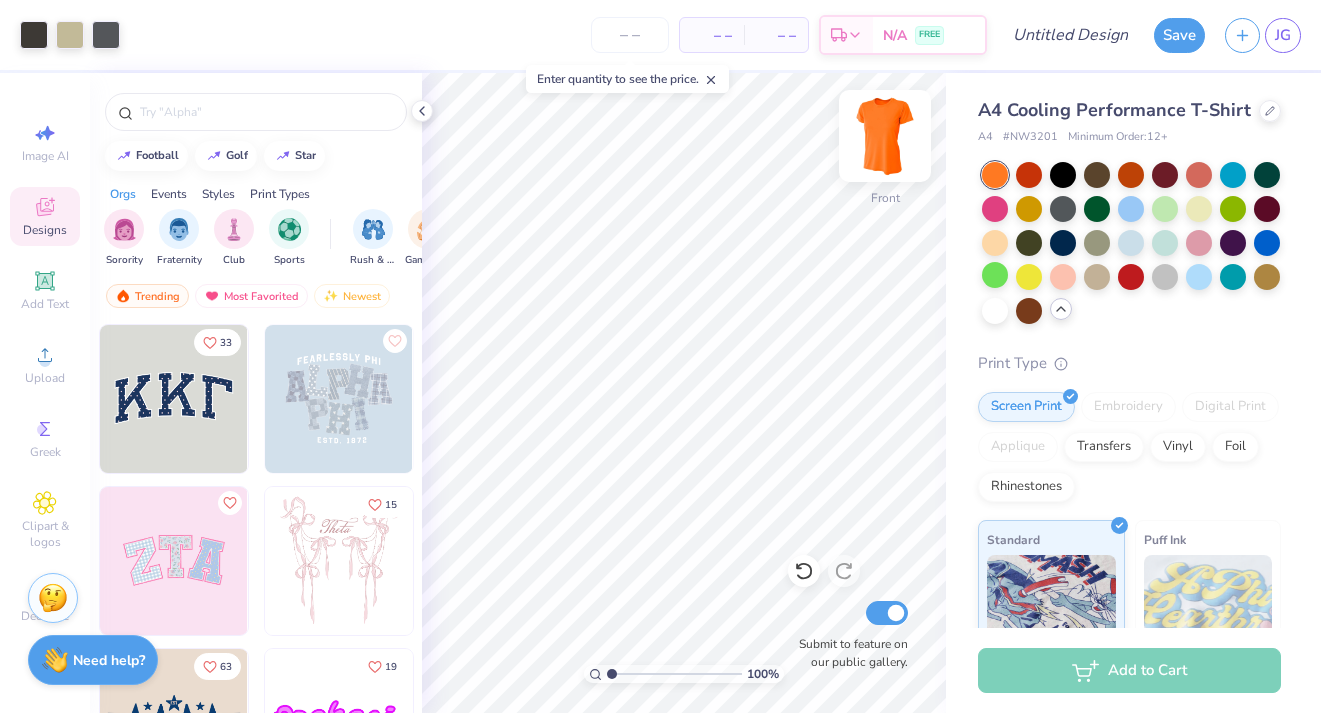 click at bounding box center (885, 136) 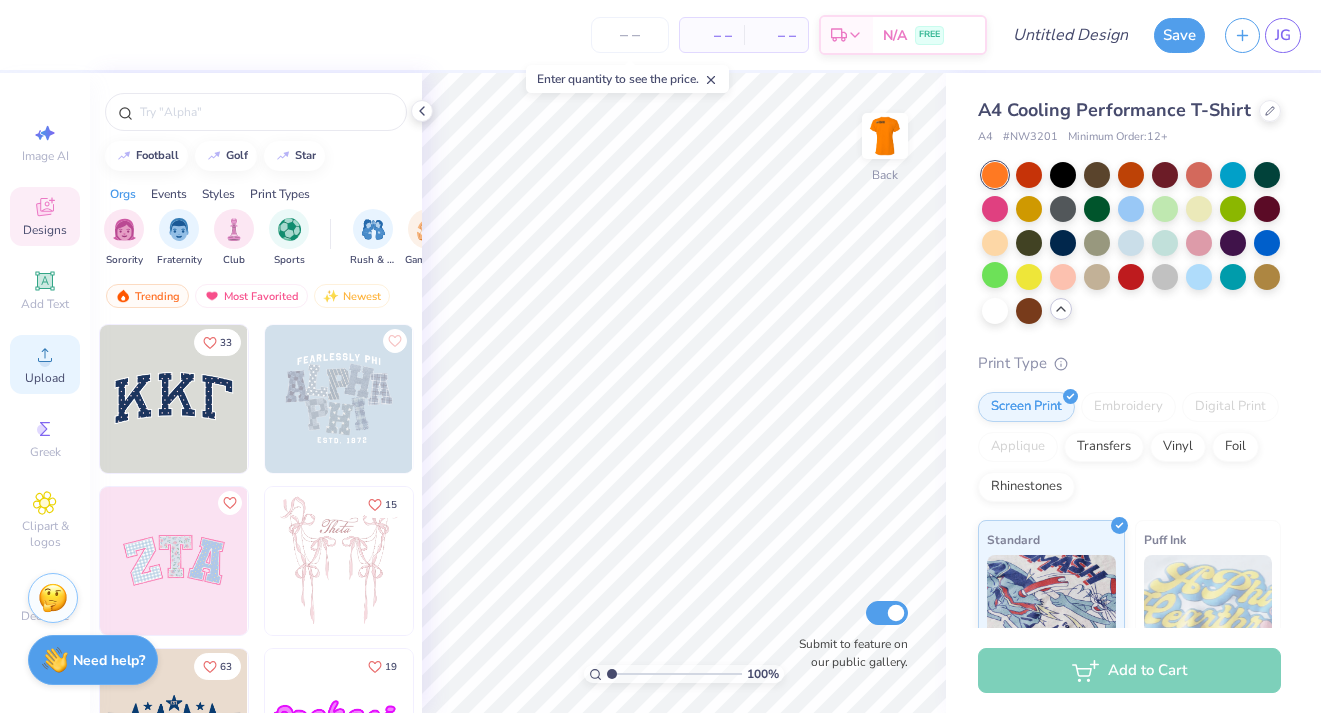 click 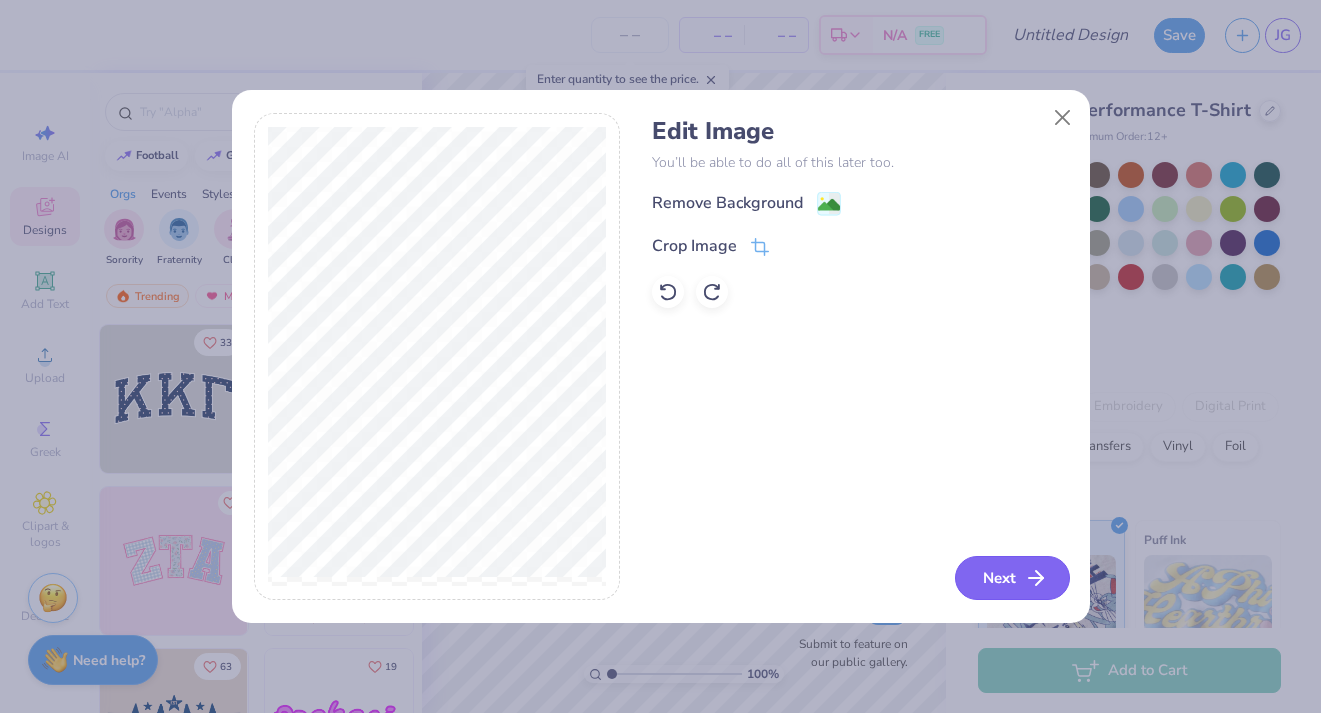click on "Next" at bounding box center (1012, 578) 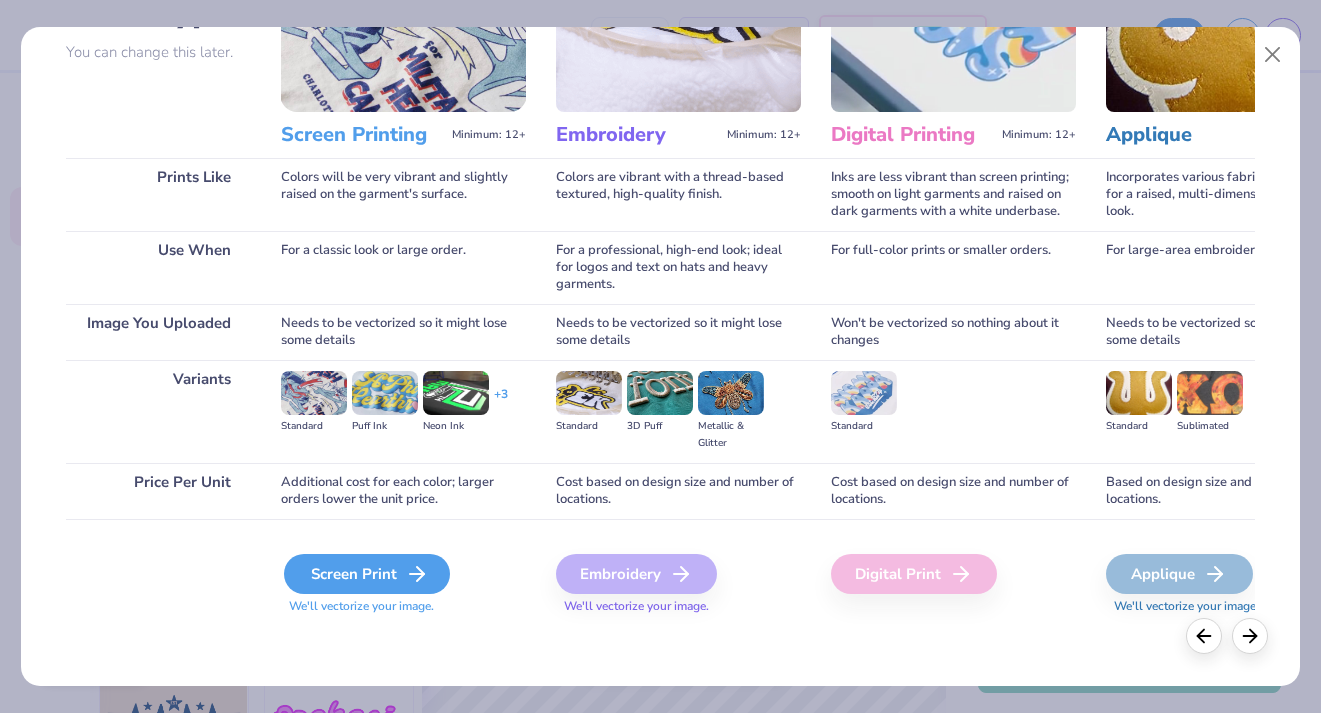 scroll, scrollTop: 184, scrollLeft: 0, axis: vertical 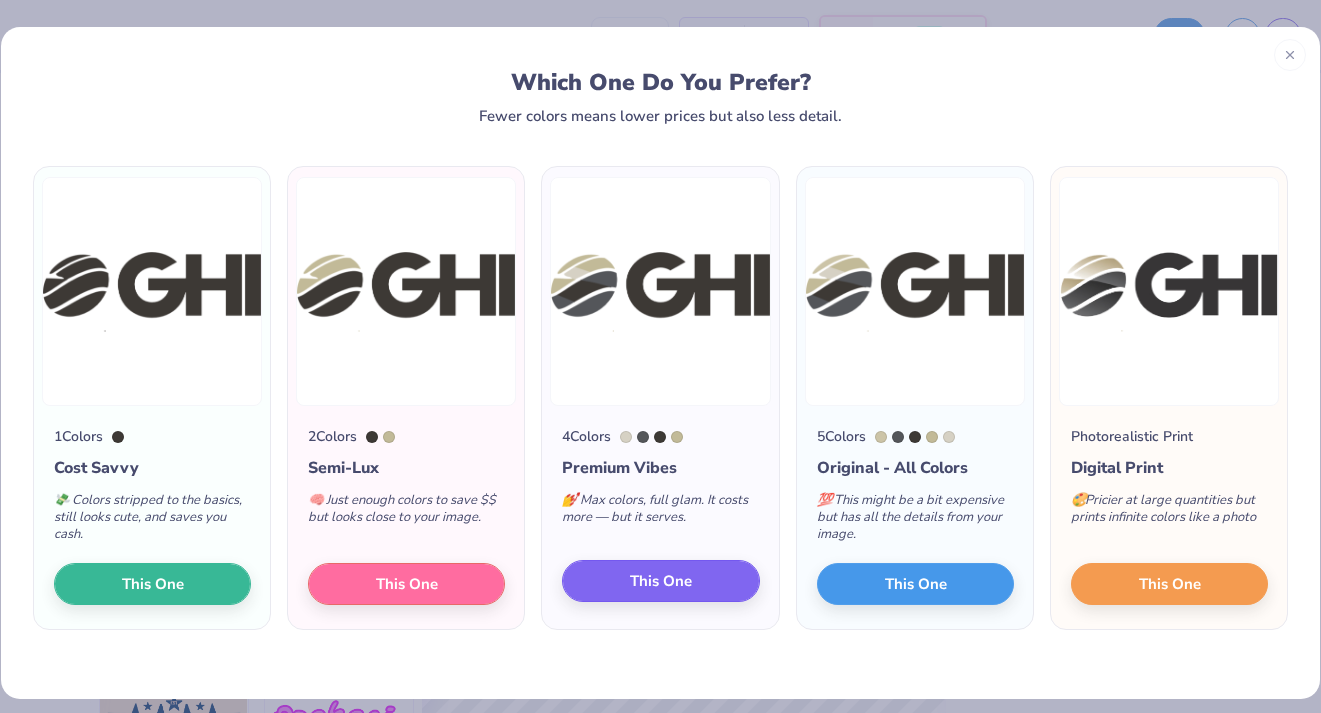 click on "This One" at bounding box center [660, 581] 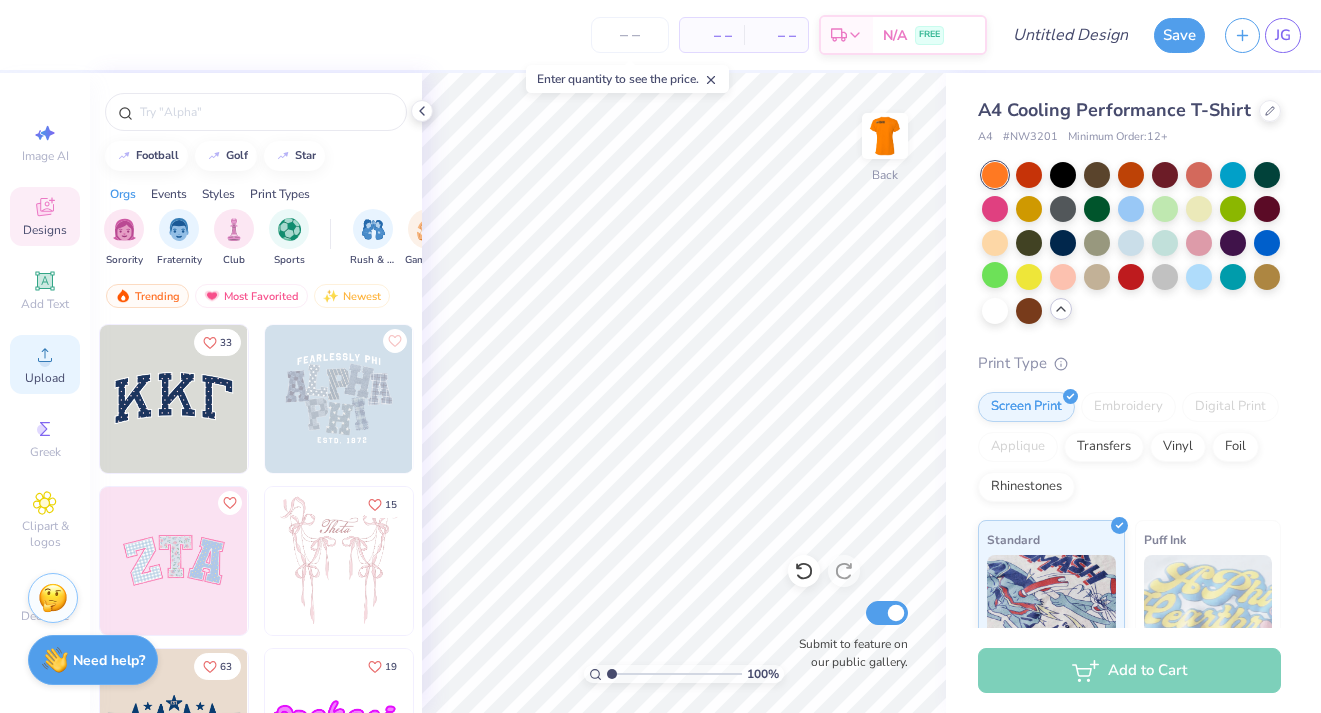 click on "Upload" at bounding box center (45, 364) 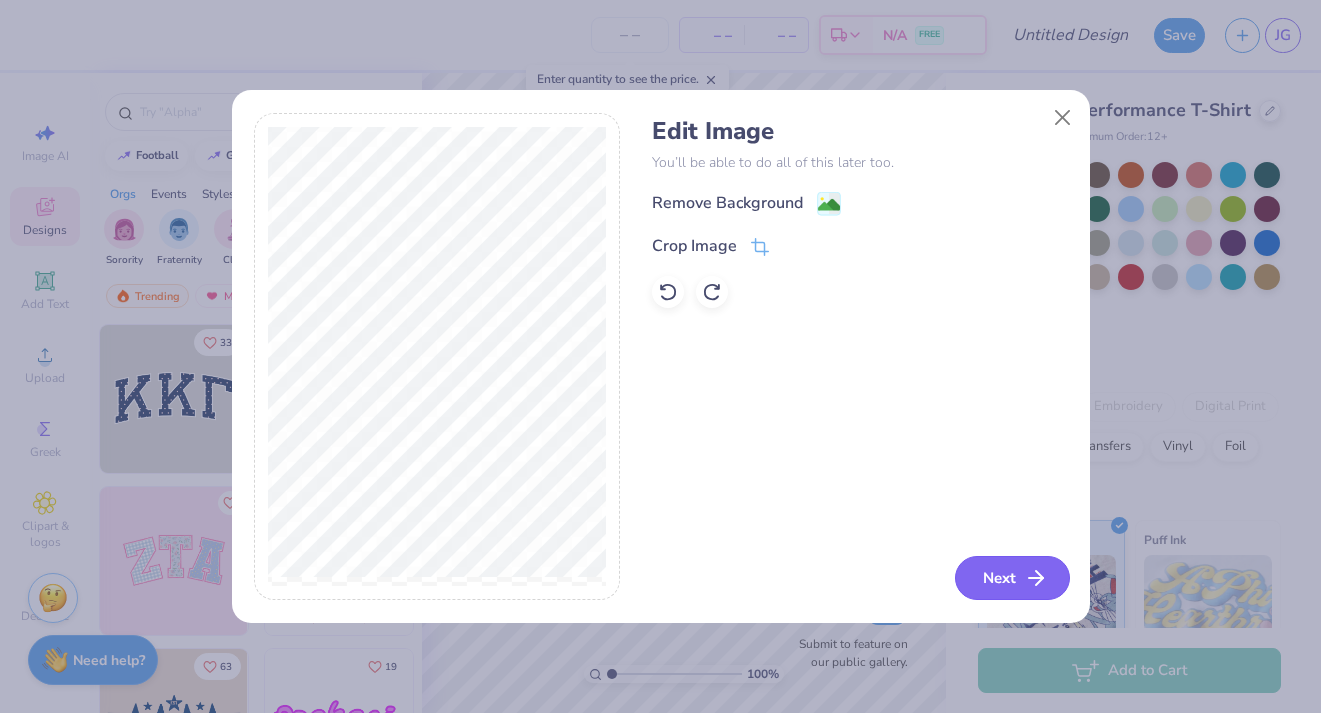 click on "Next" at bounding box center (1012, 578) 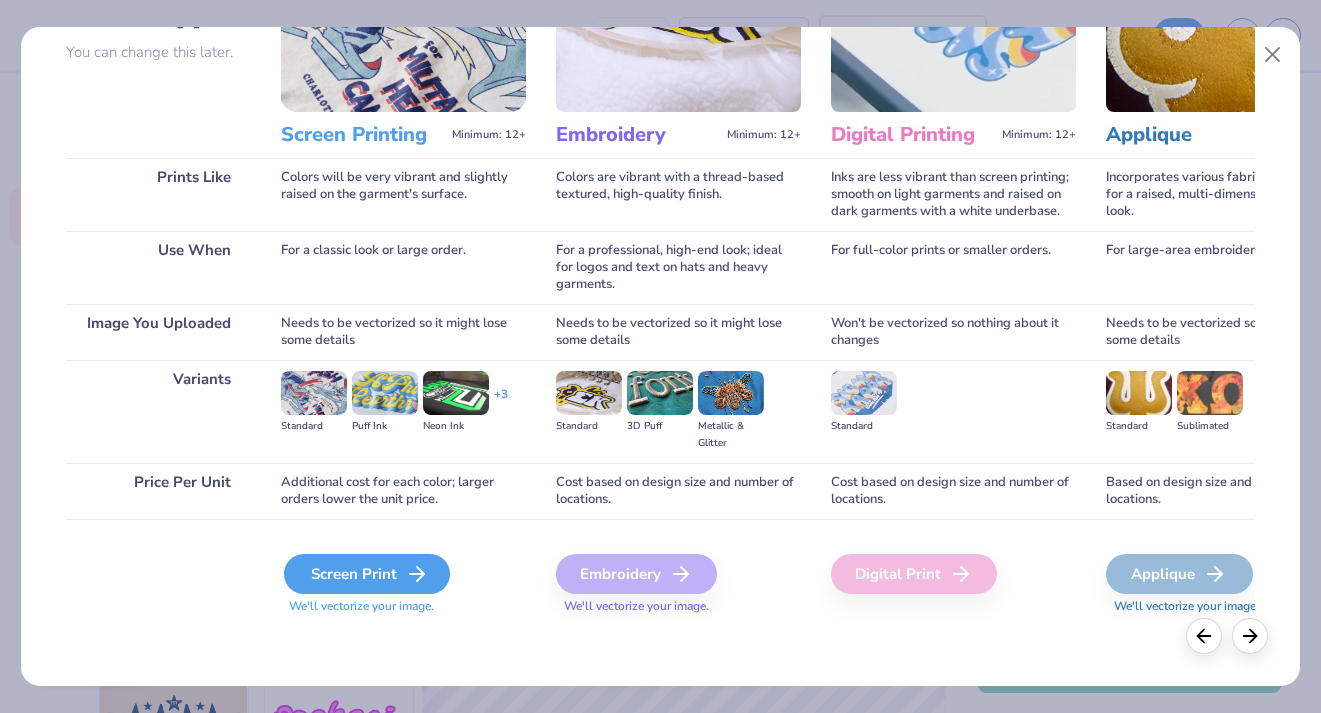 scroll, scrollTop: 184, scrollLeft: 0, axis: vertical 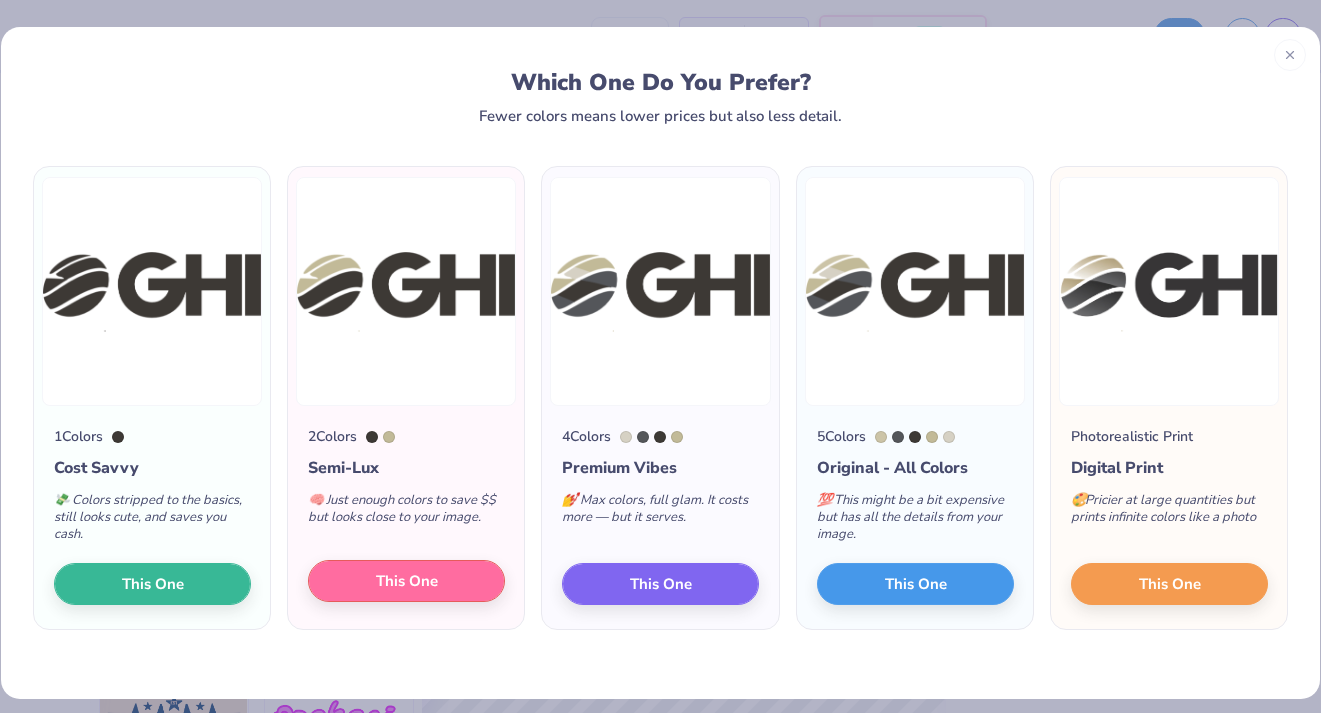 click on "This One" at bounding box center [406, 581] 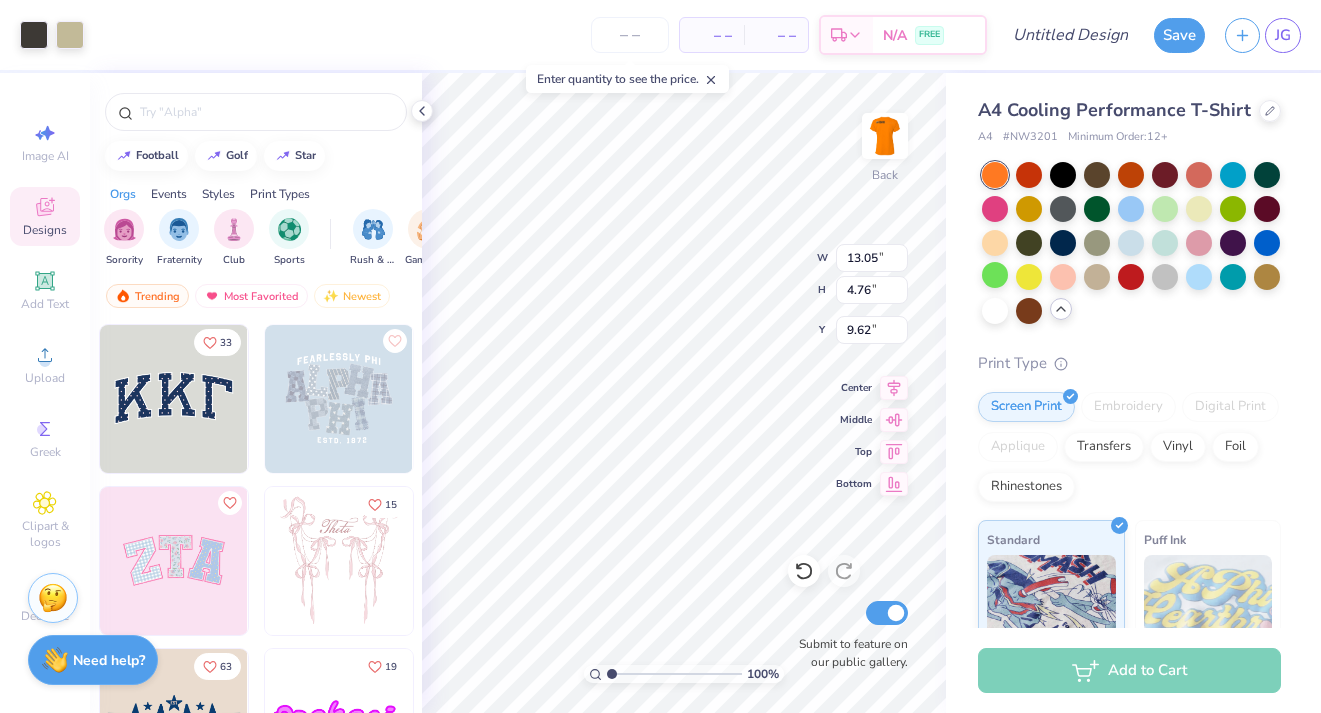 type on "4.97" 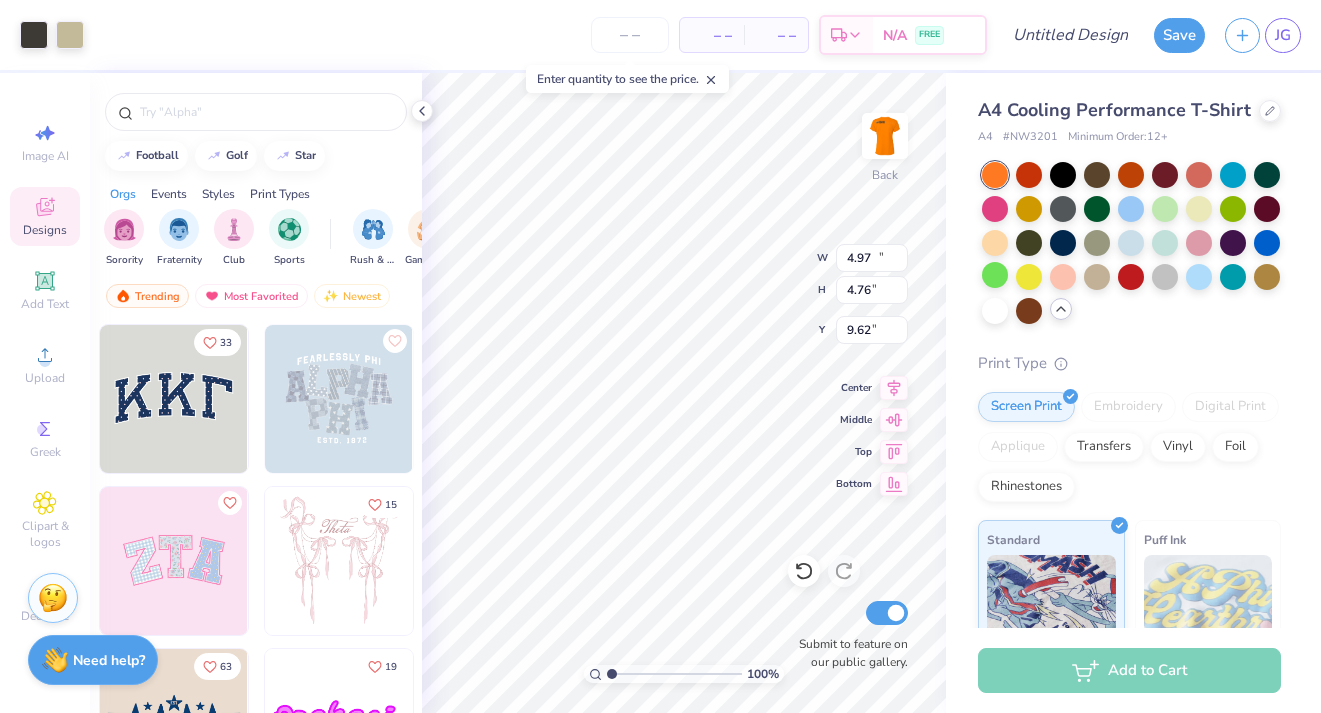 type on "1.81" 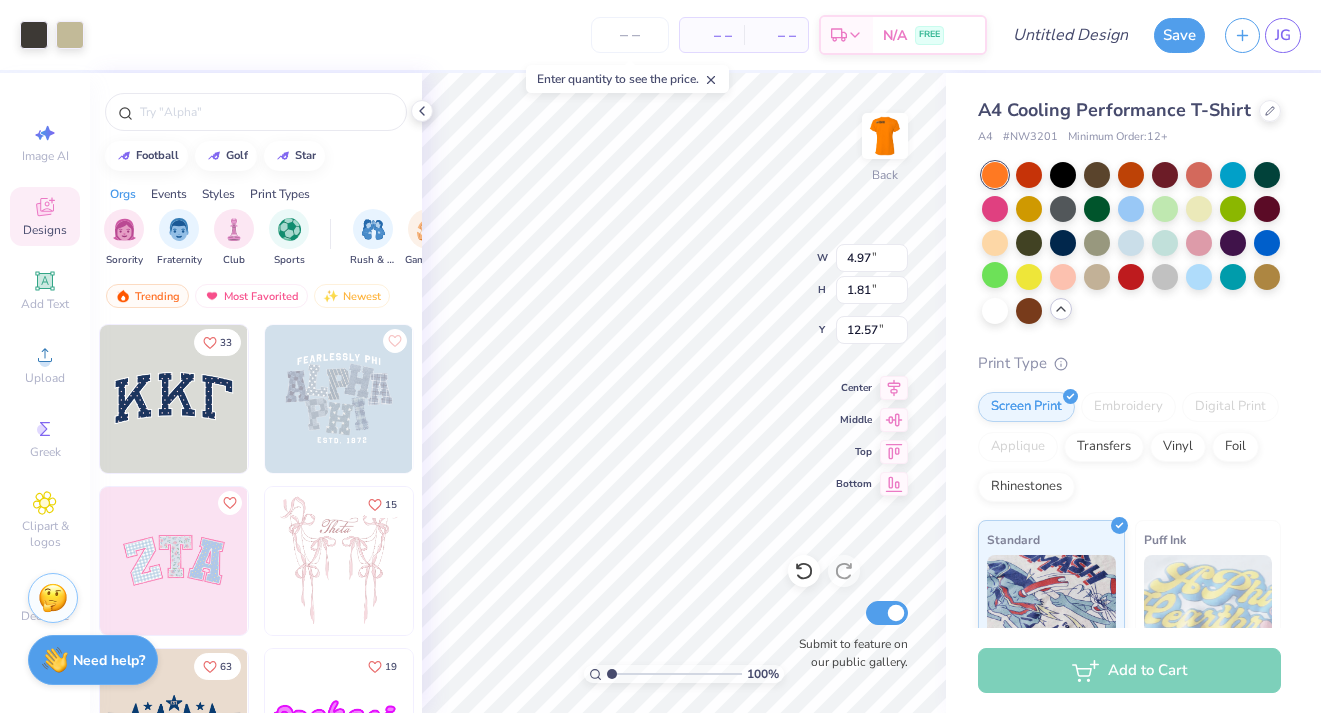 type on "2.09" 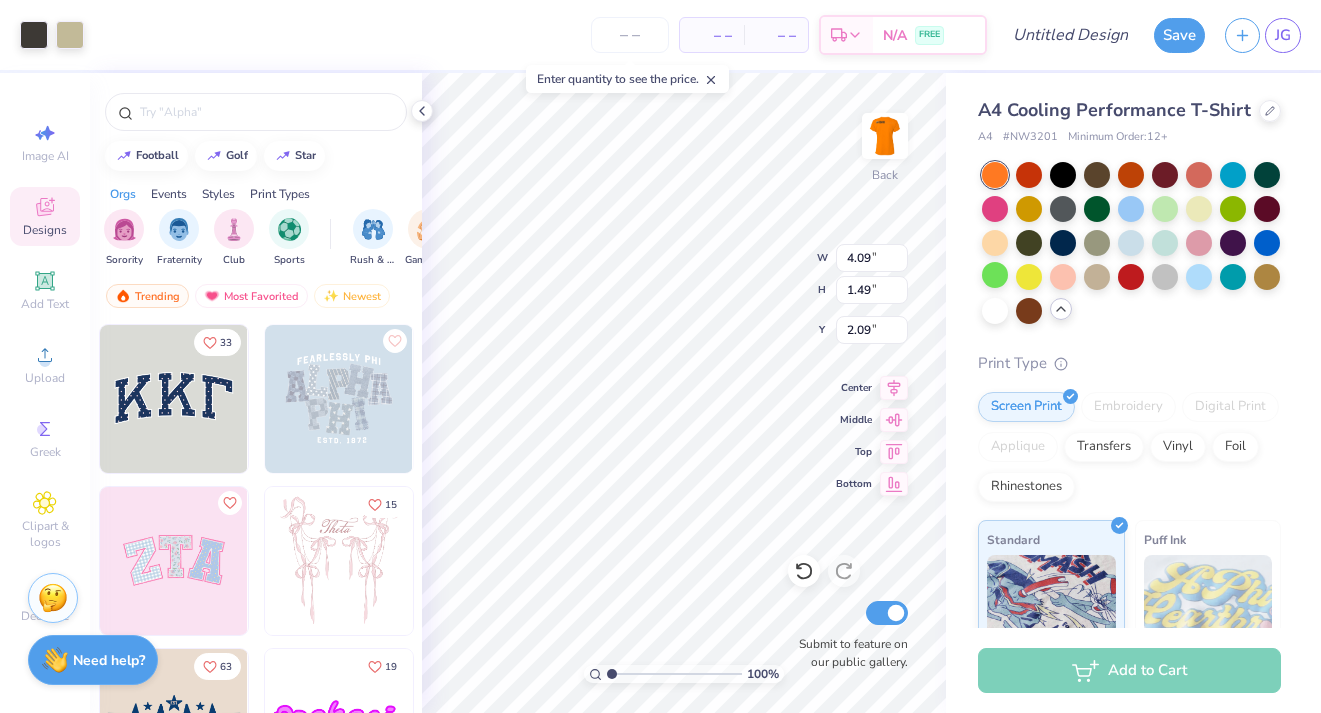 type on "4.09" 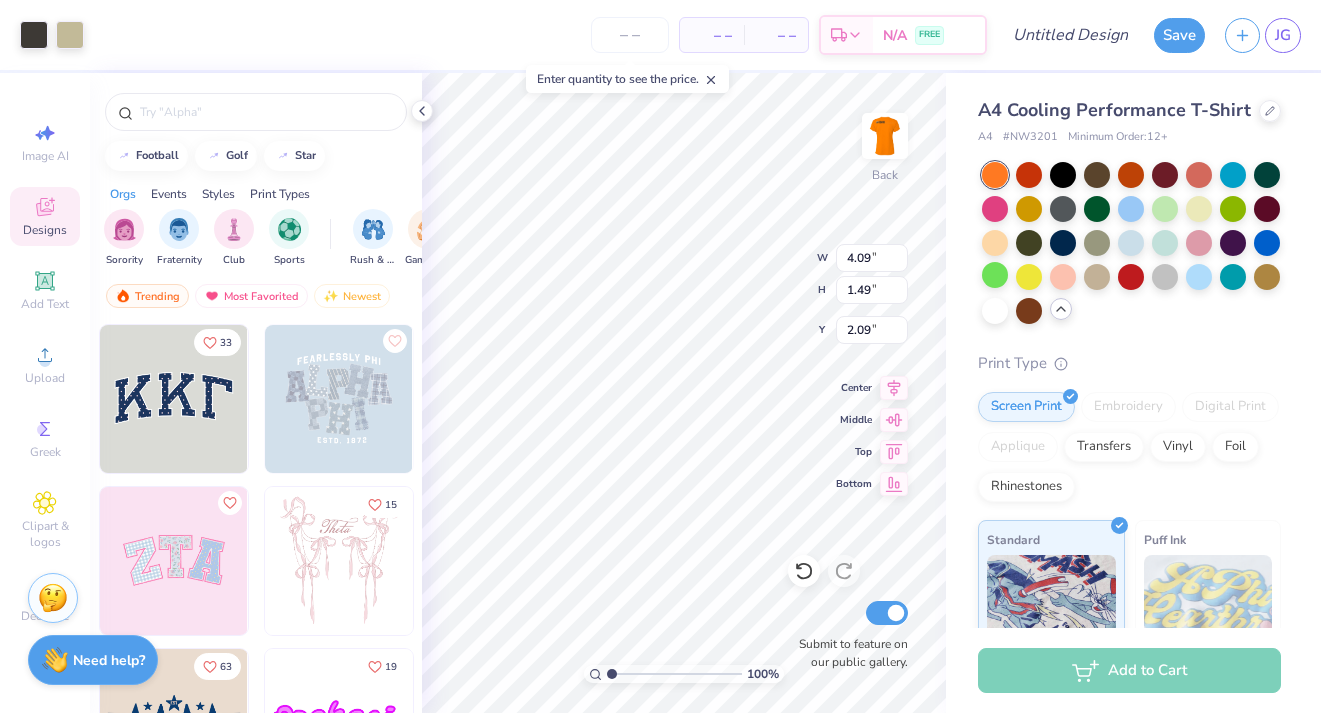 type on "1.49" 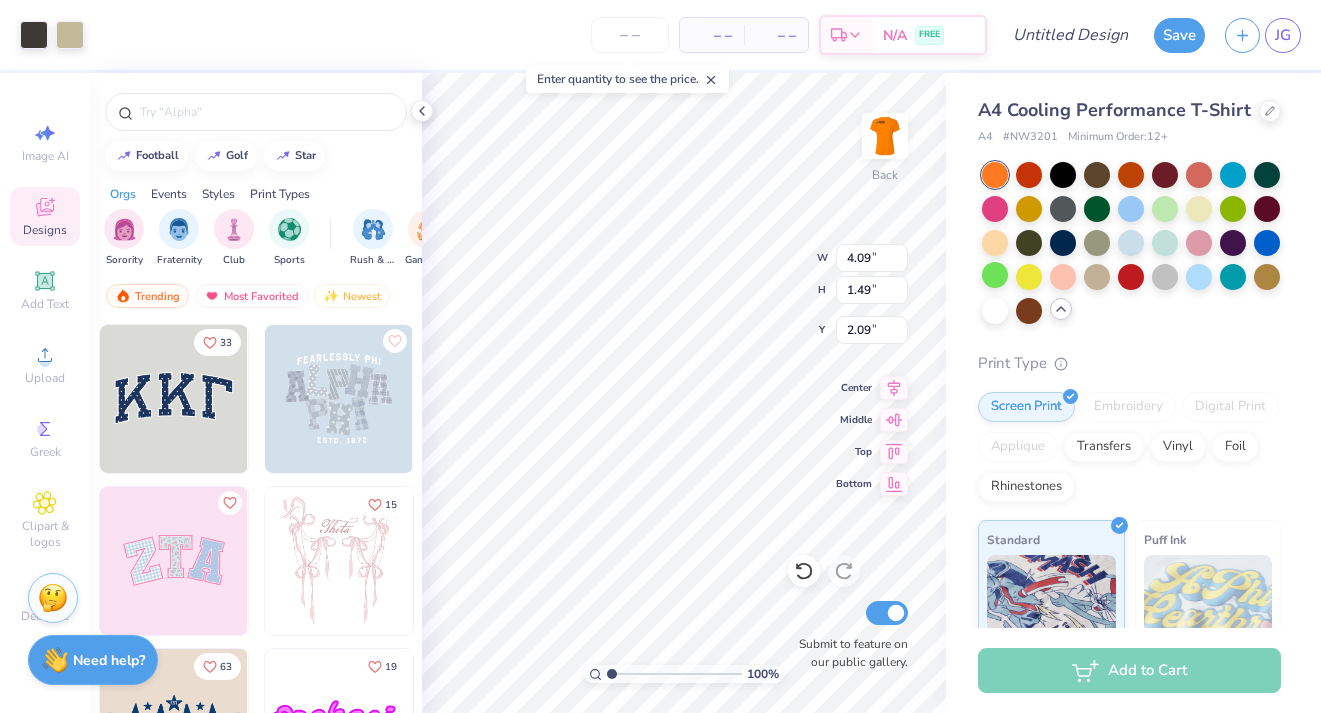 type on "2.25" 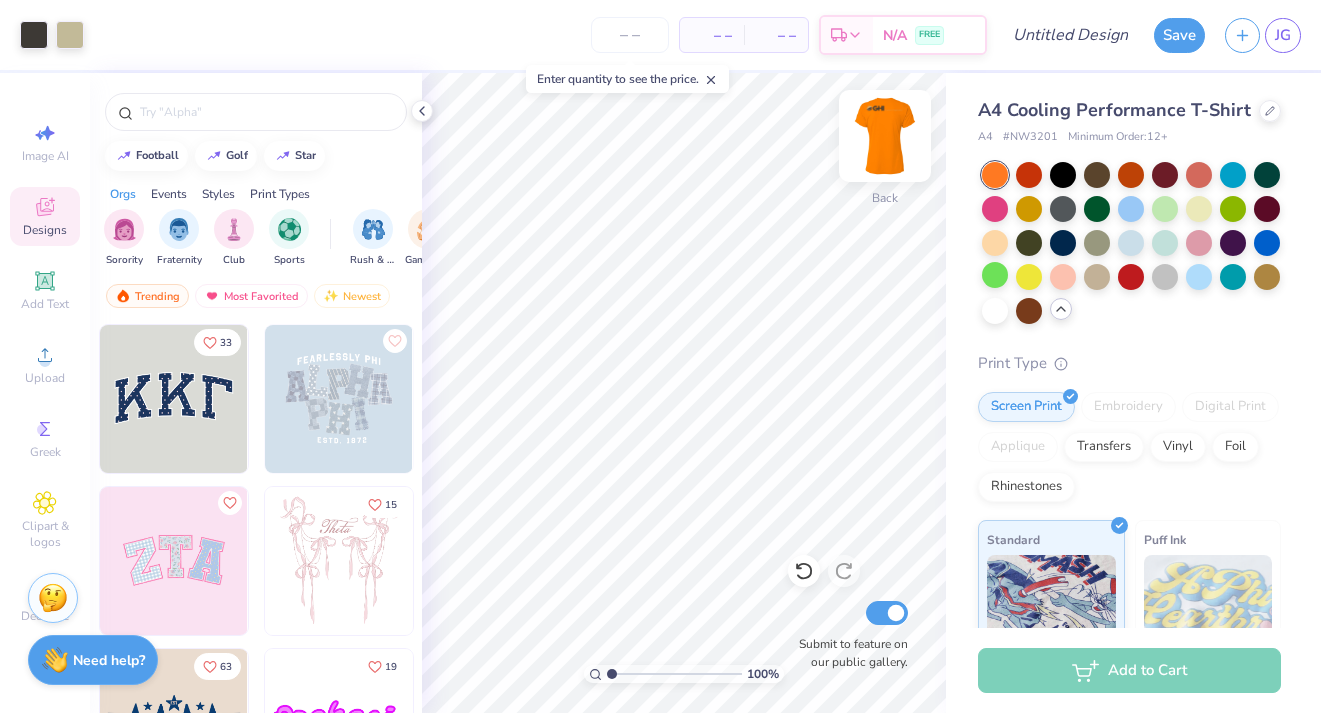 click at bounding box center [885, 136] 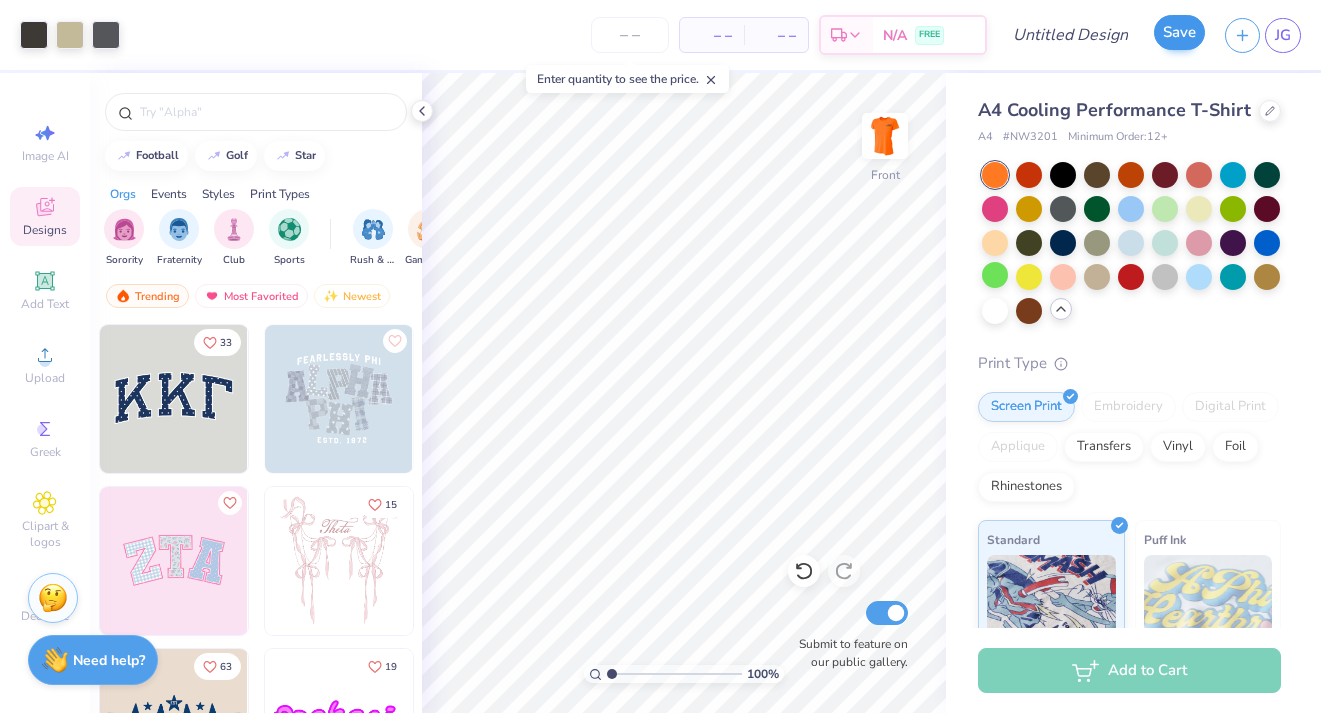 click on "Save" at bounding box center (1179, 32) 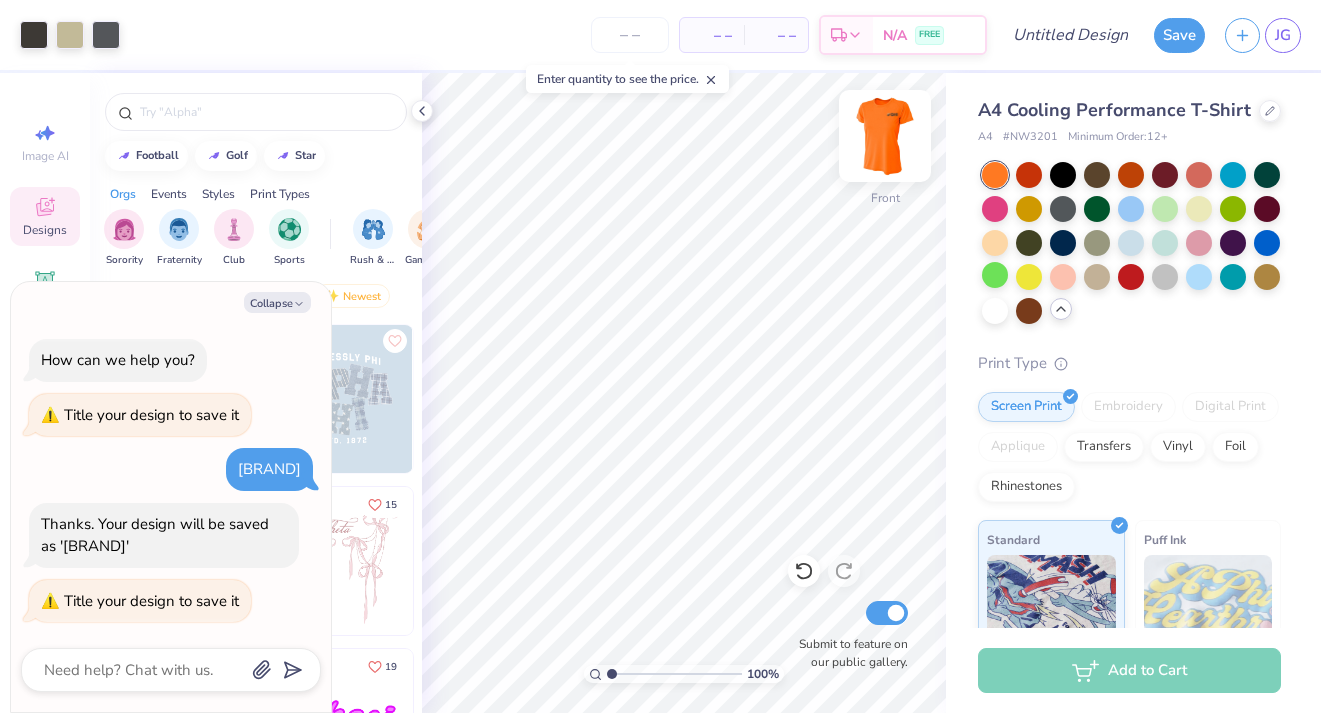 type on "x" 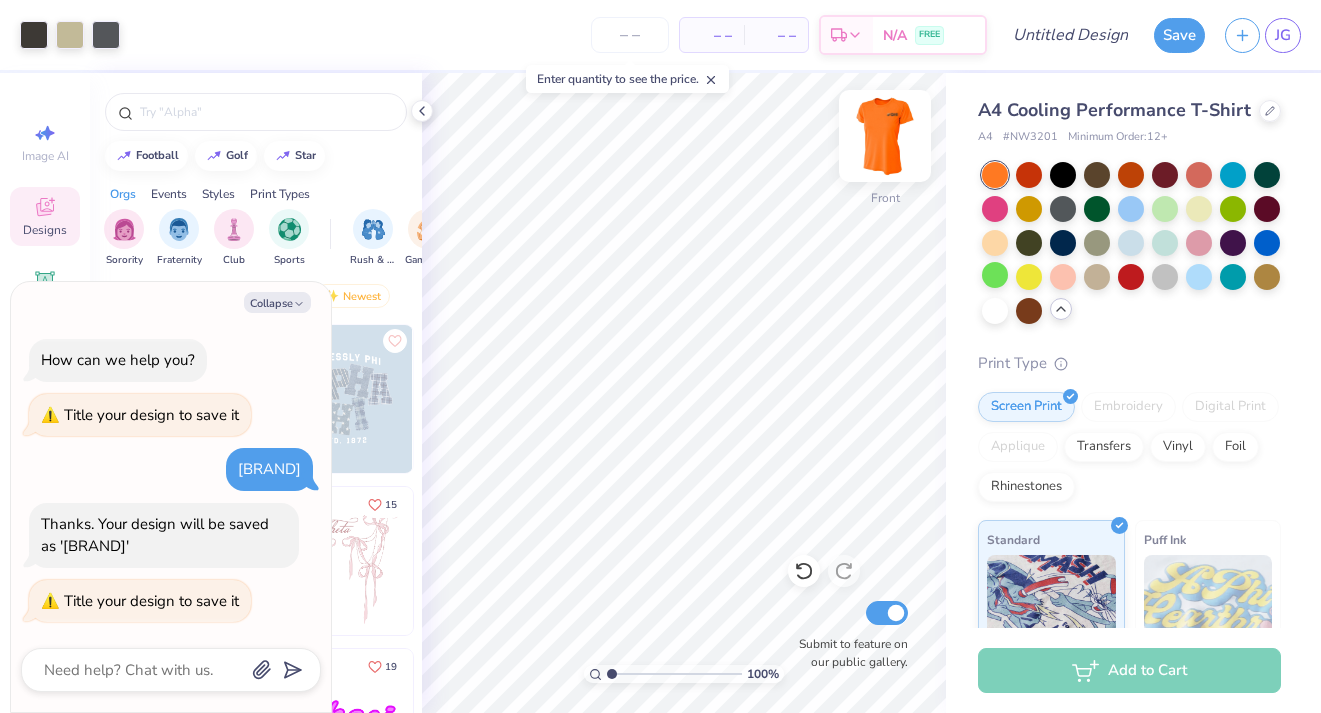 type on "G" 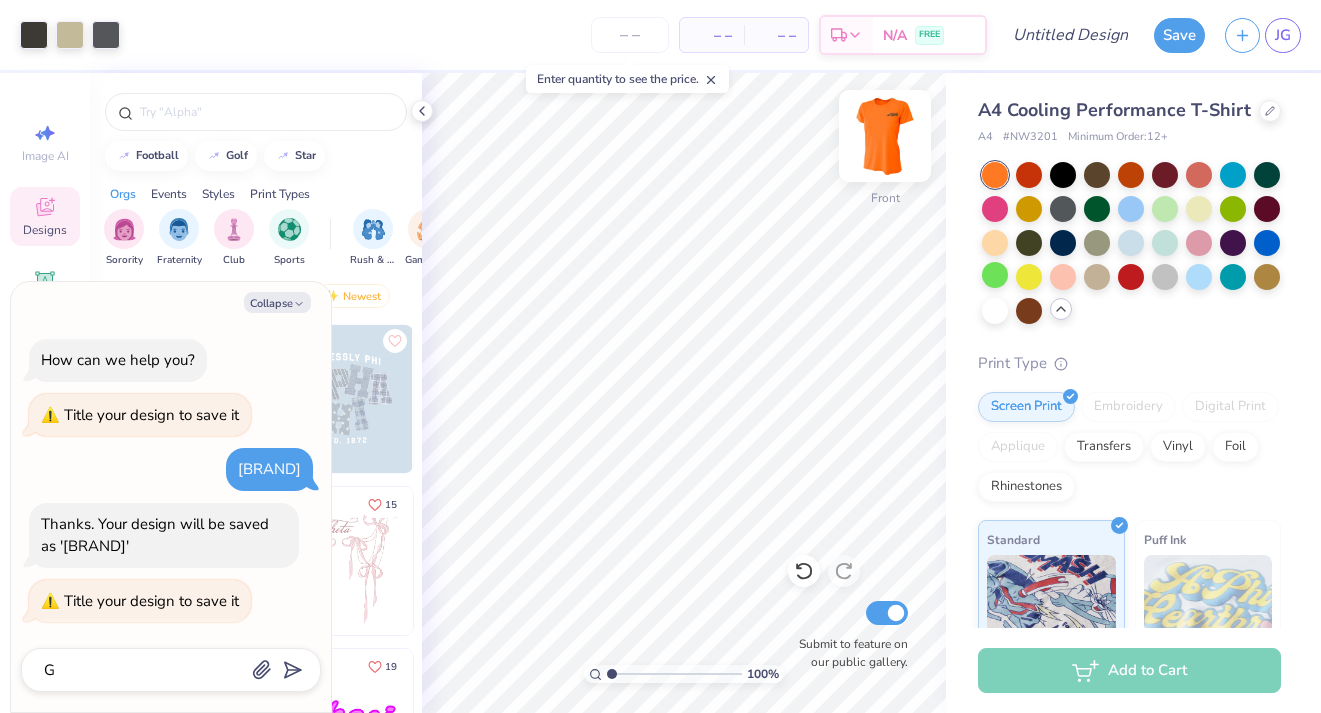 type on "x" 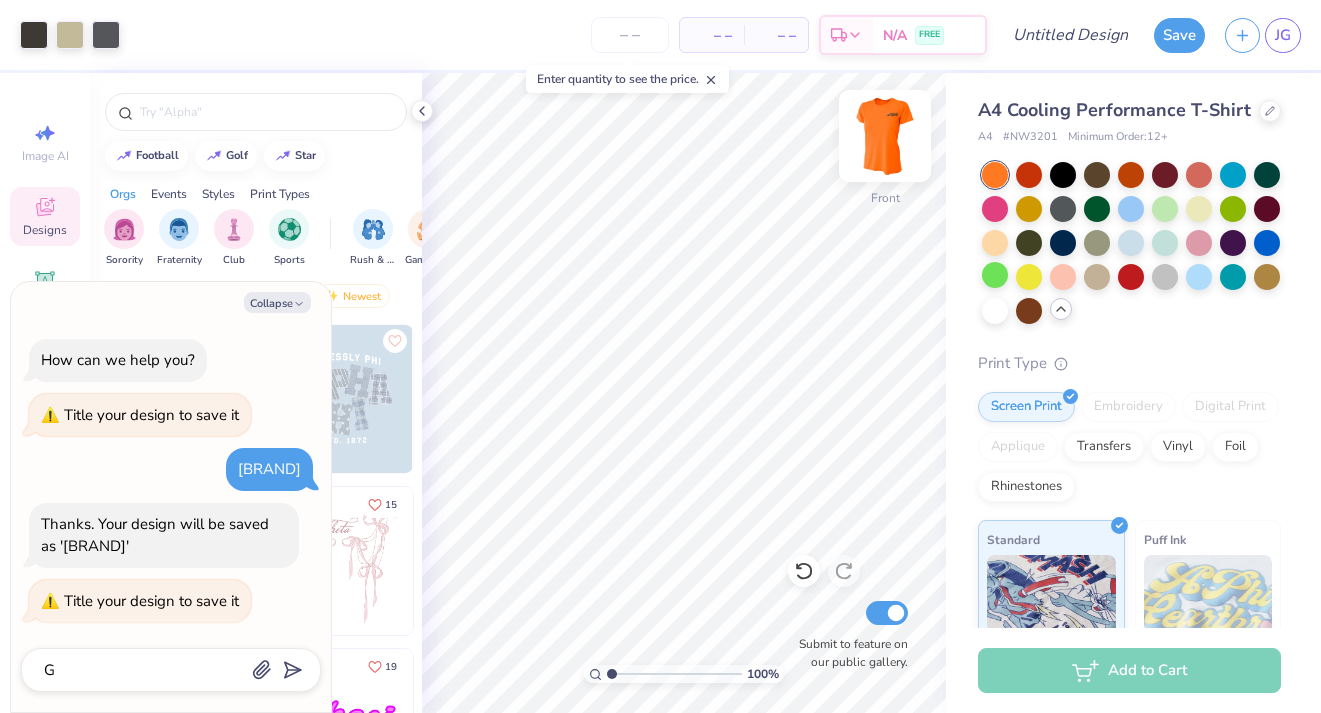 type on "GH" 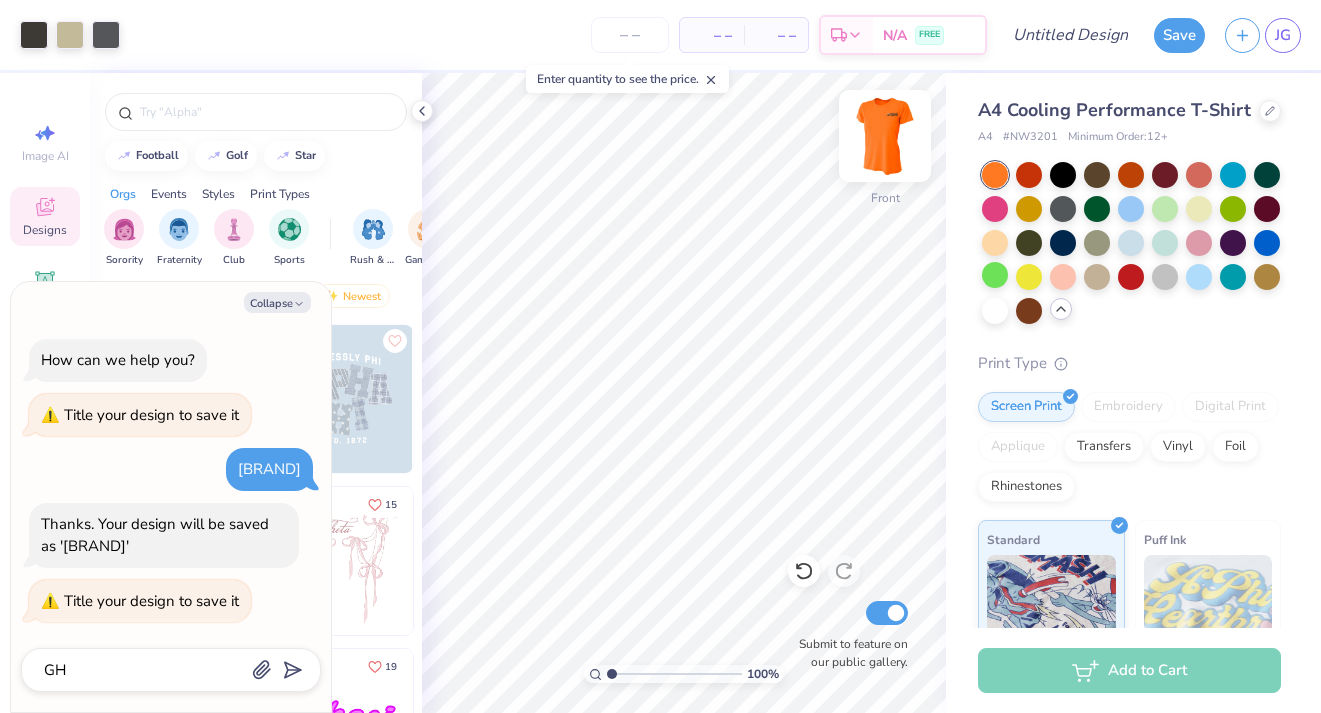 type on "x" 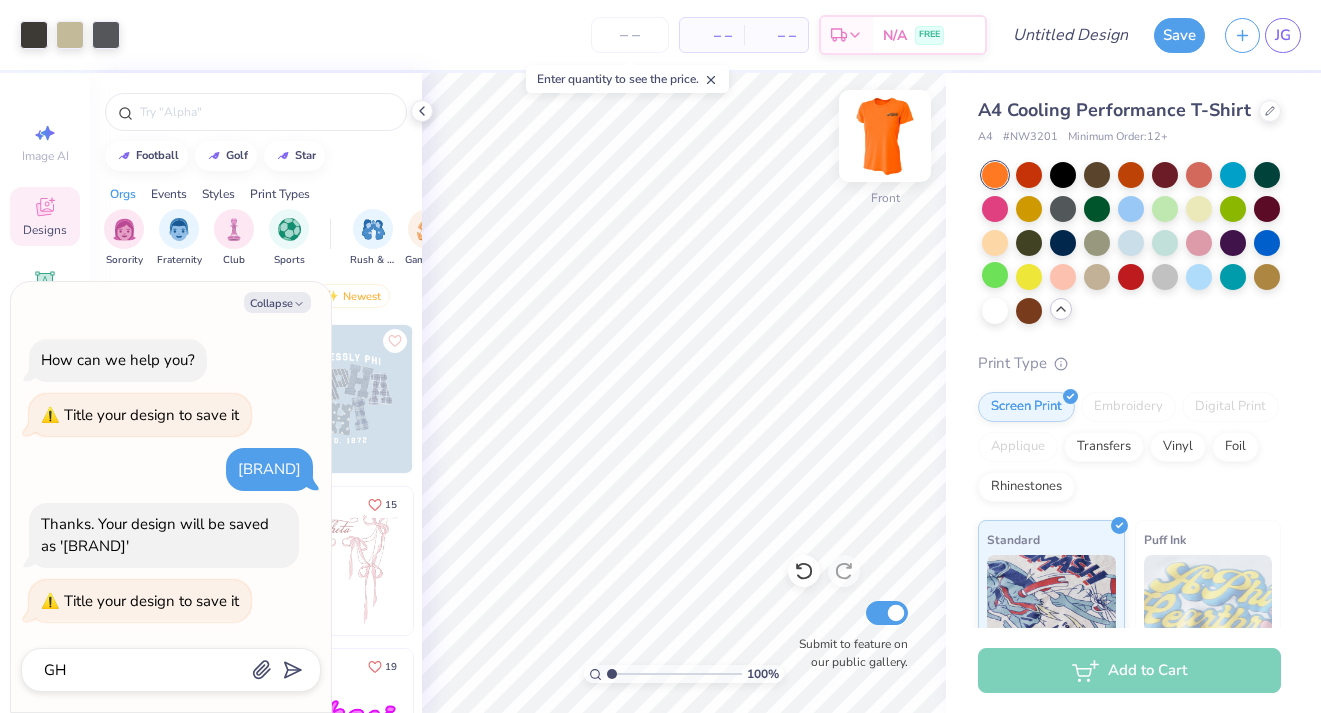 type on "GHI" 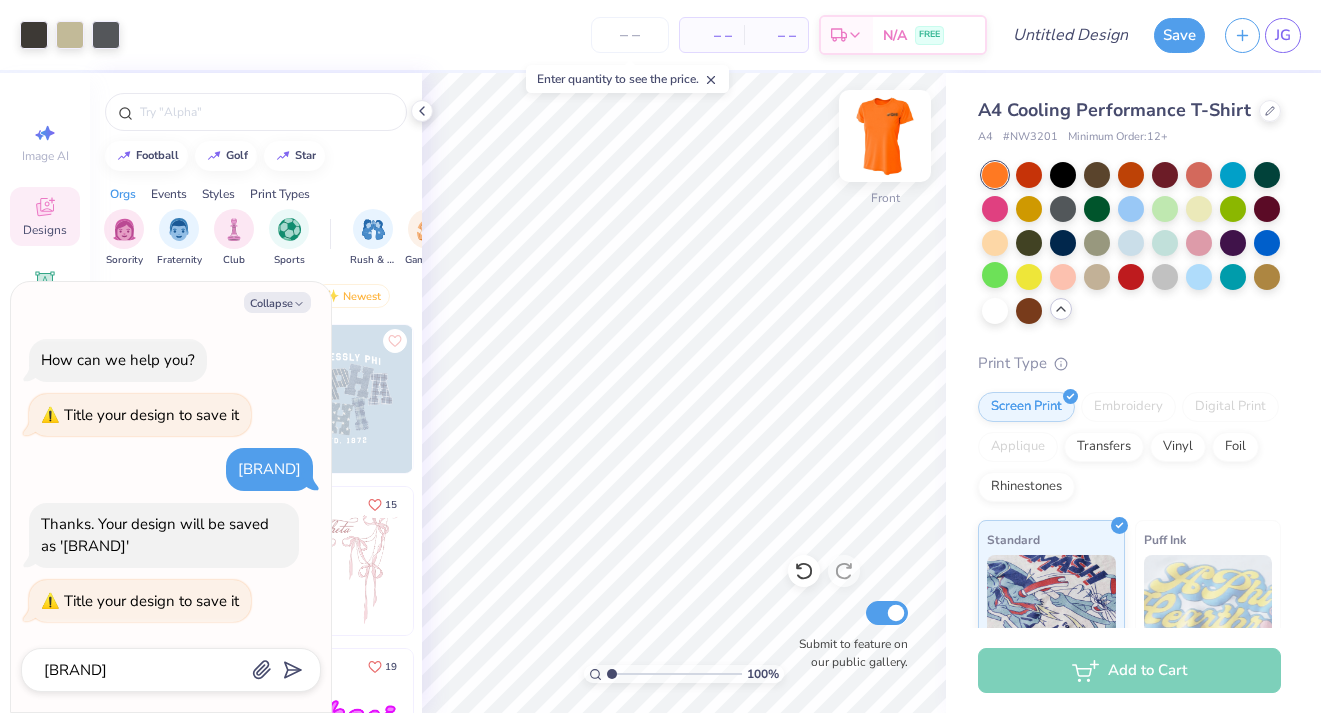 type on "x" 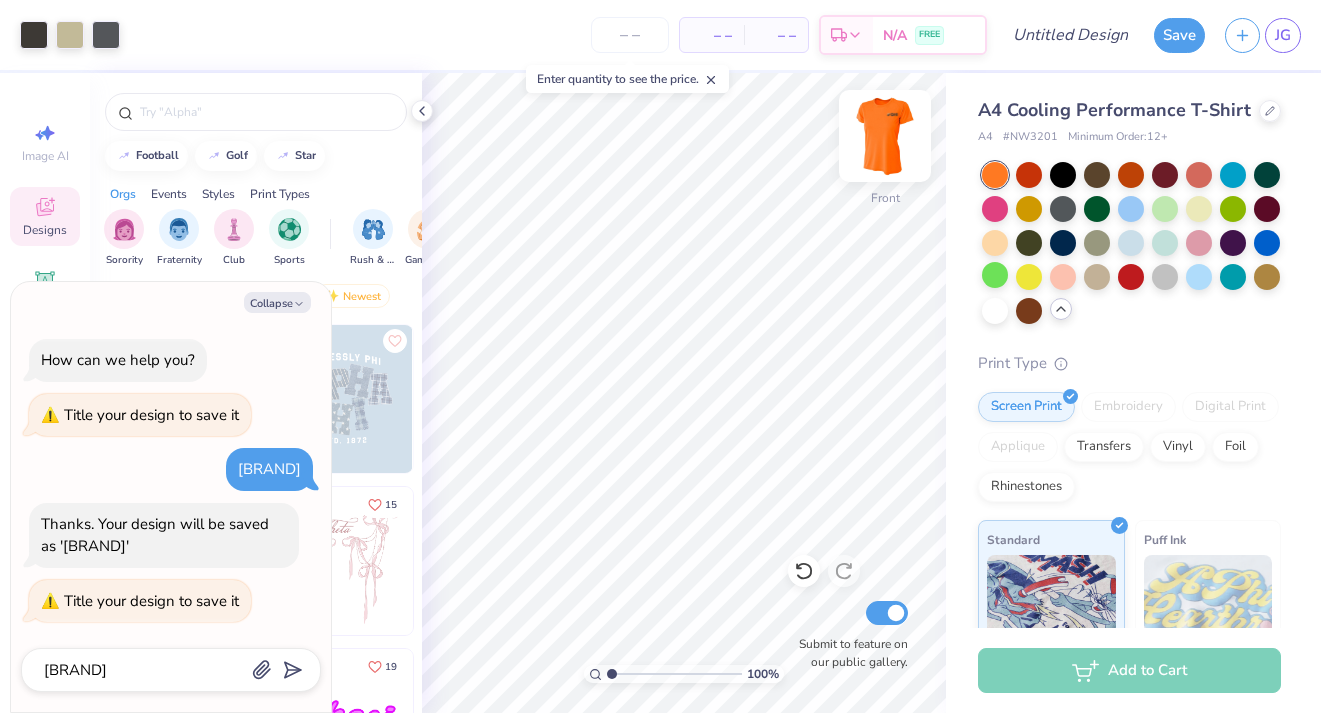type on "GHI-" 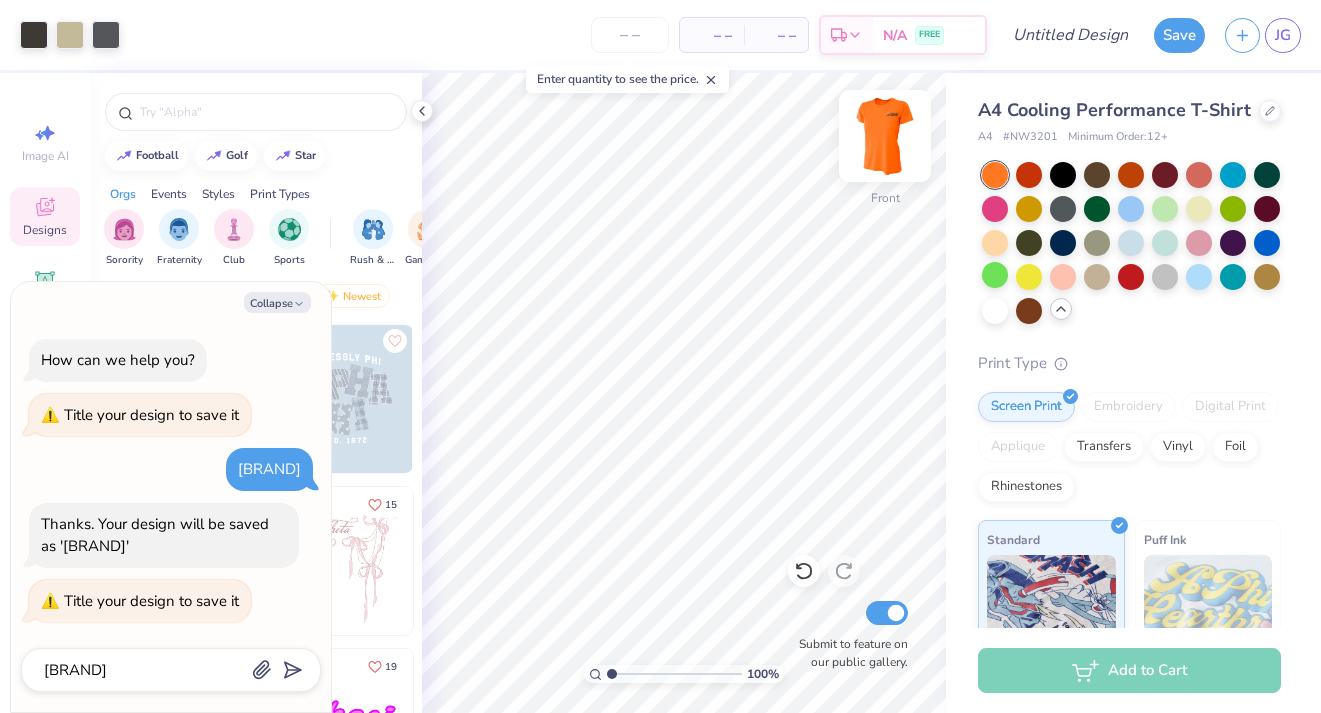 type on "x" 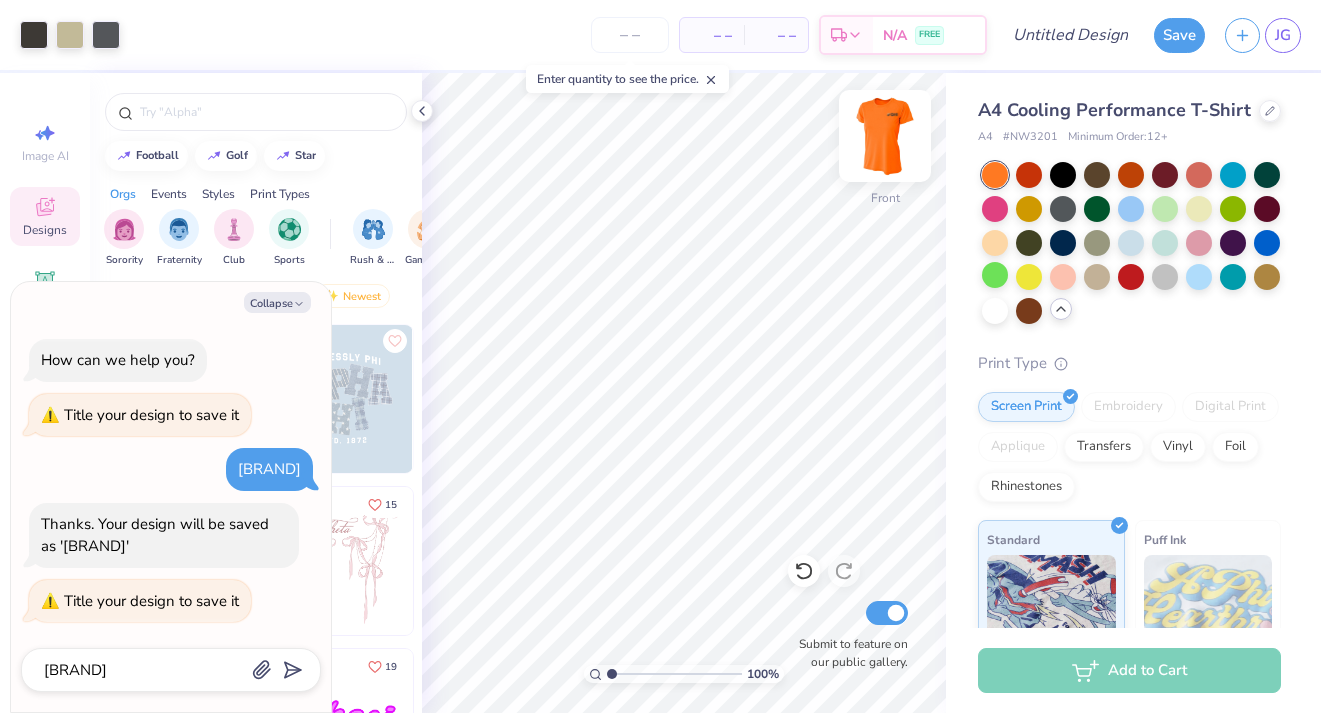 type on "GHI-O" 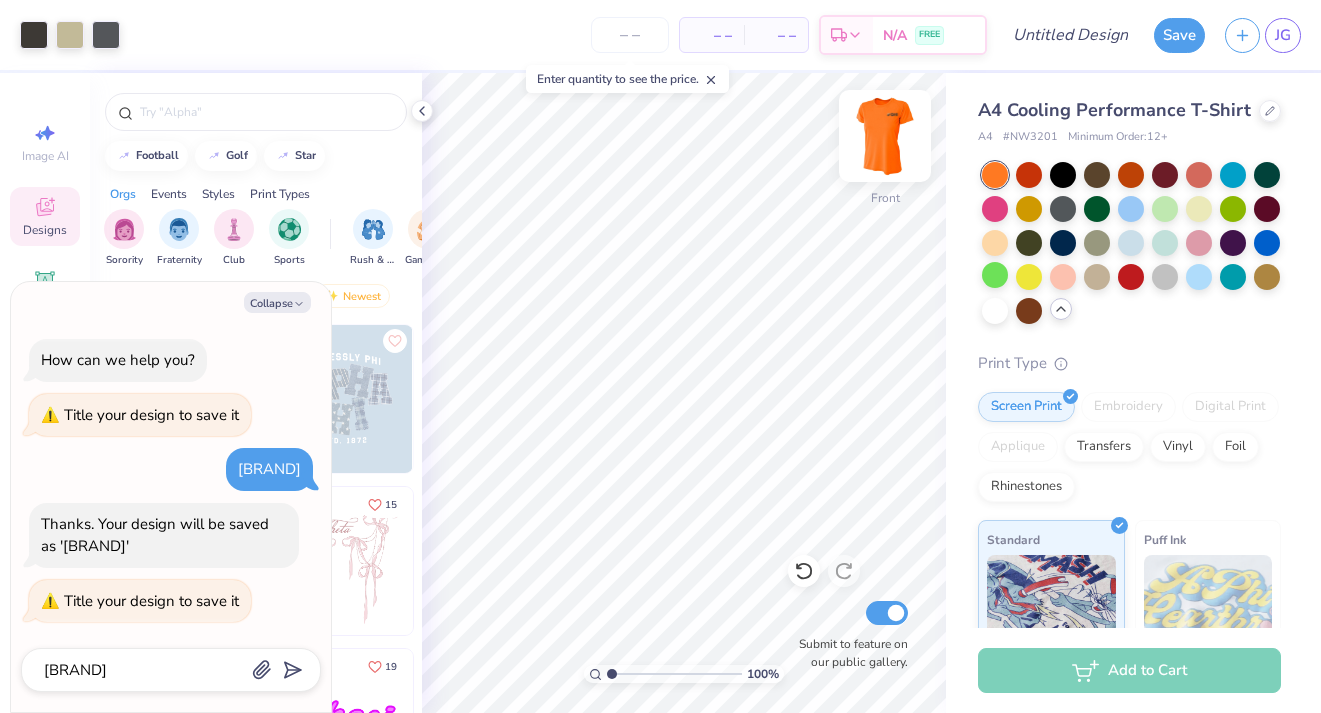 type on "x" 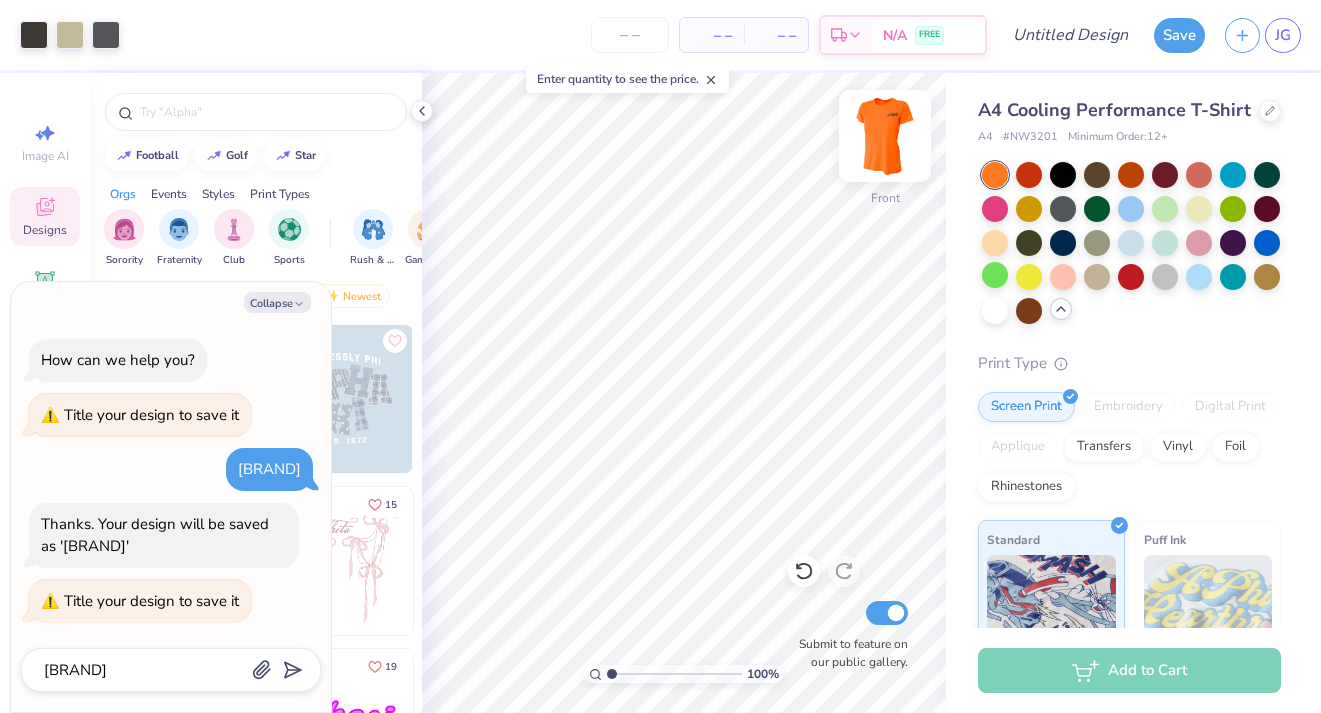 type on "GHI-Or" 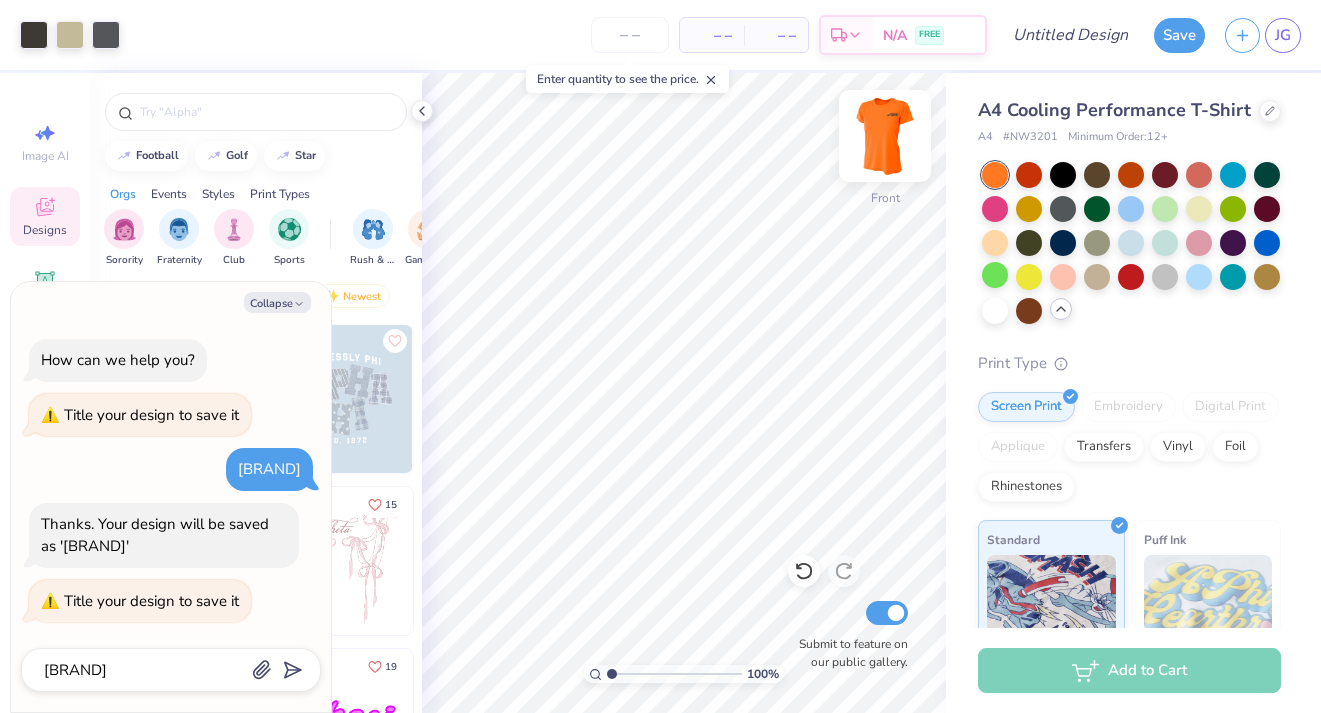 type on "x" 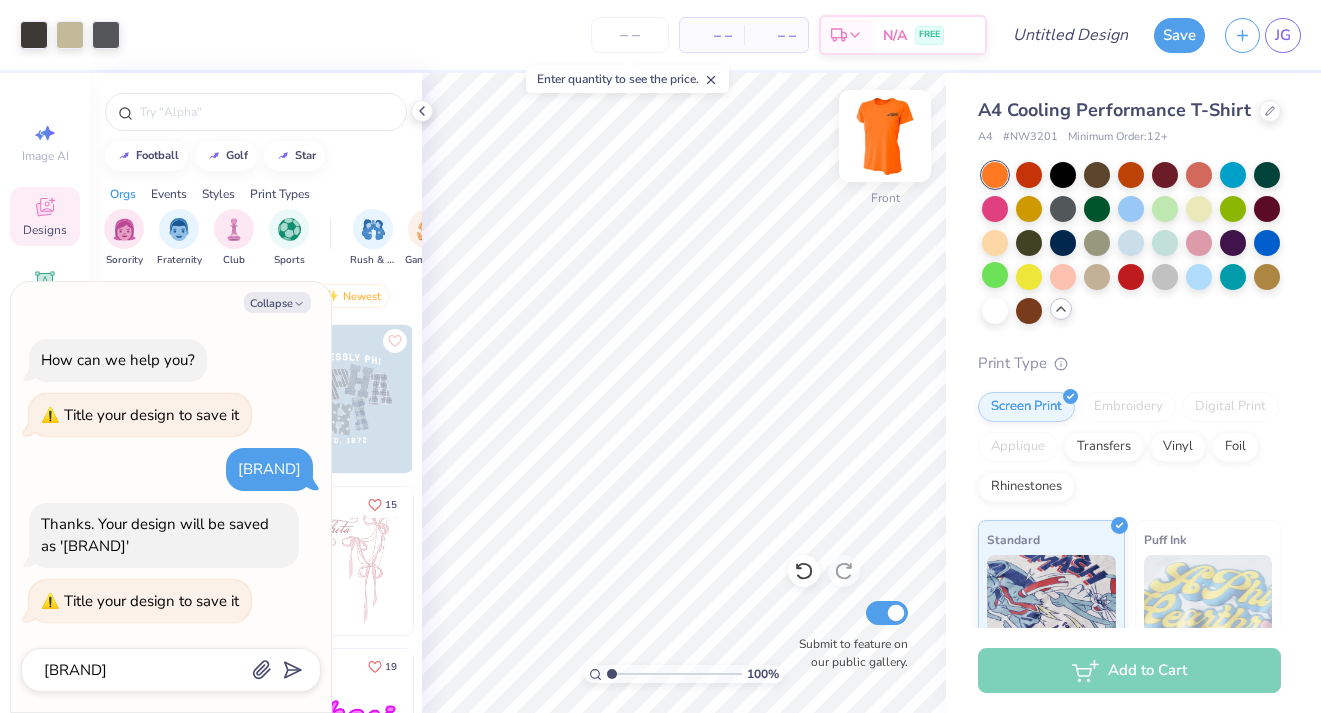 type on "GHI-Ora" 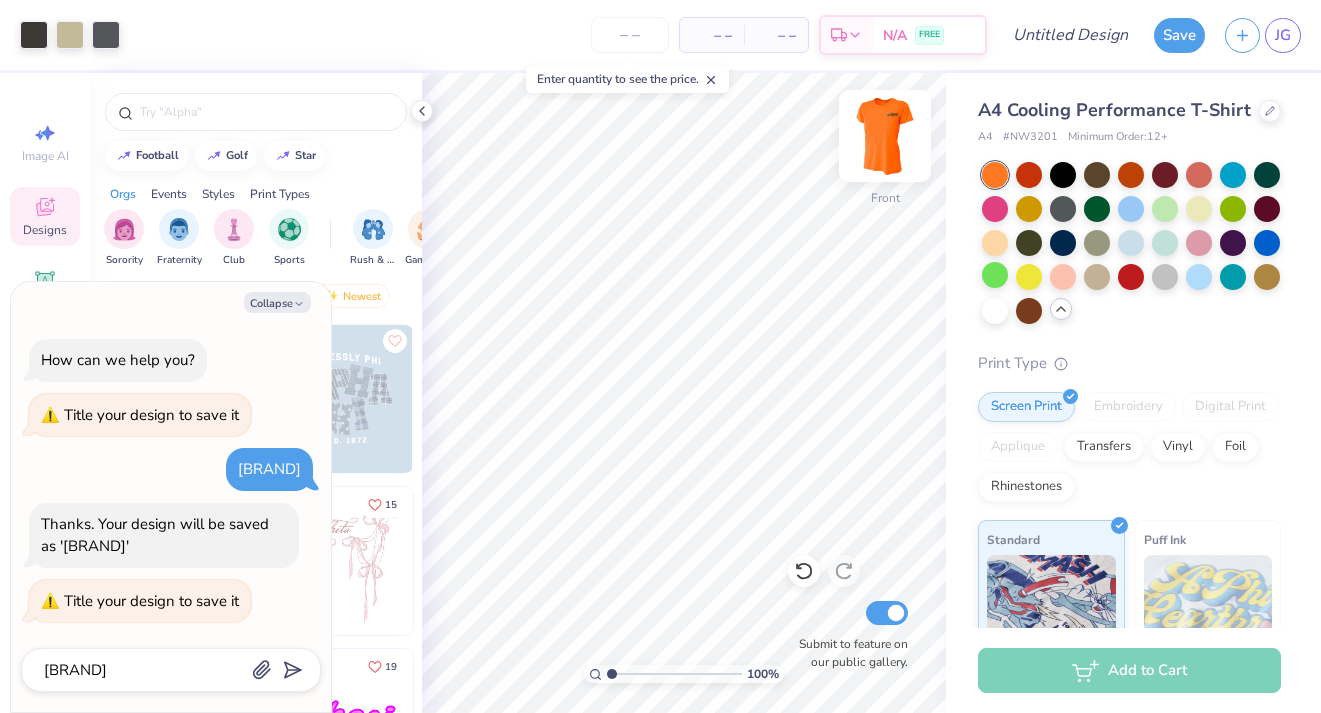 type on "x" 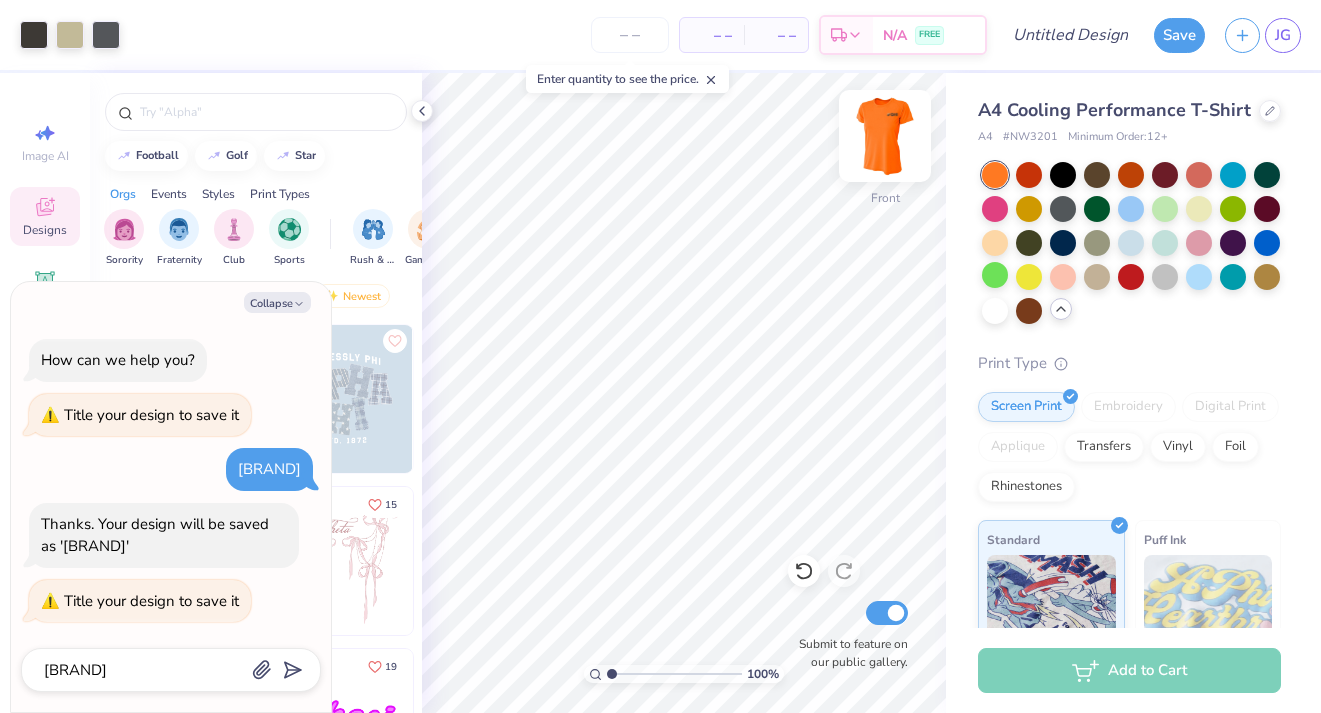 type on "GHI-Oran" 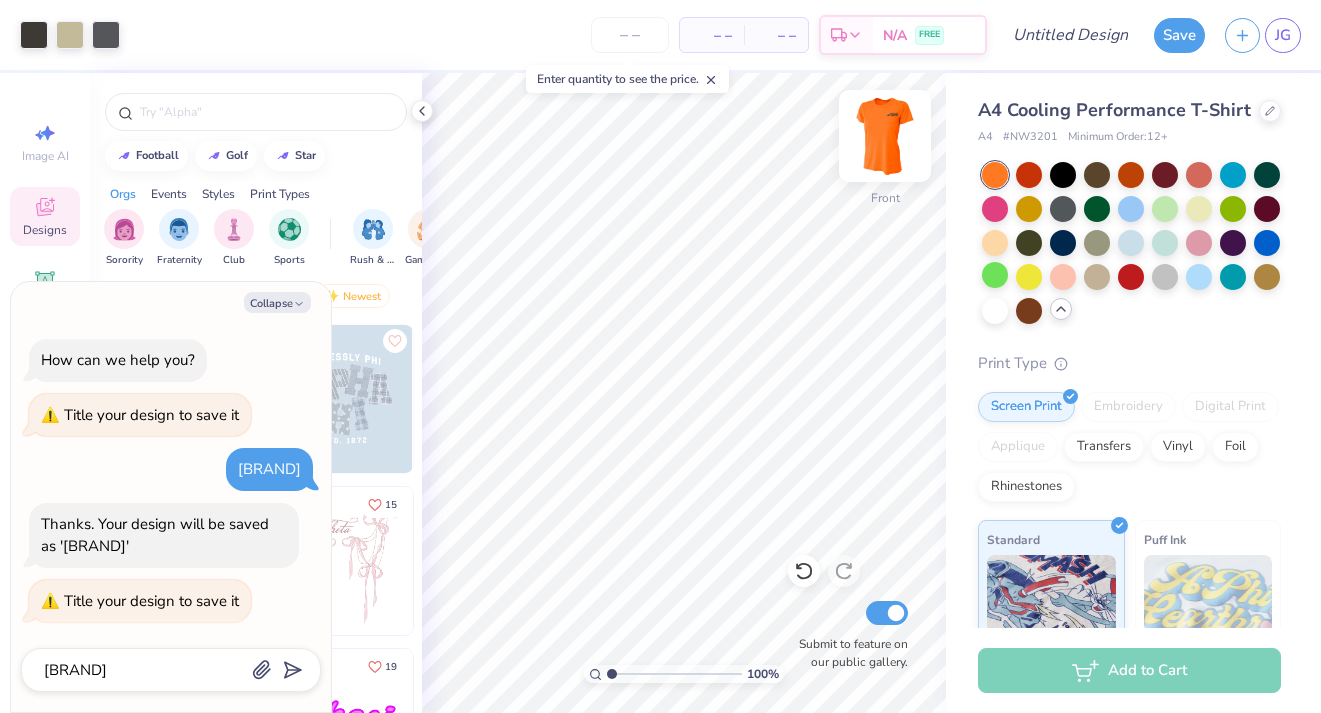 type on "x" 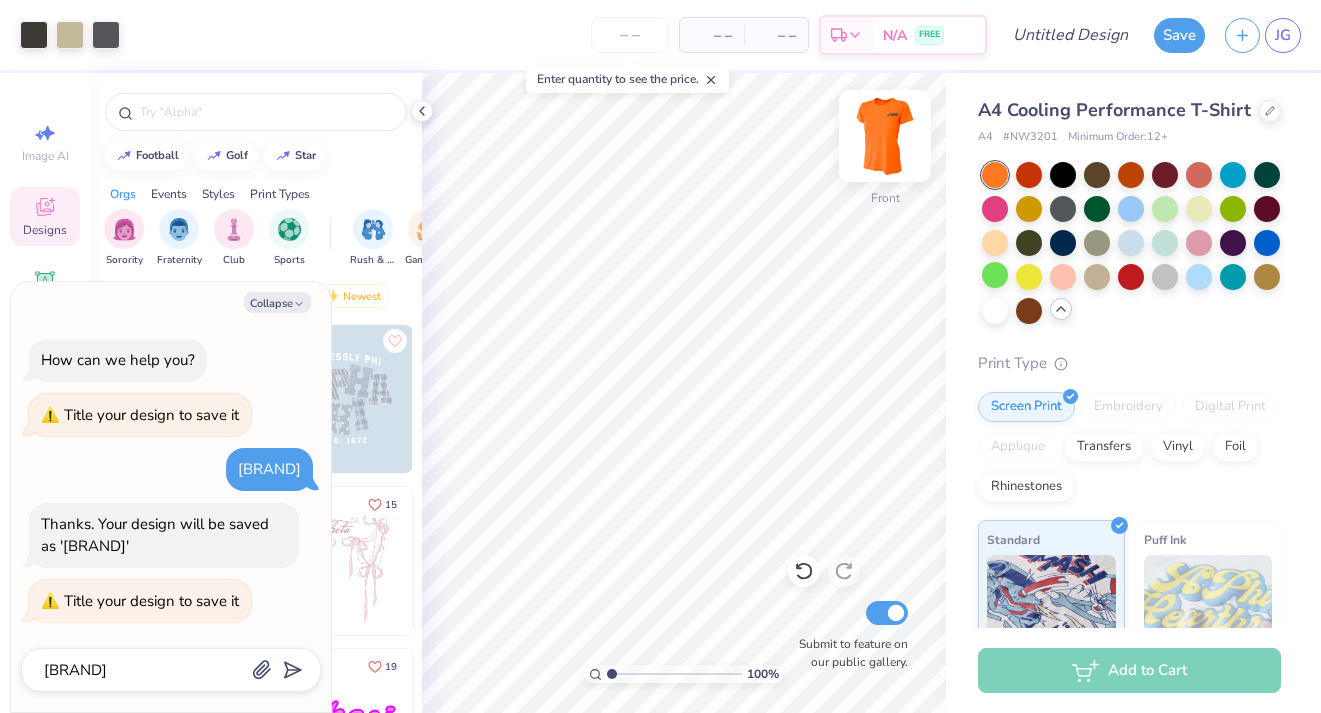 type on "GHI-Orang" 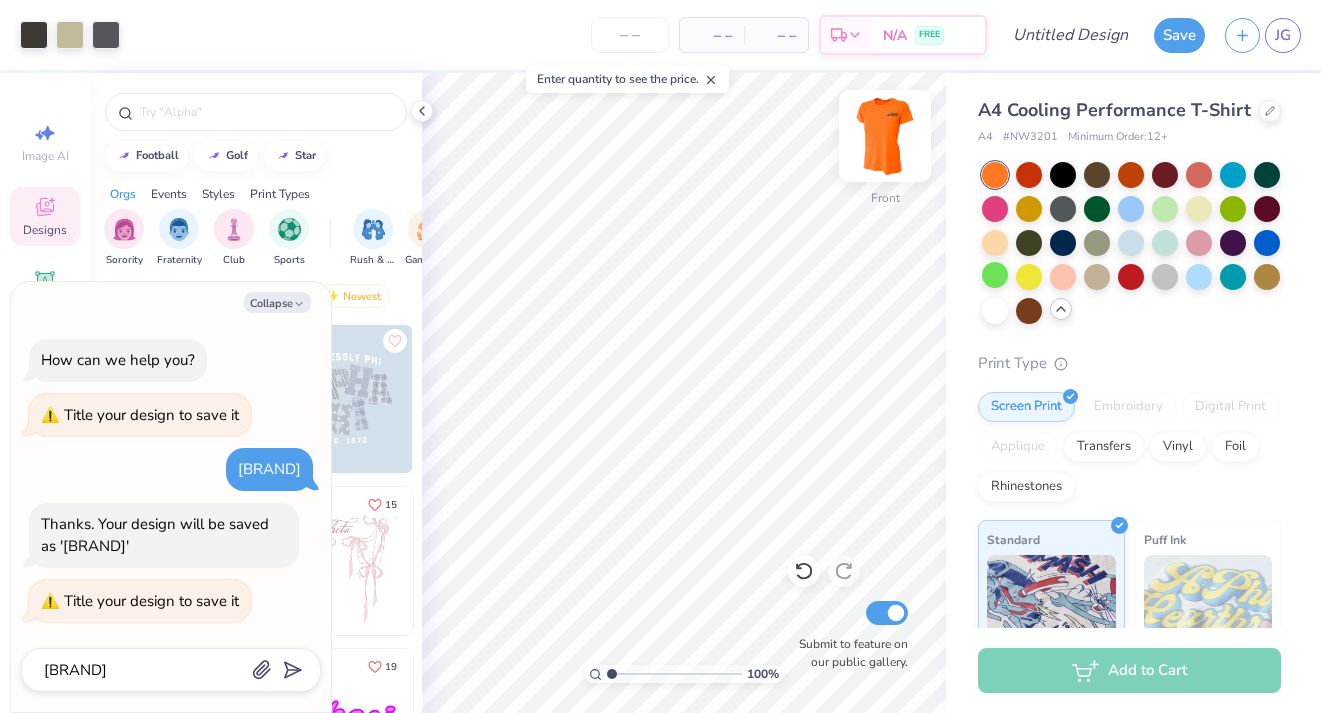 type on "x" 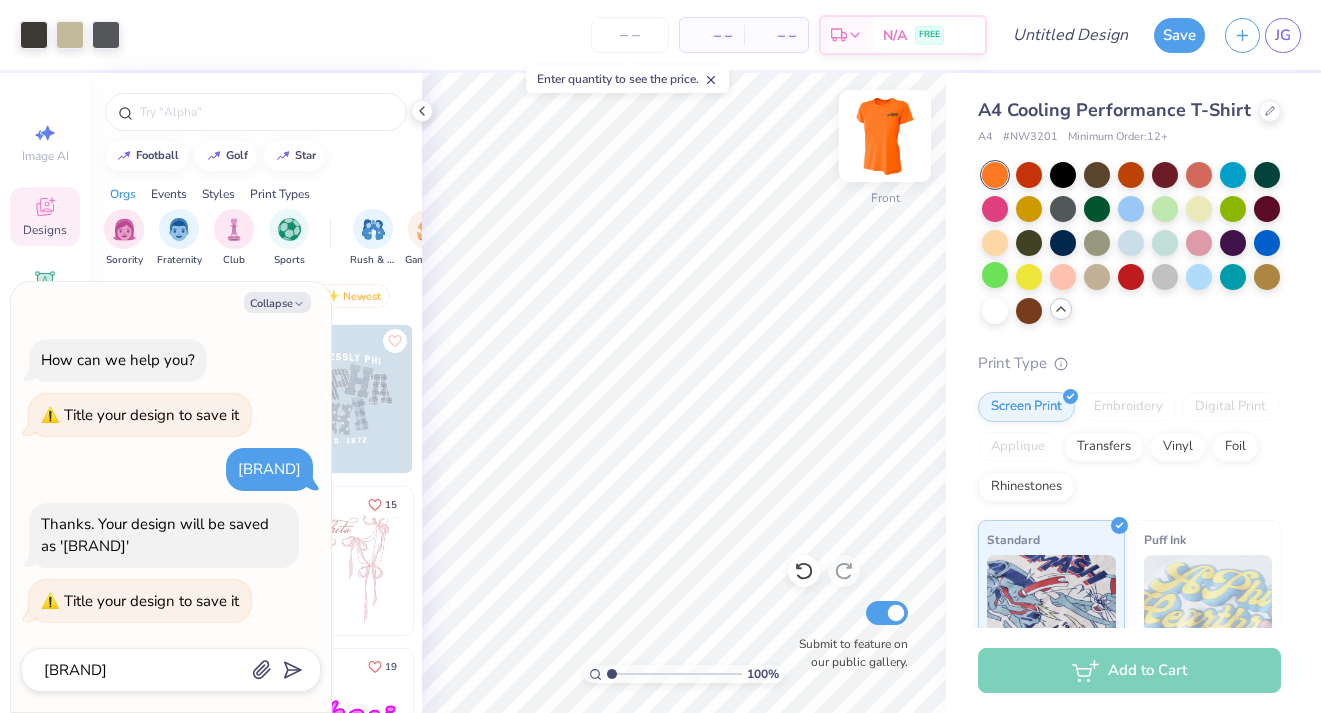 type on "GHI-Orange" 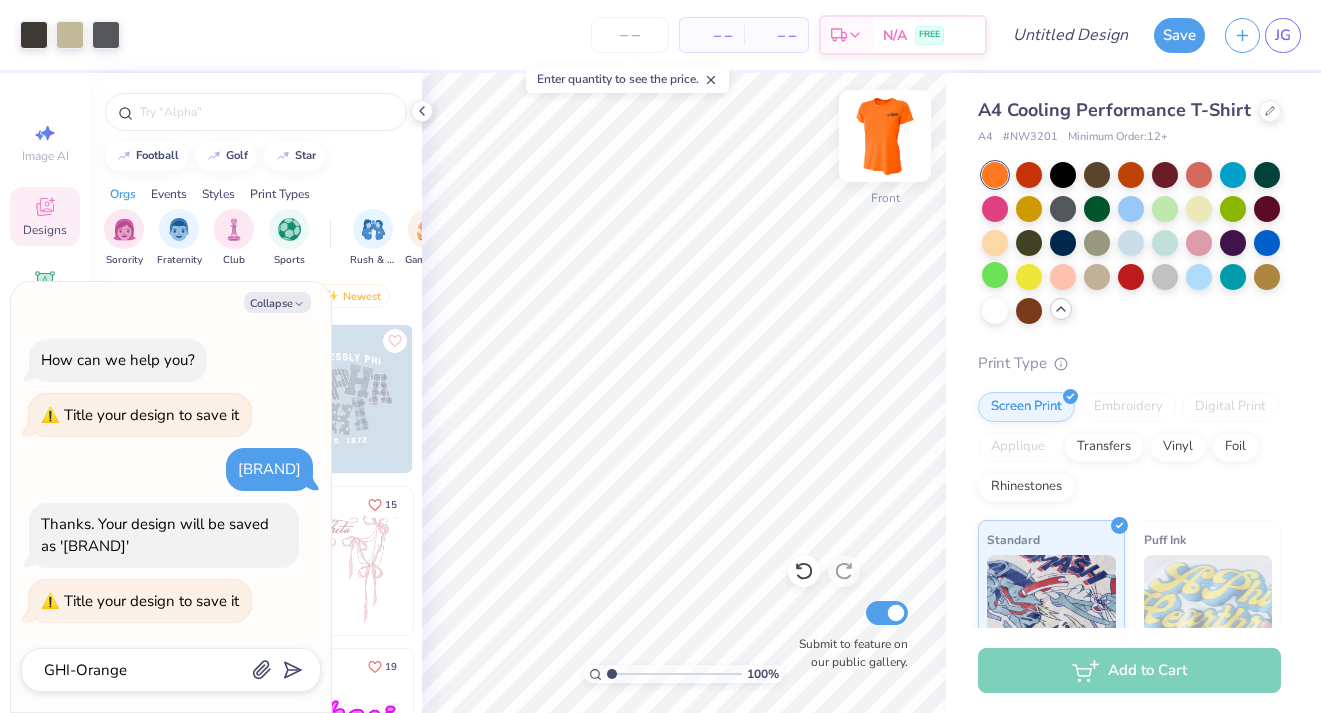 type on "x" 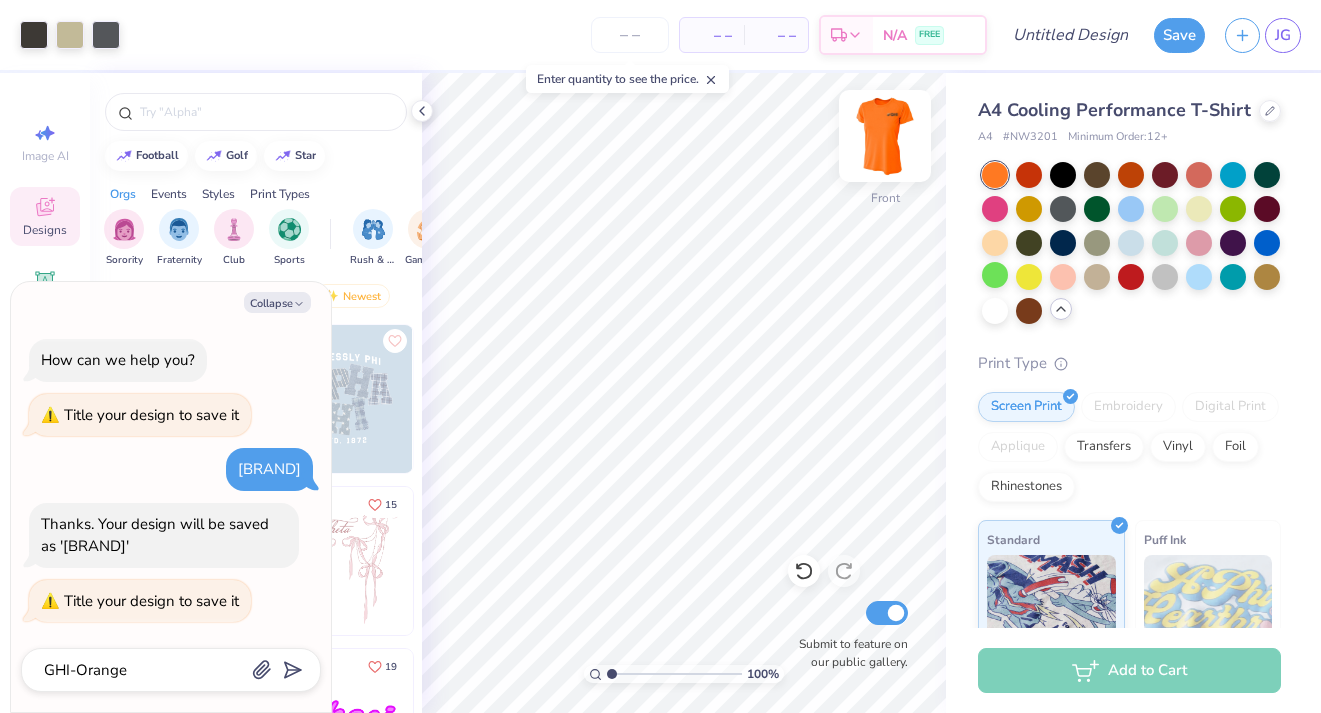 type 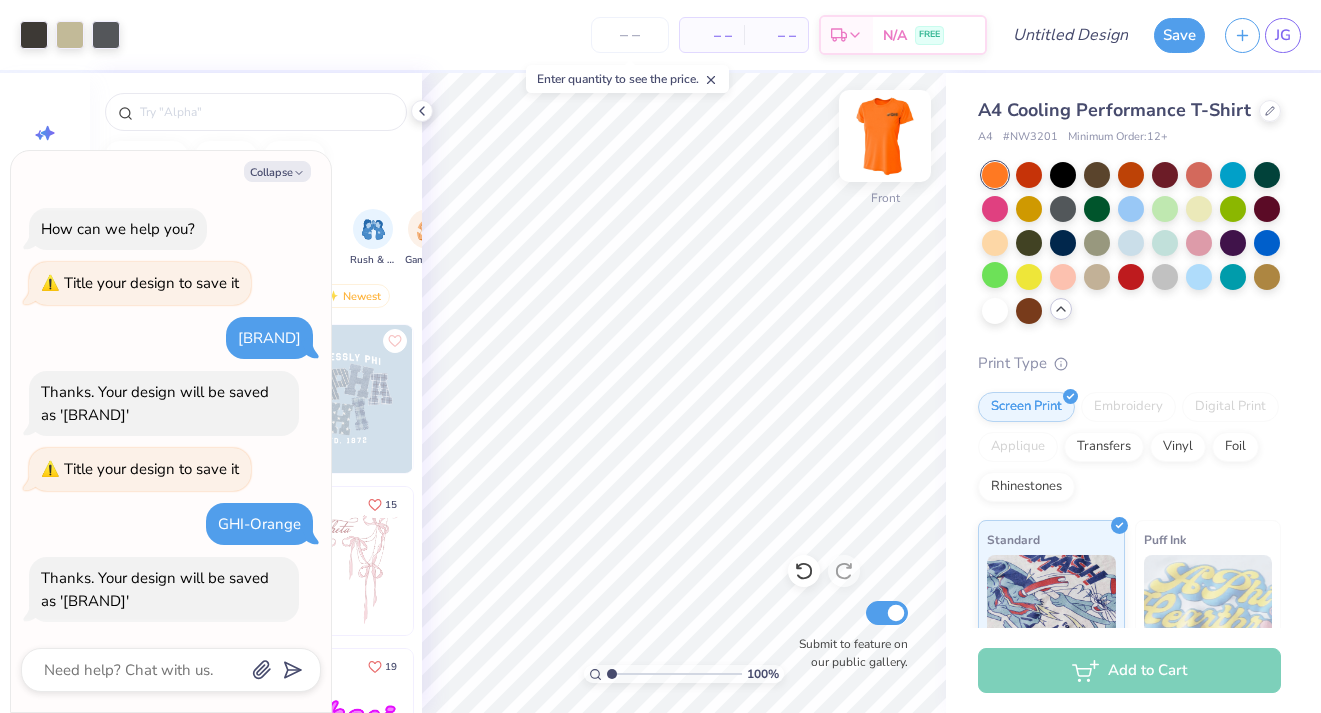 type on "GHI-Orange" 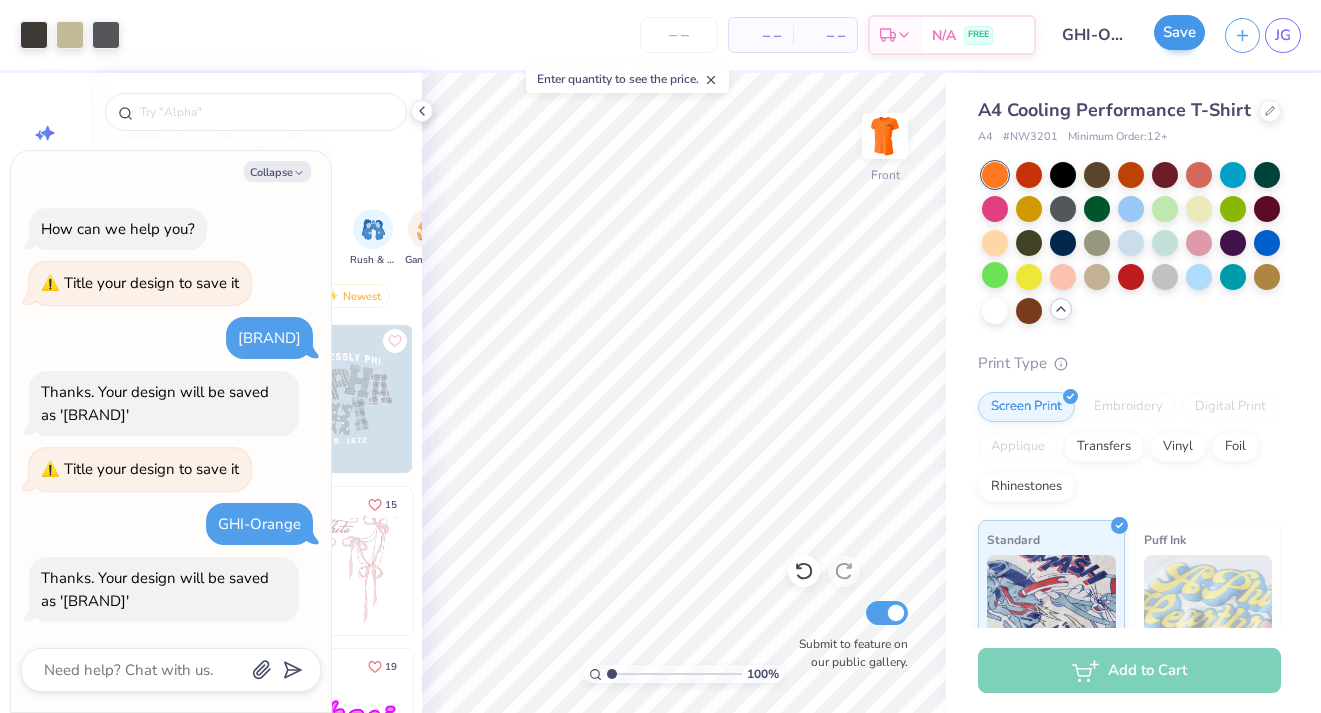 click on "Save" at bounding box center [1179, 32] 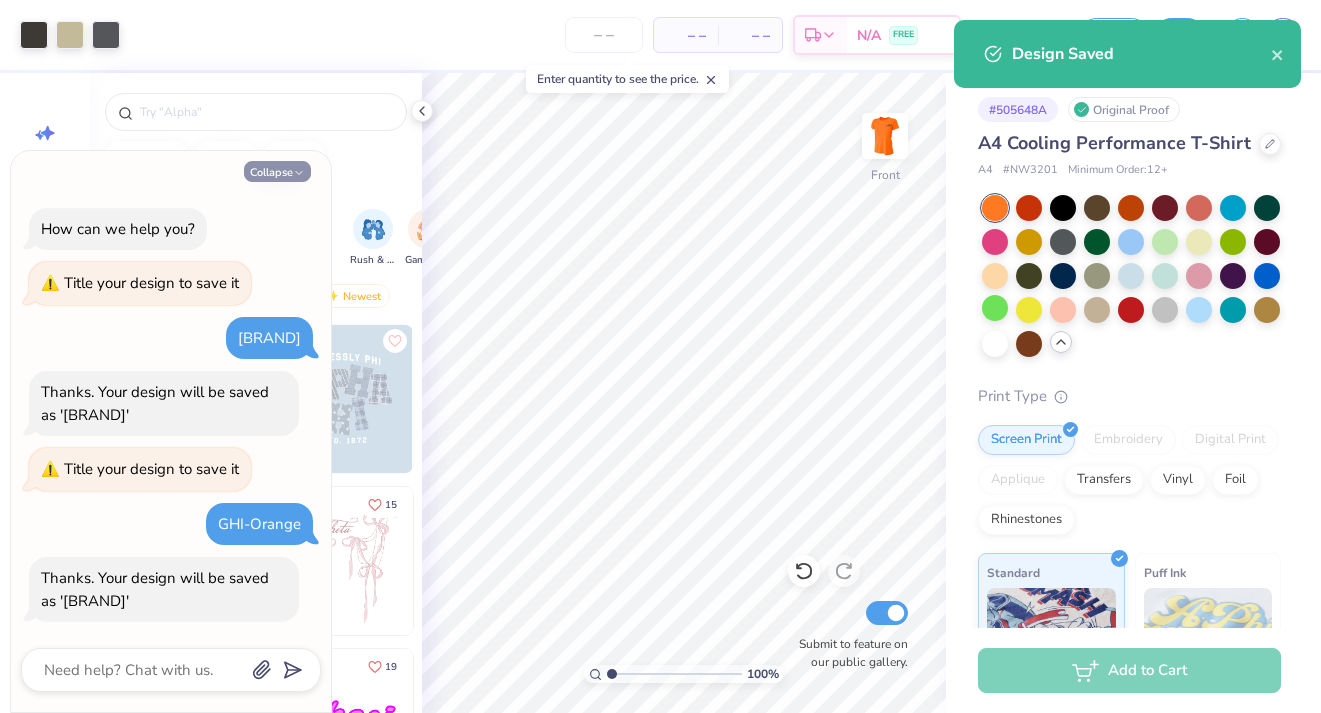 click 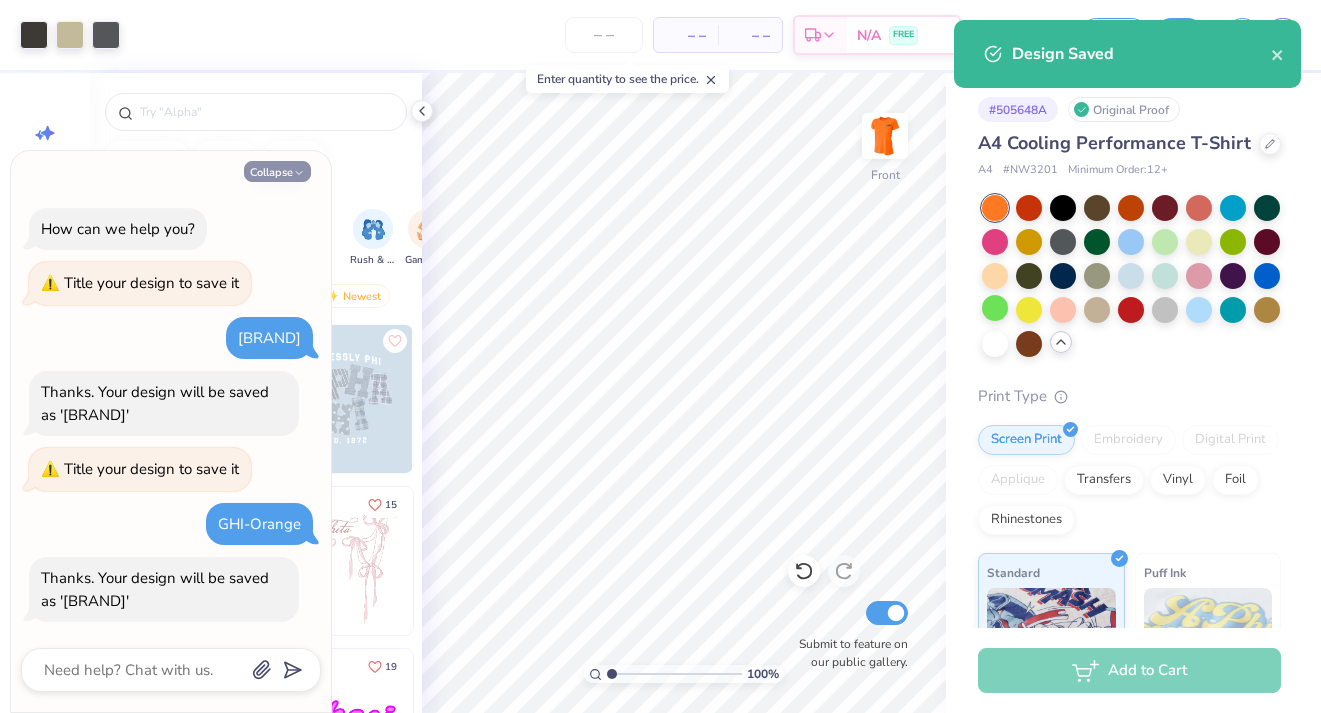 type on "x" 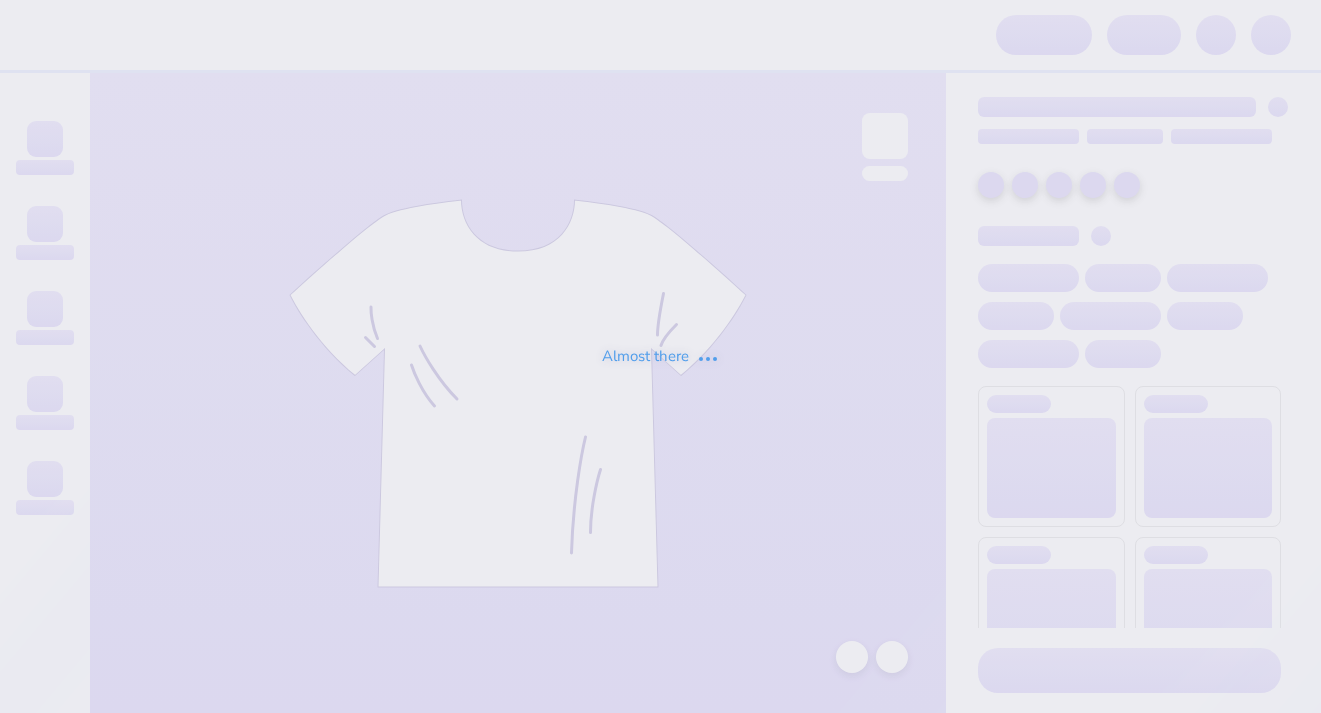 scroll, scrollTop: 0, scrollLeft: 0, axis: both 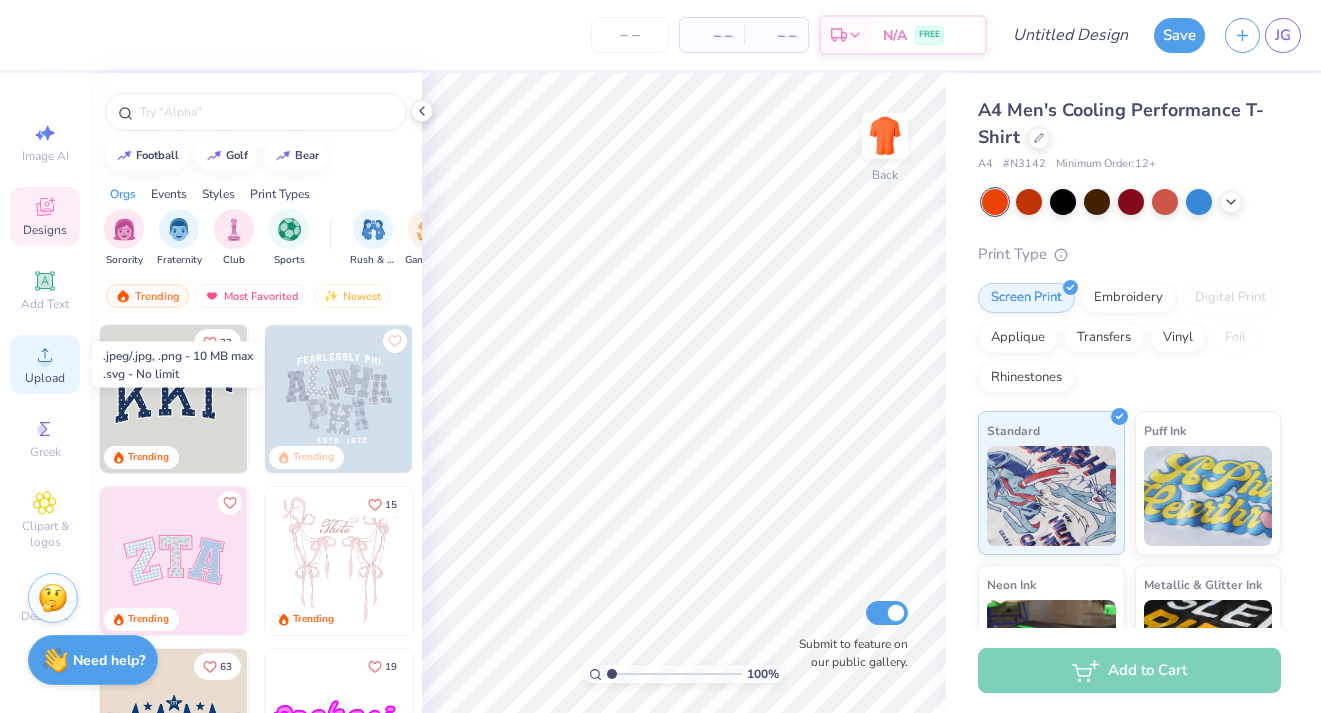 click on "Upload" at bounding box center (45, 364) 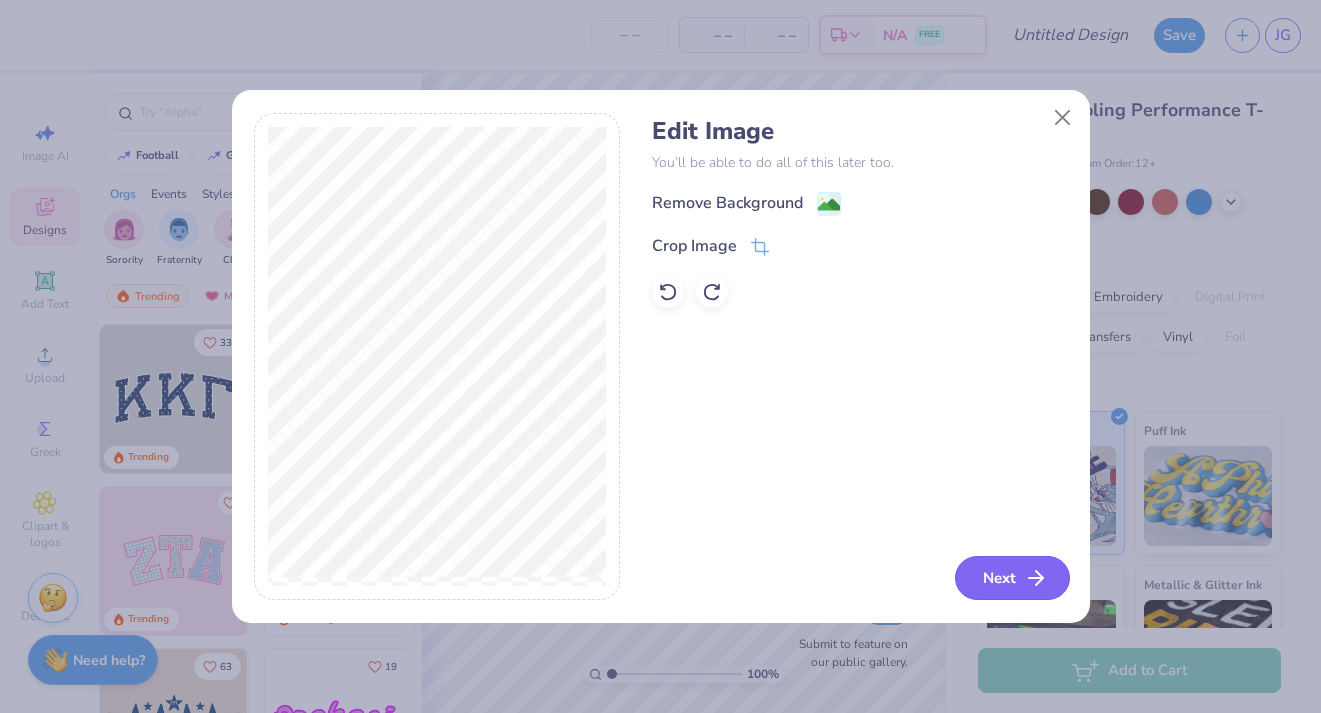 click on "Next" at bounding box center [1012, 578] 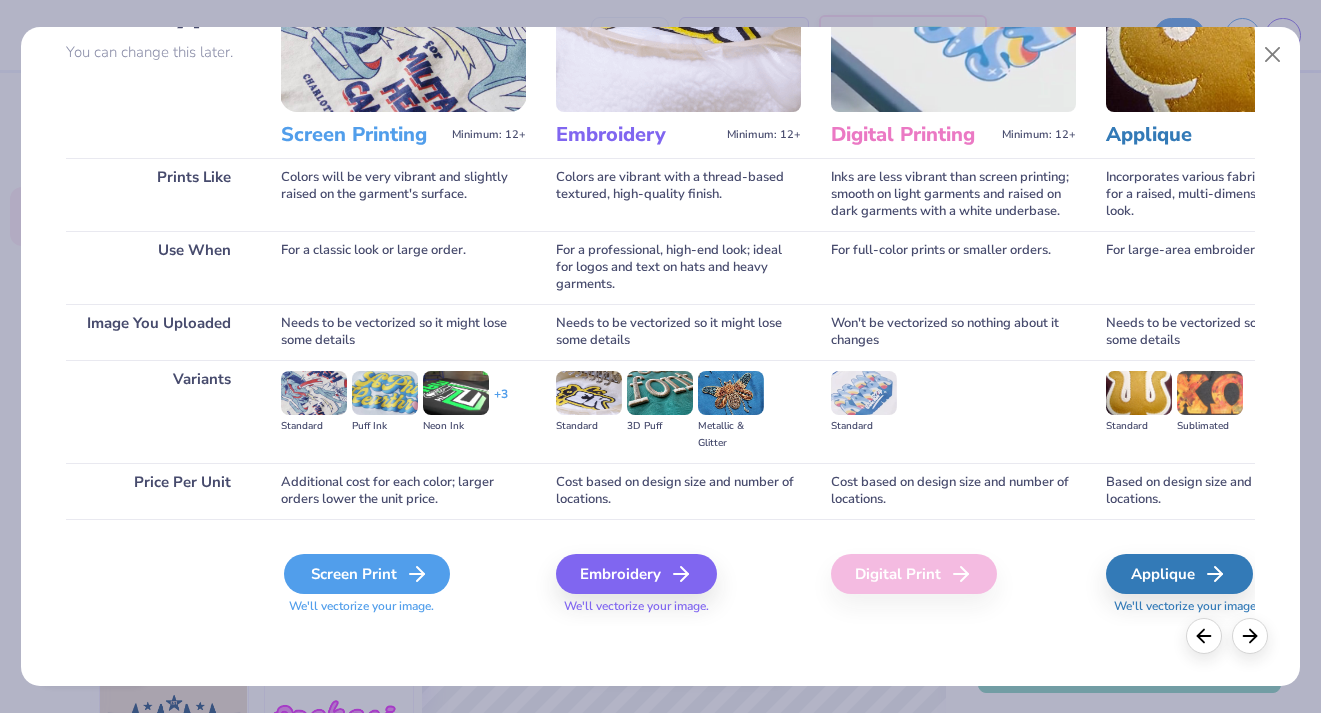 scroll, scrollTop: 184, scrollLeft: 0, axis: vertical 